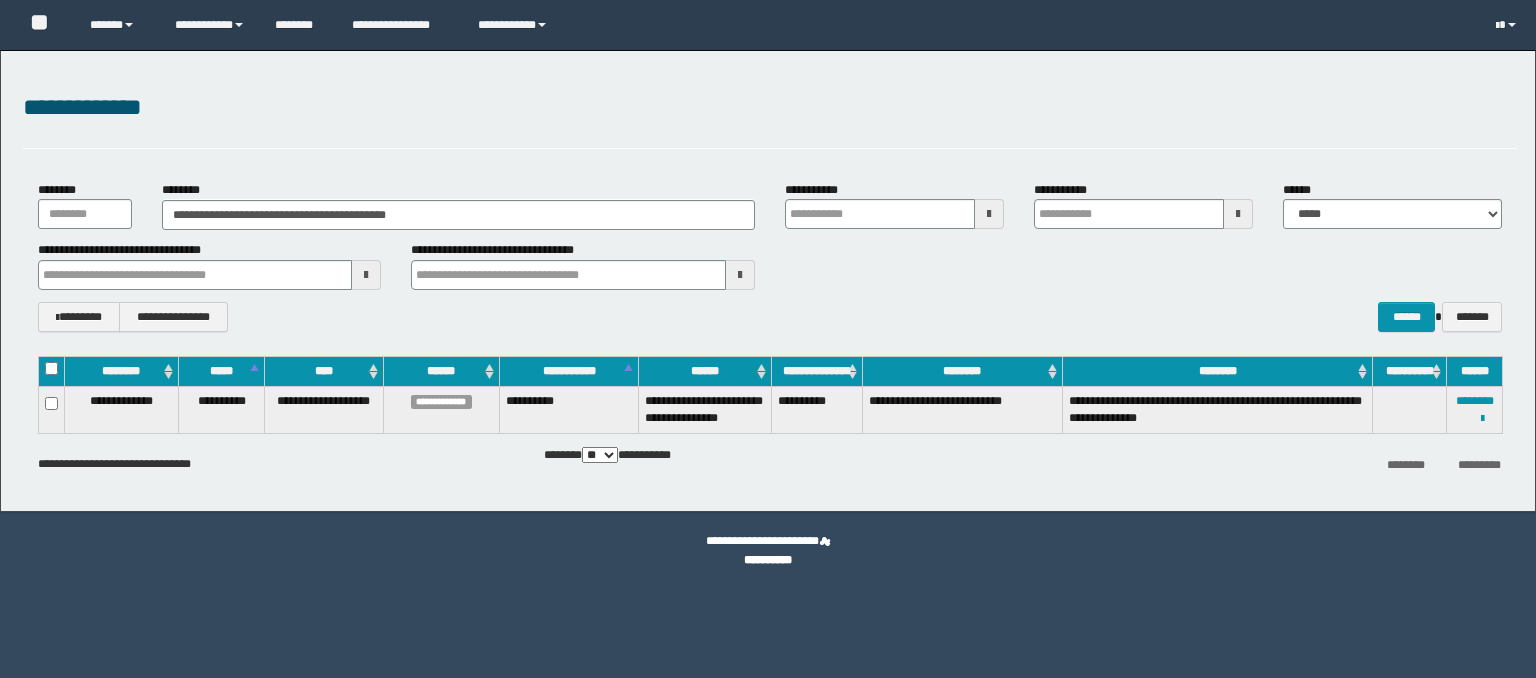 scroll, scrollTop: 0, scrollLeft: 0, axis: both 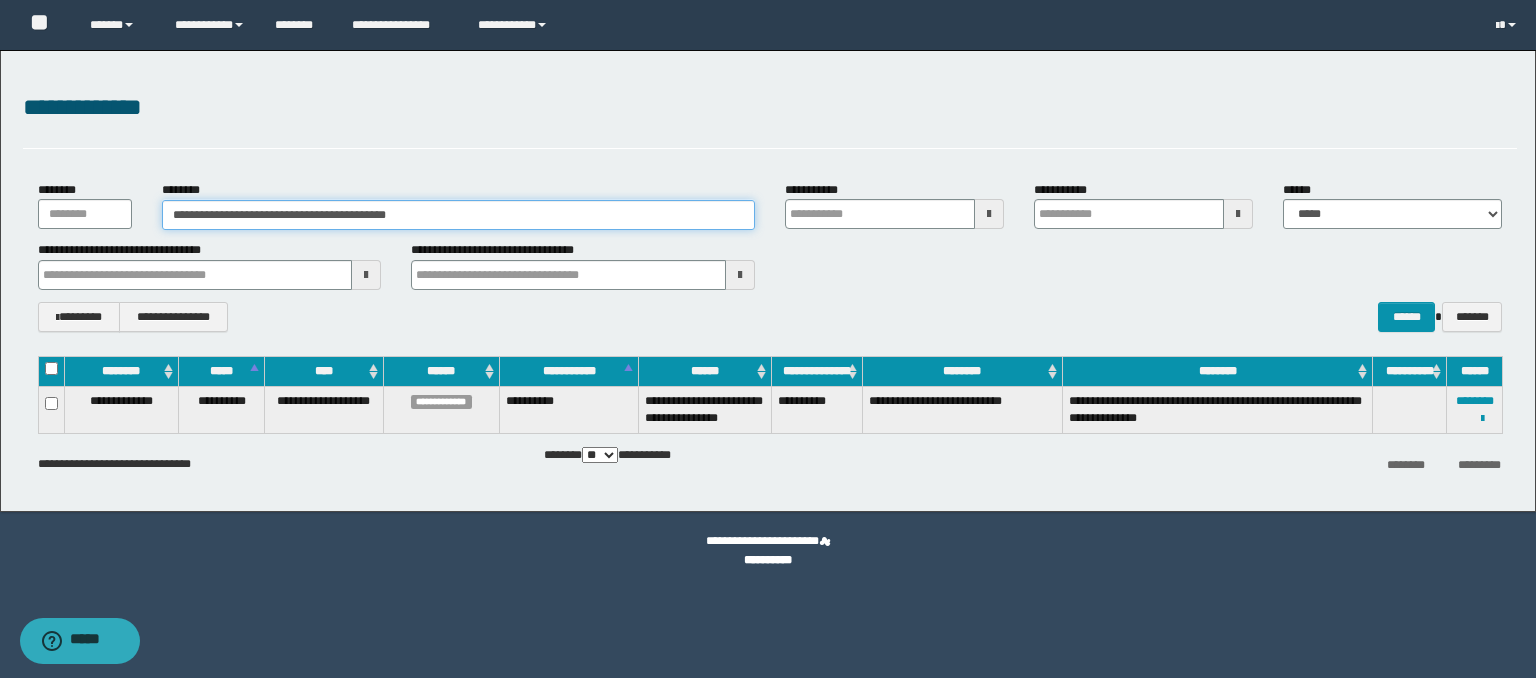 drag, startPoint x: 478, startPoint y: 217, endPoint x: 0, endPoint y: 217, distance: 478 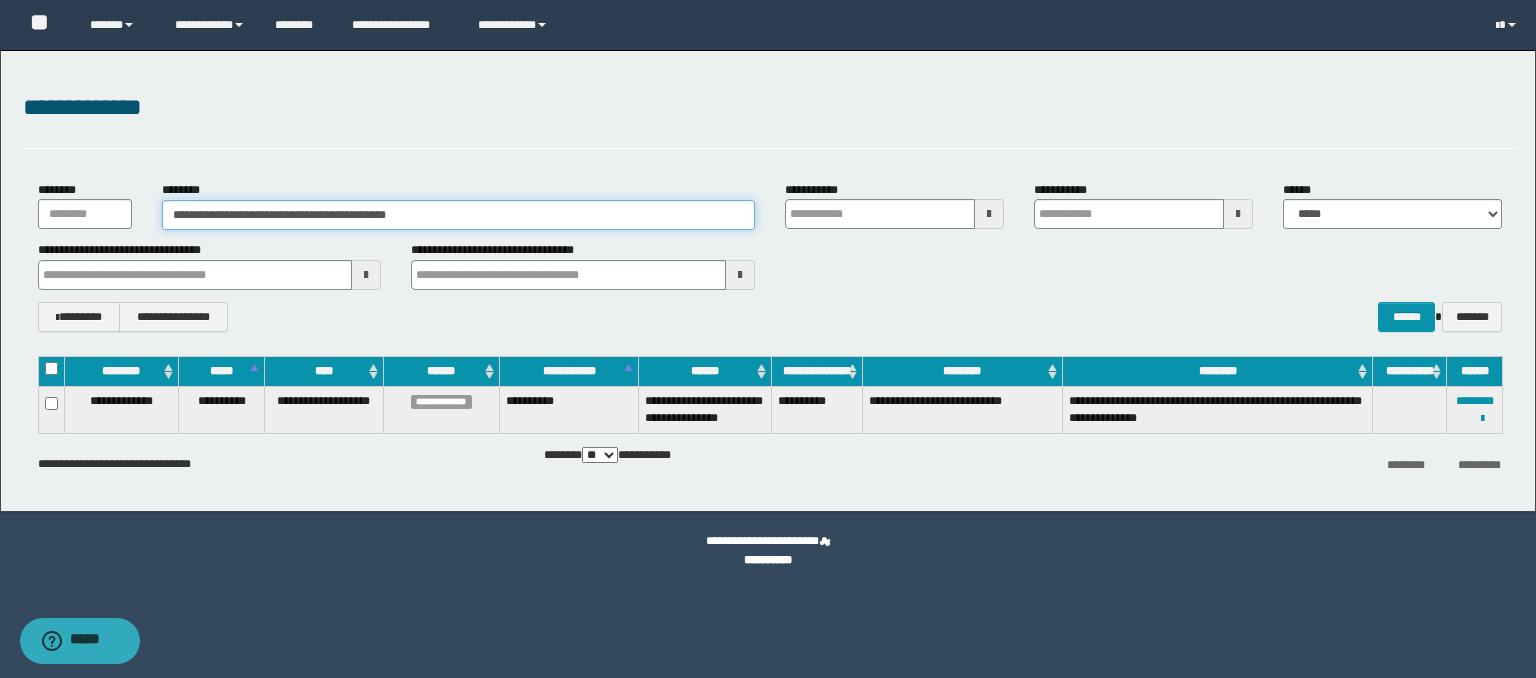 paste 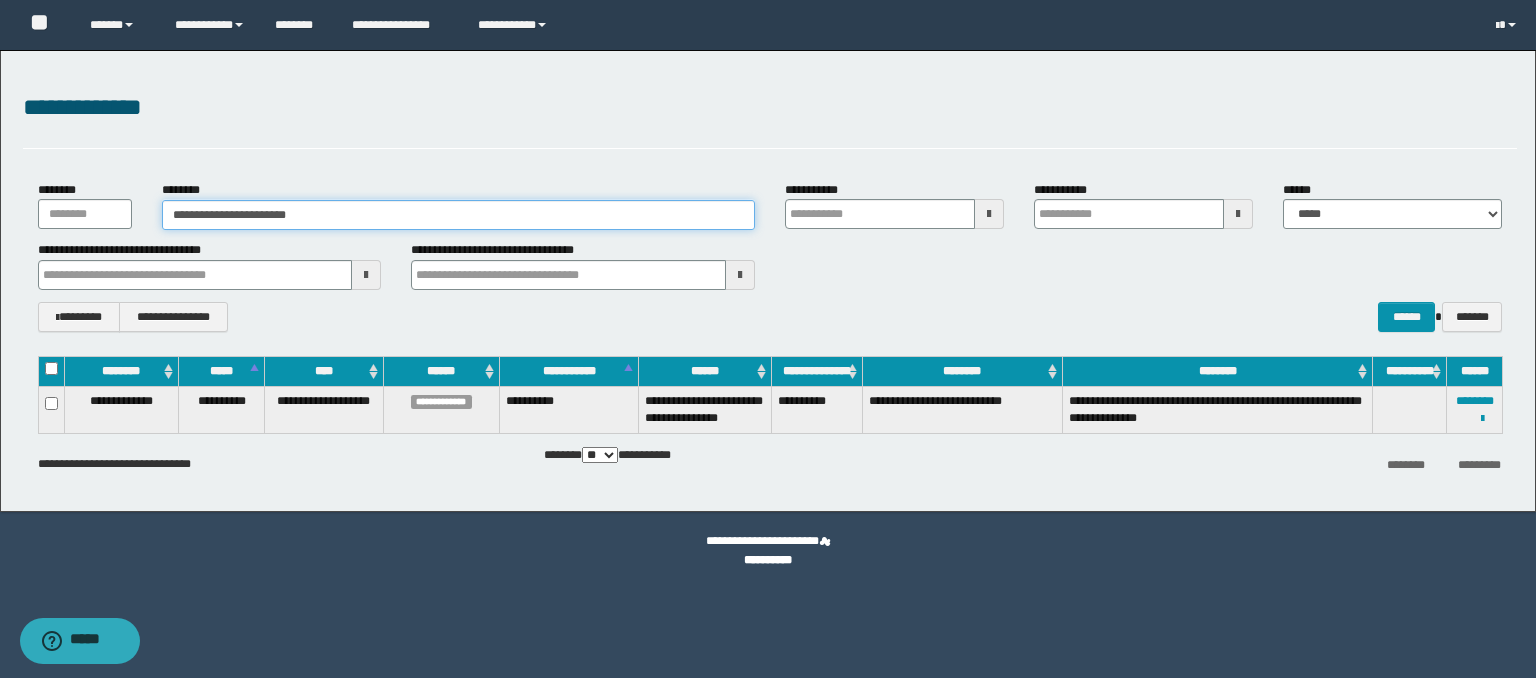 type on "**********" 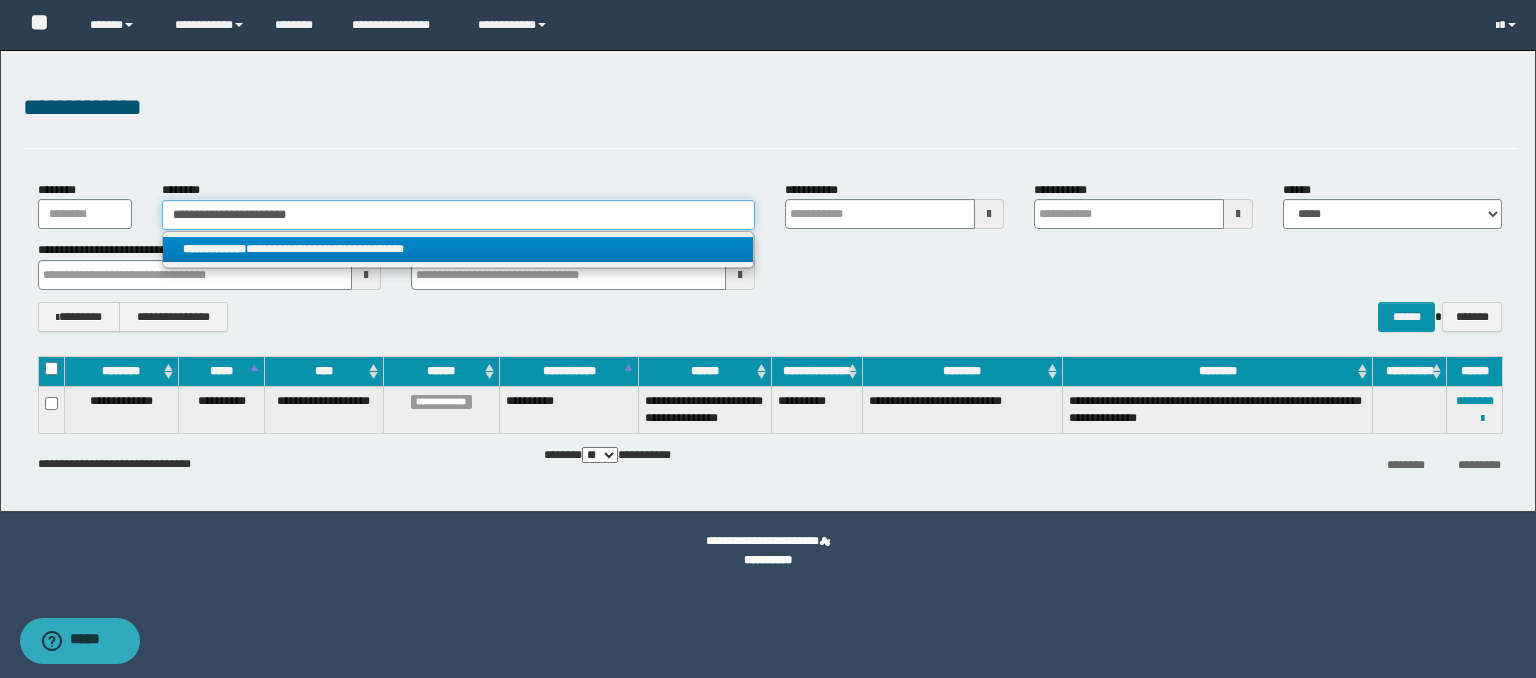 type on "**********" 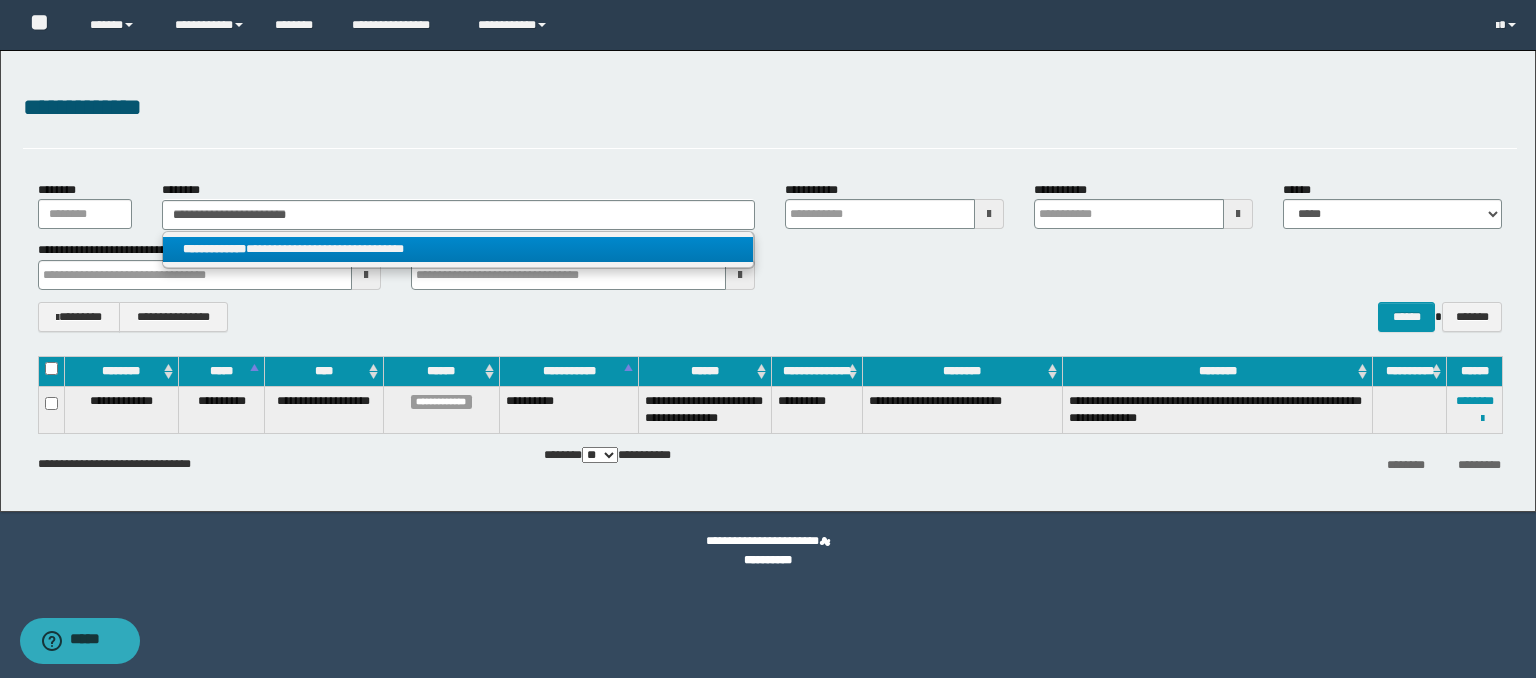 click on "**********" at bounding box center [458, 249] 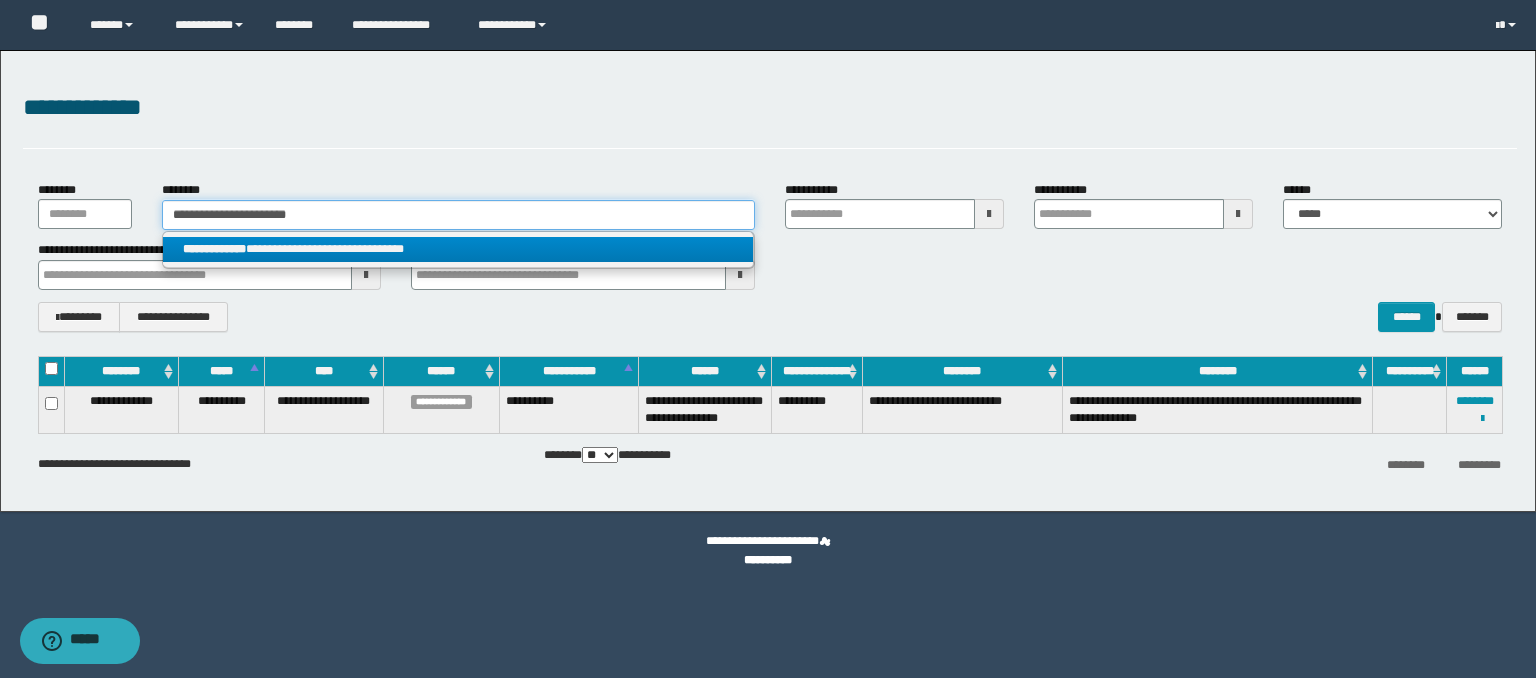 type 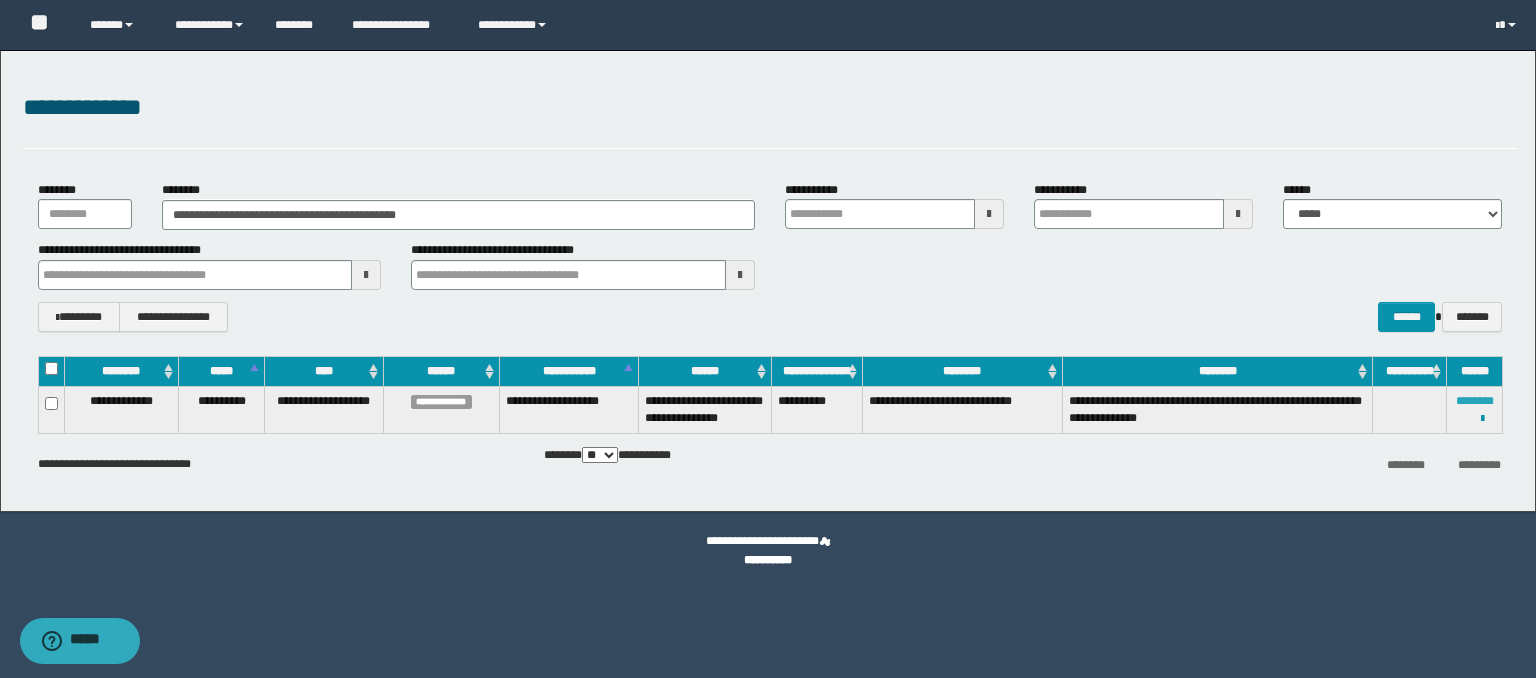 click on "********" at bounding box center (1475, 401) 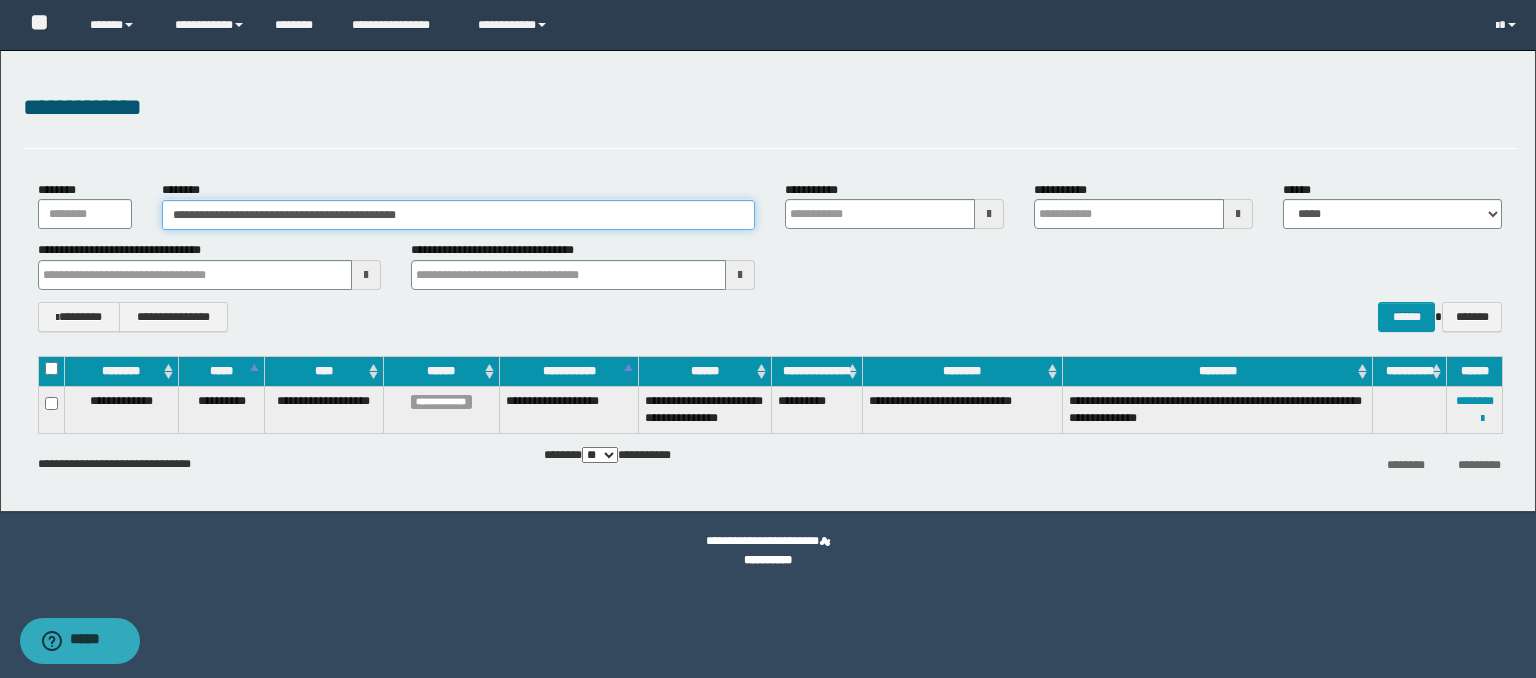 drag, startPoint x: 504, startPoint y: 220, endPoint x: 42, endPoint y: 199, distance: 462.47702 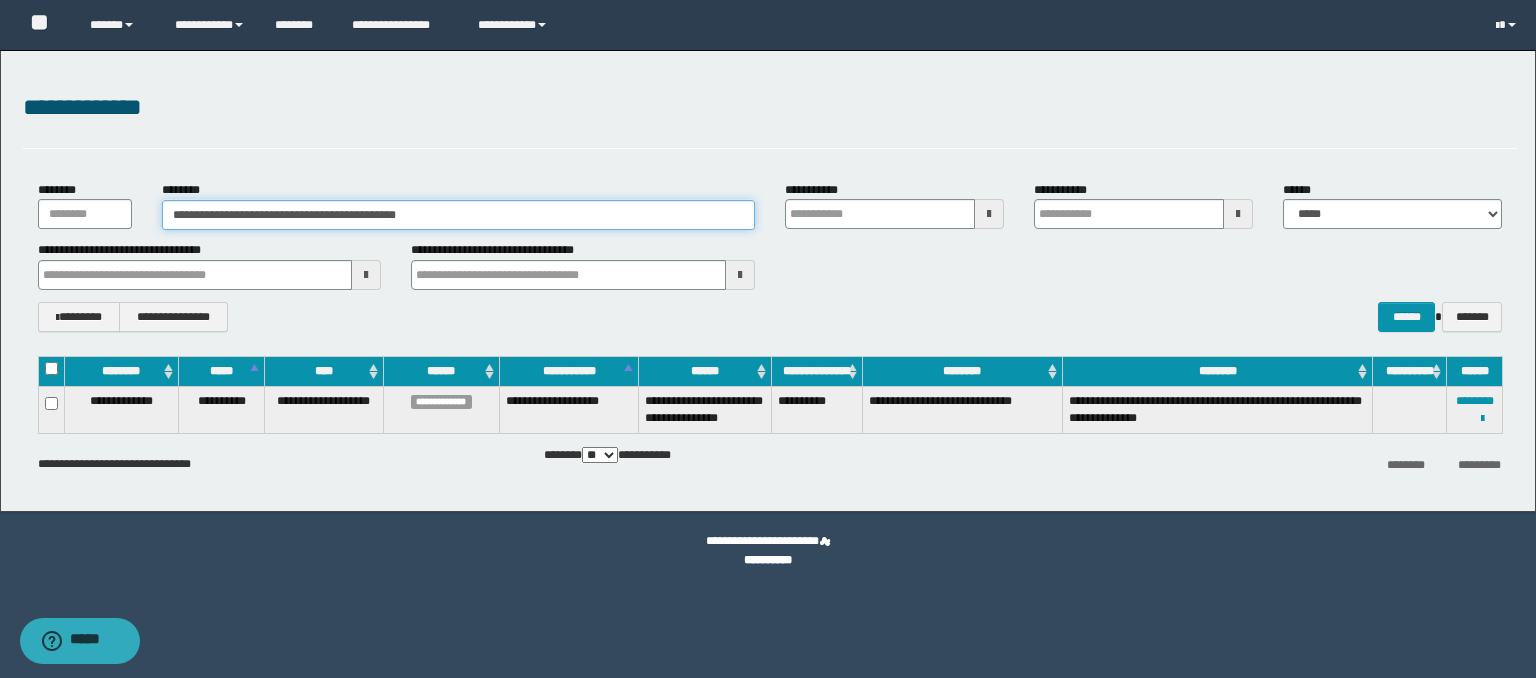 paste 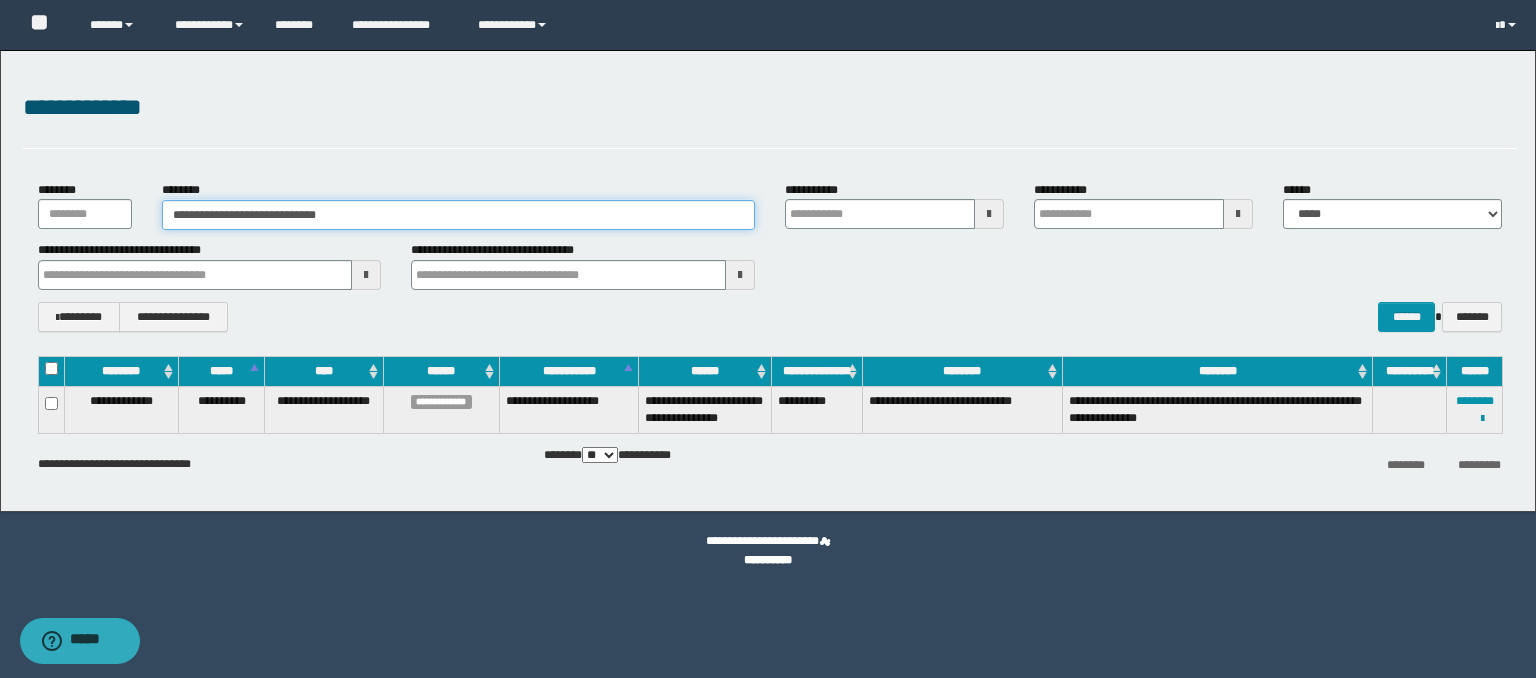 type on "**********" 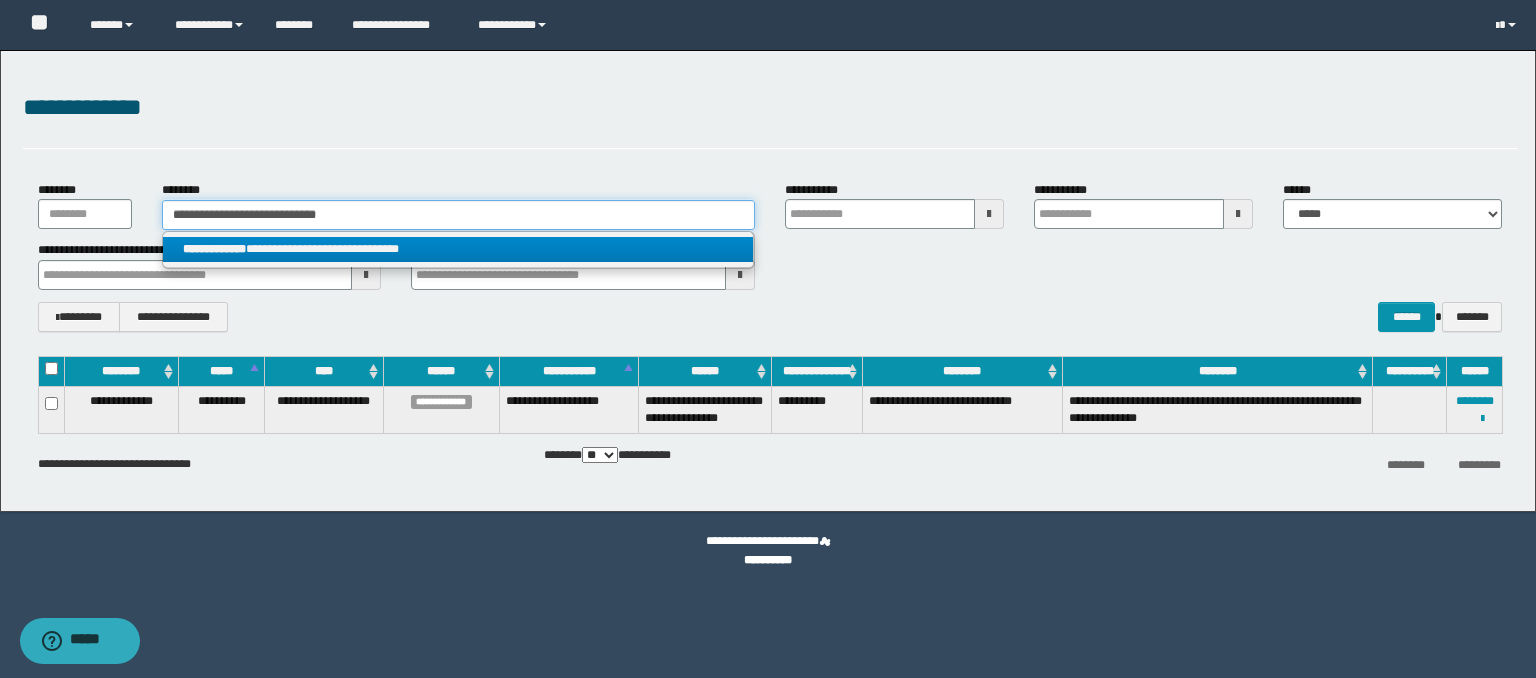 type on "**********" 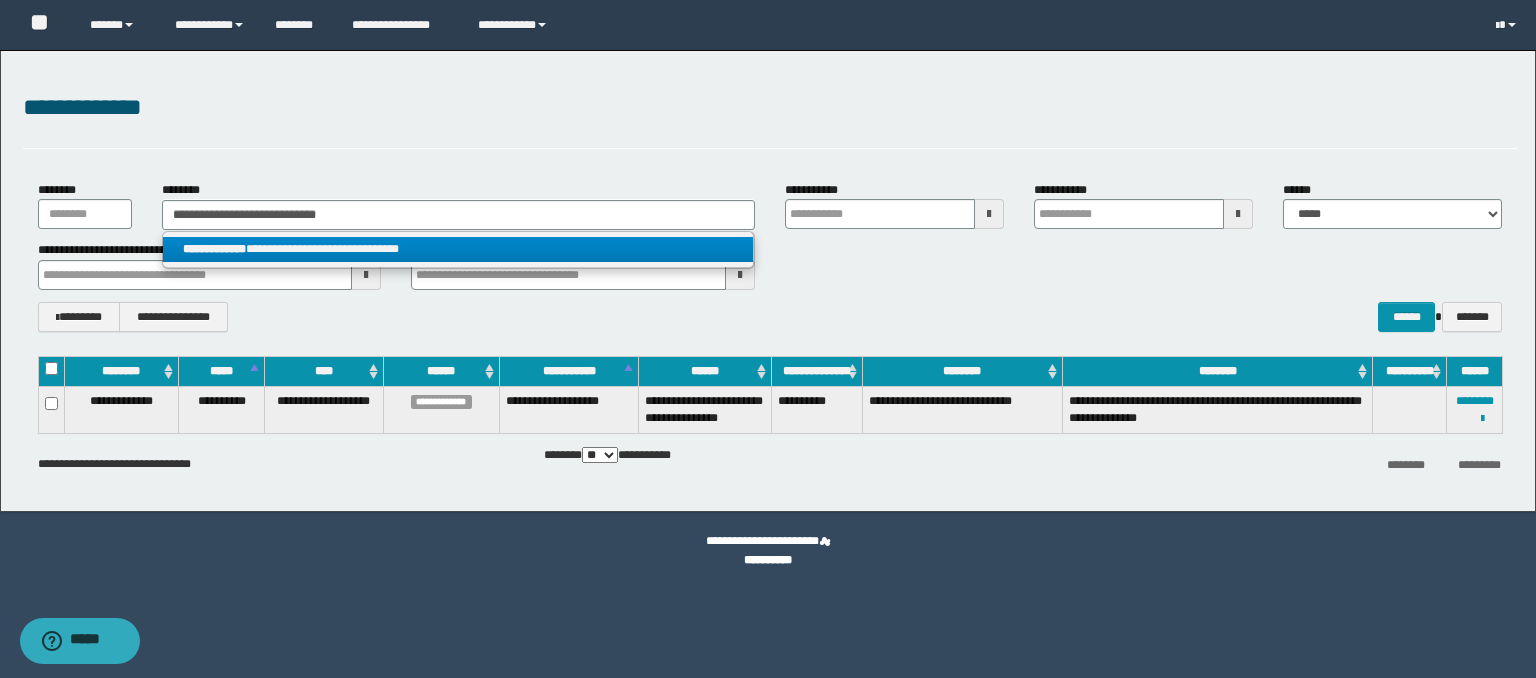 click on "**********" at bounding box center (458, 249) 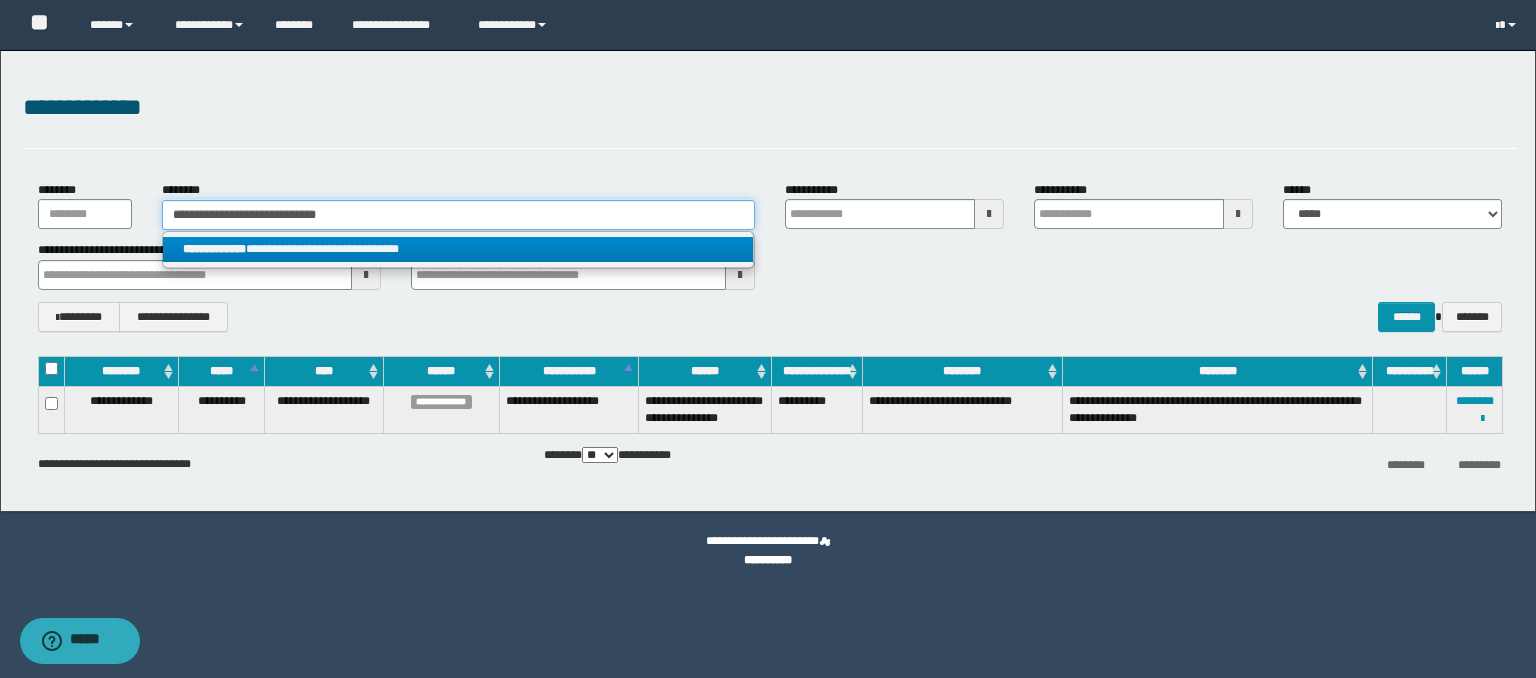 type 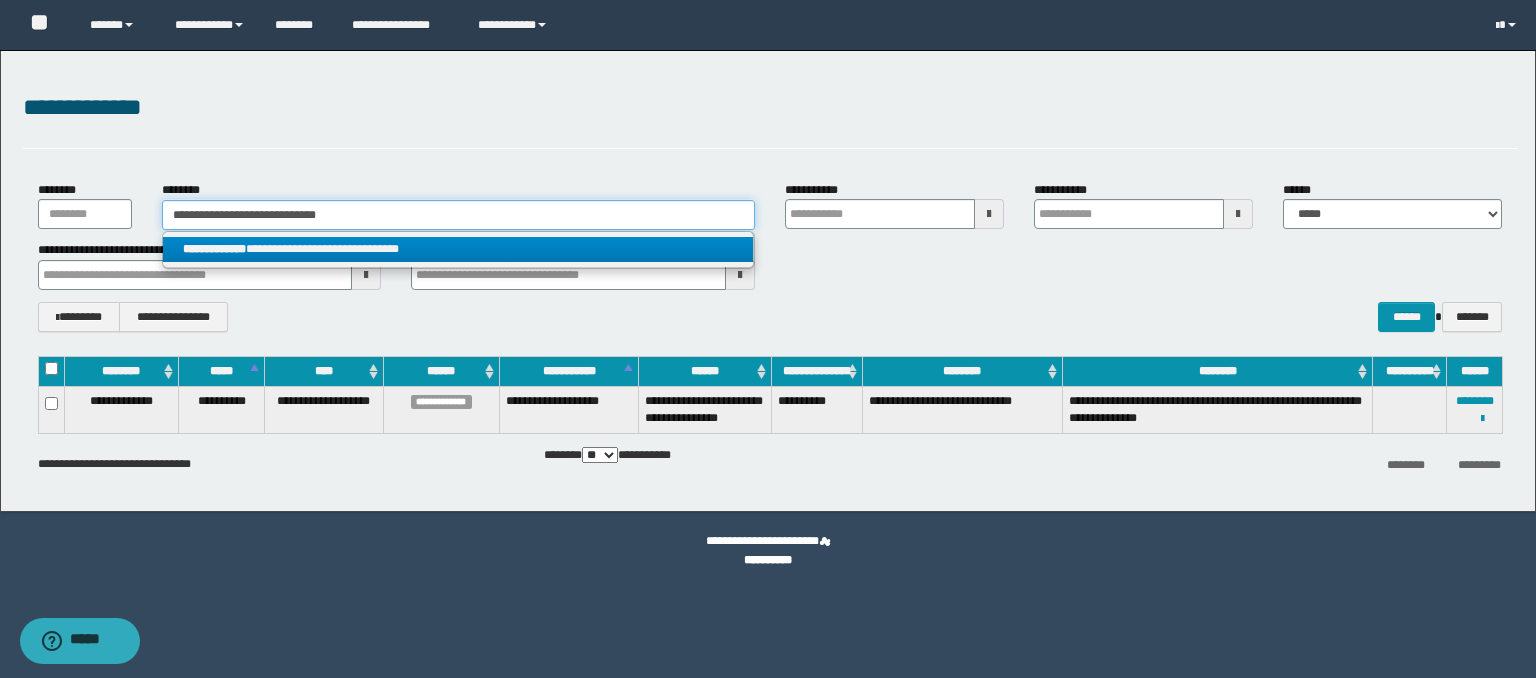 type on "**********" 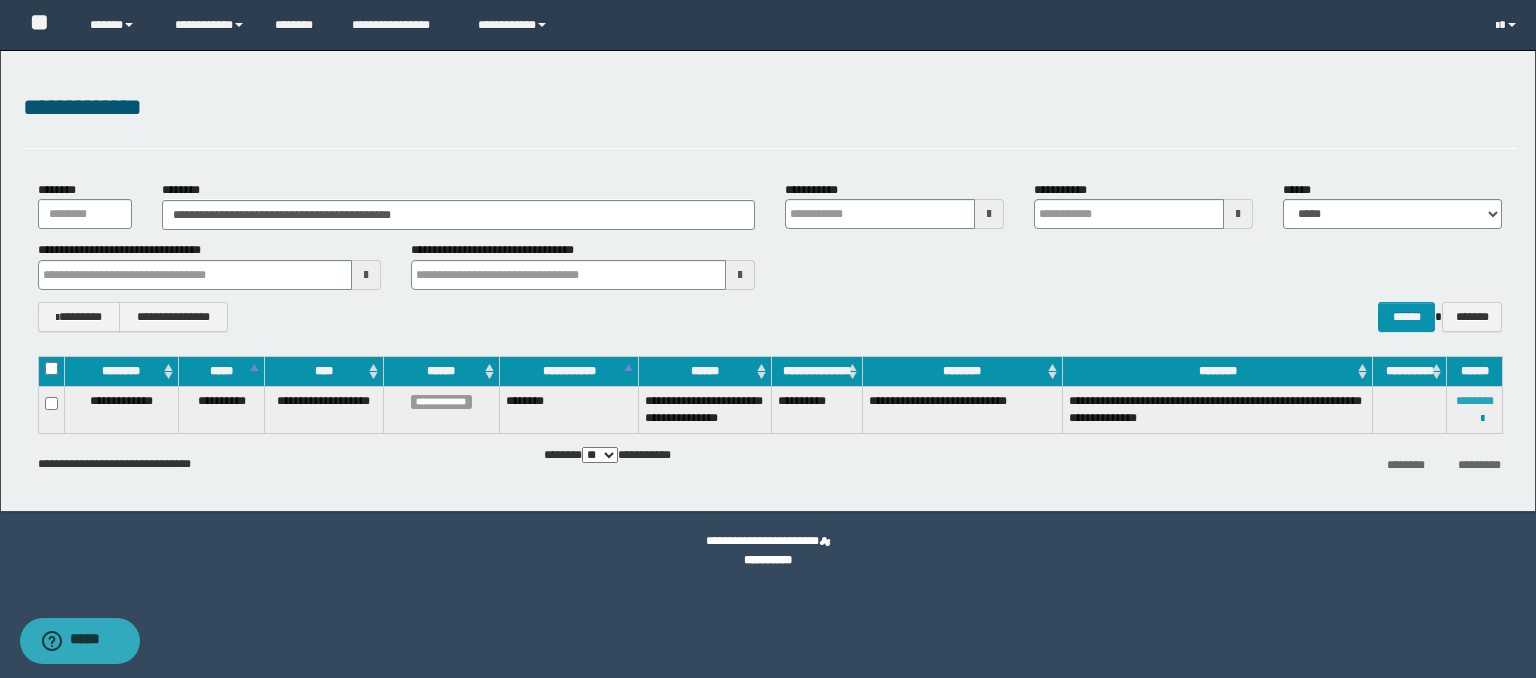click on "********" at bounding box center [1475, 401] 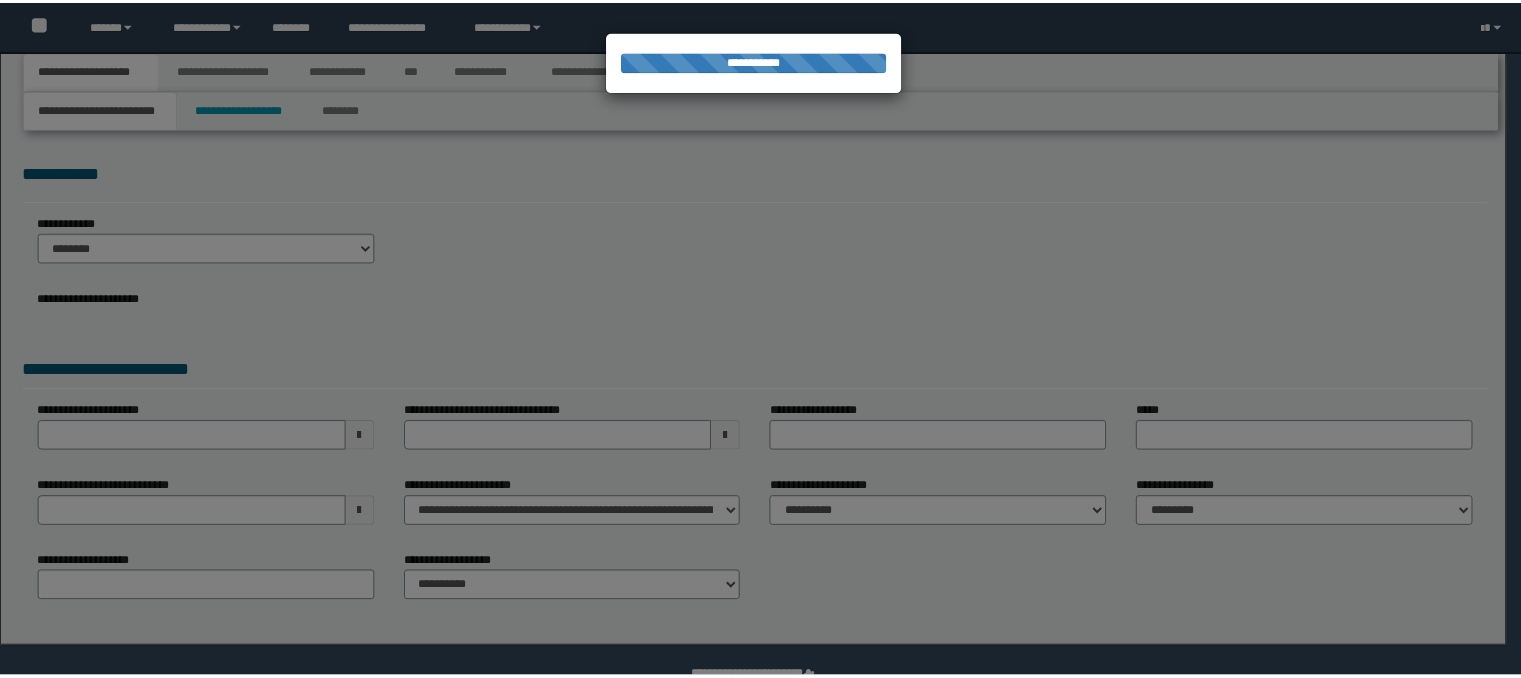 scroll, scrollTop: 0, scrollLeft: 0, axis: both 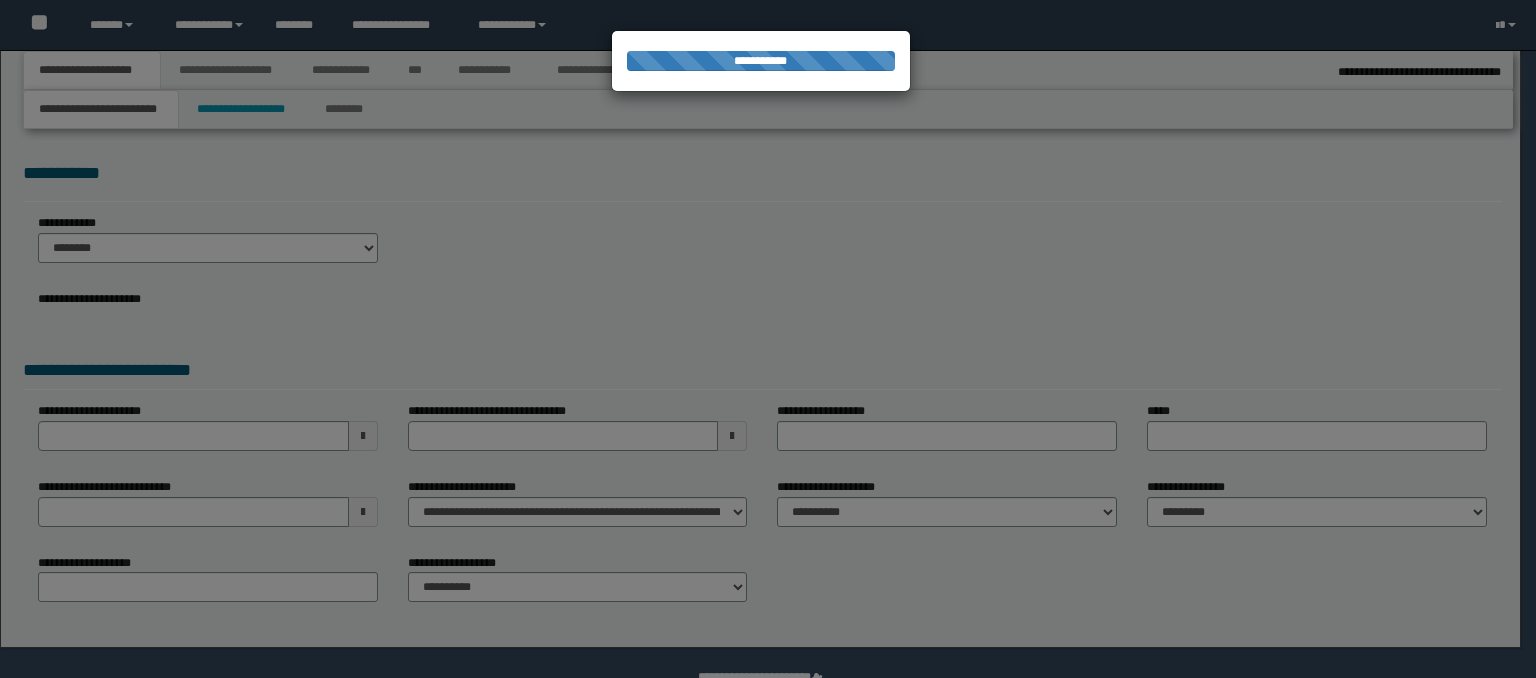 select on "*" 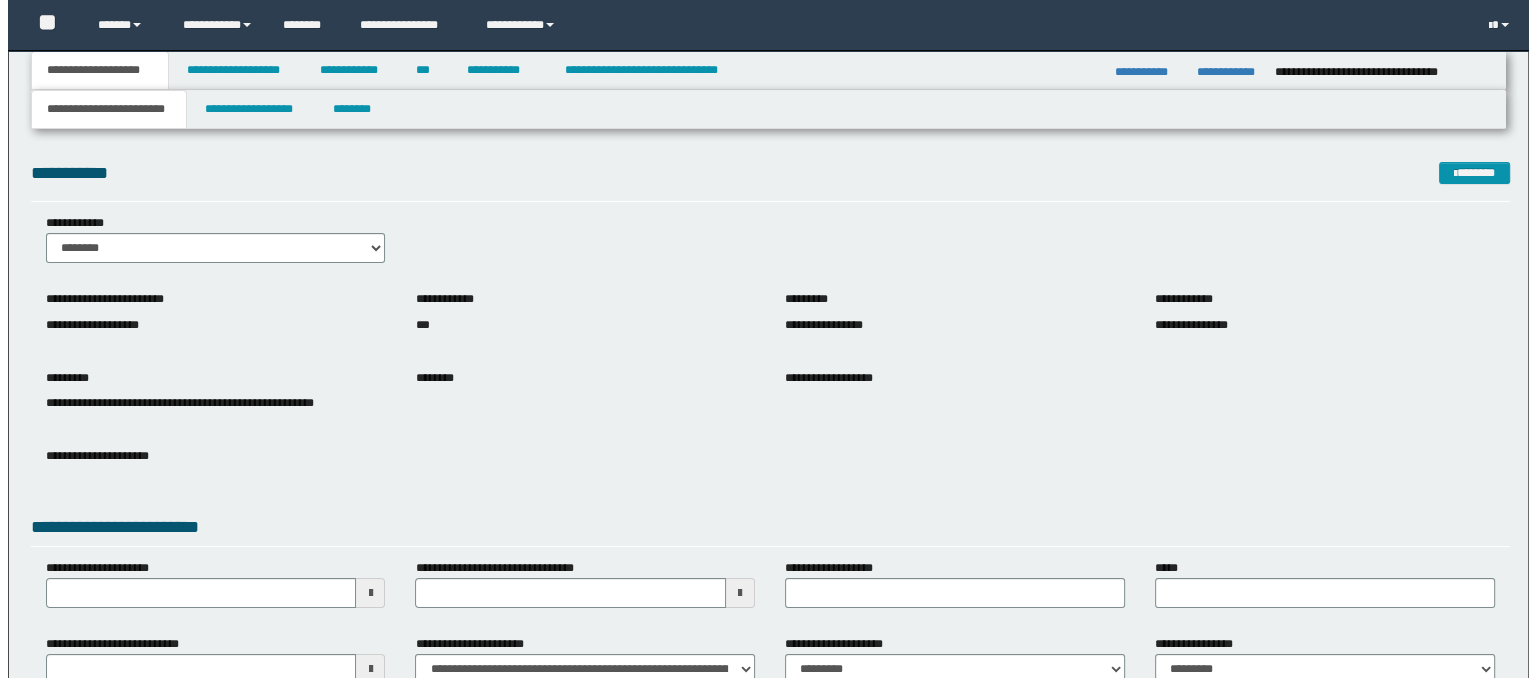 scroll, scrollTop: 0, scrollLeft: 0, axis: both 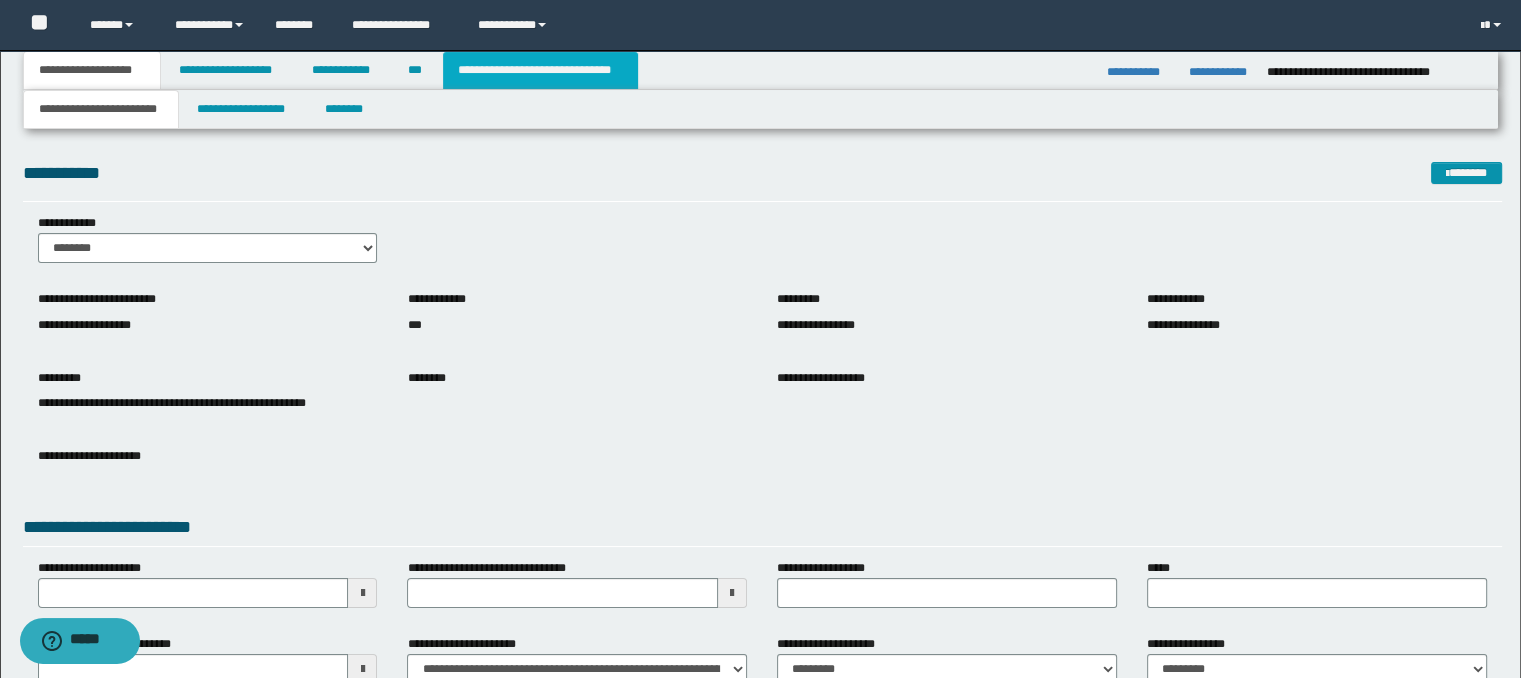 click on "**********" at bounding box center (540, 70) 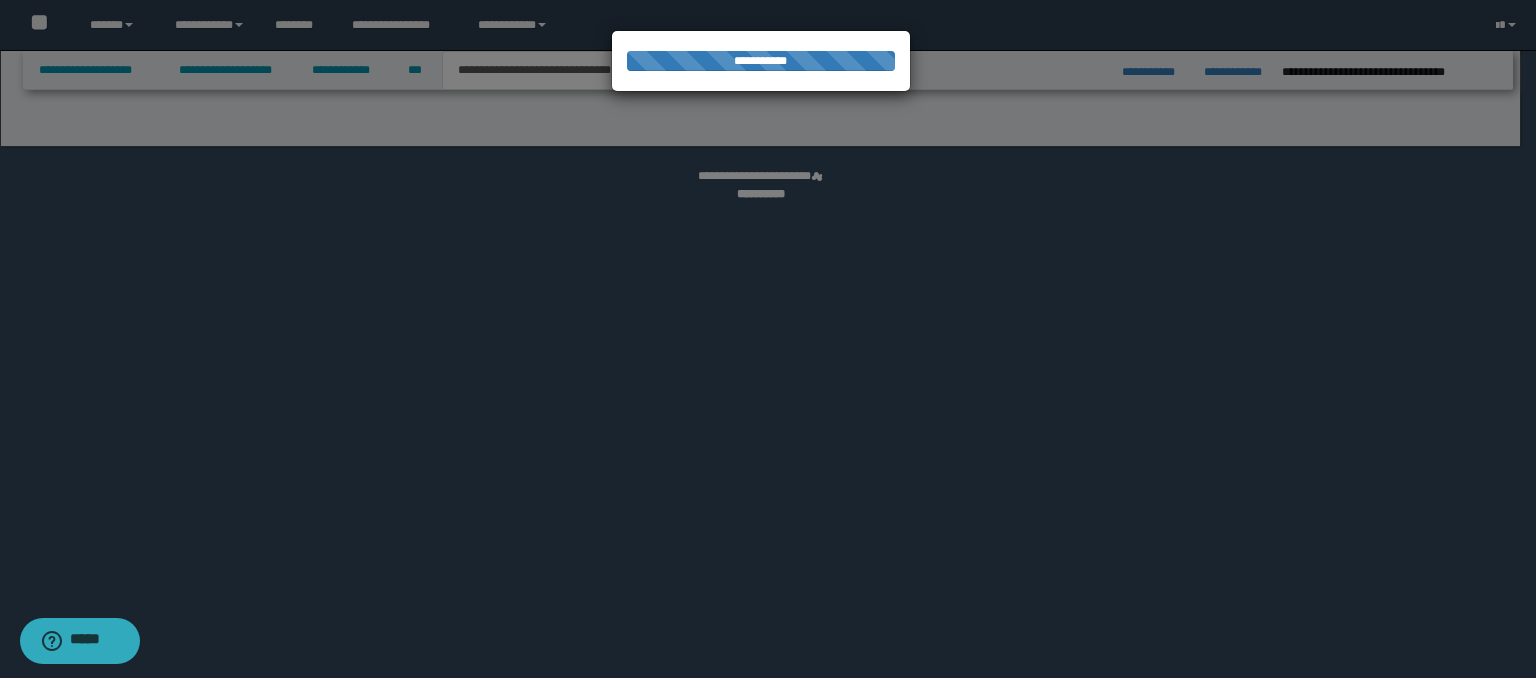 select on "*" 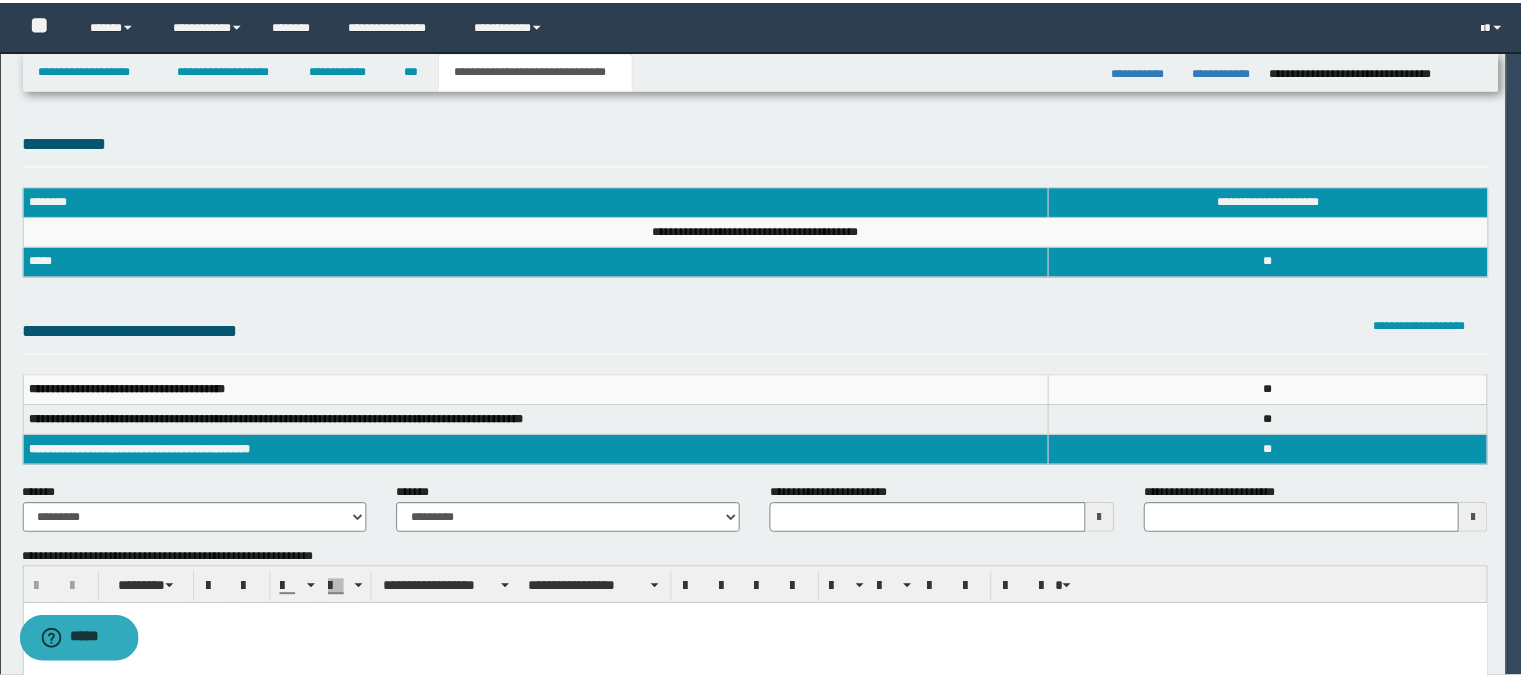 scroll, scrollTop: 0, scrollLeft: 0, axis: both 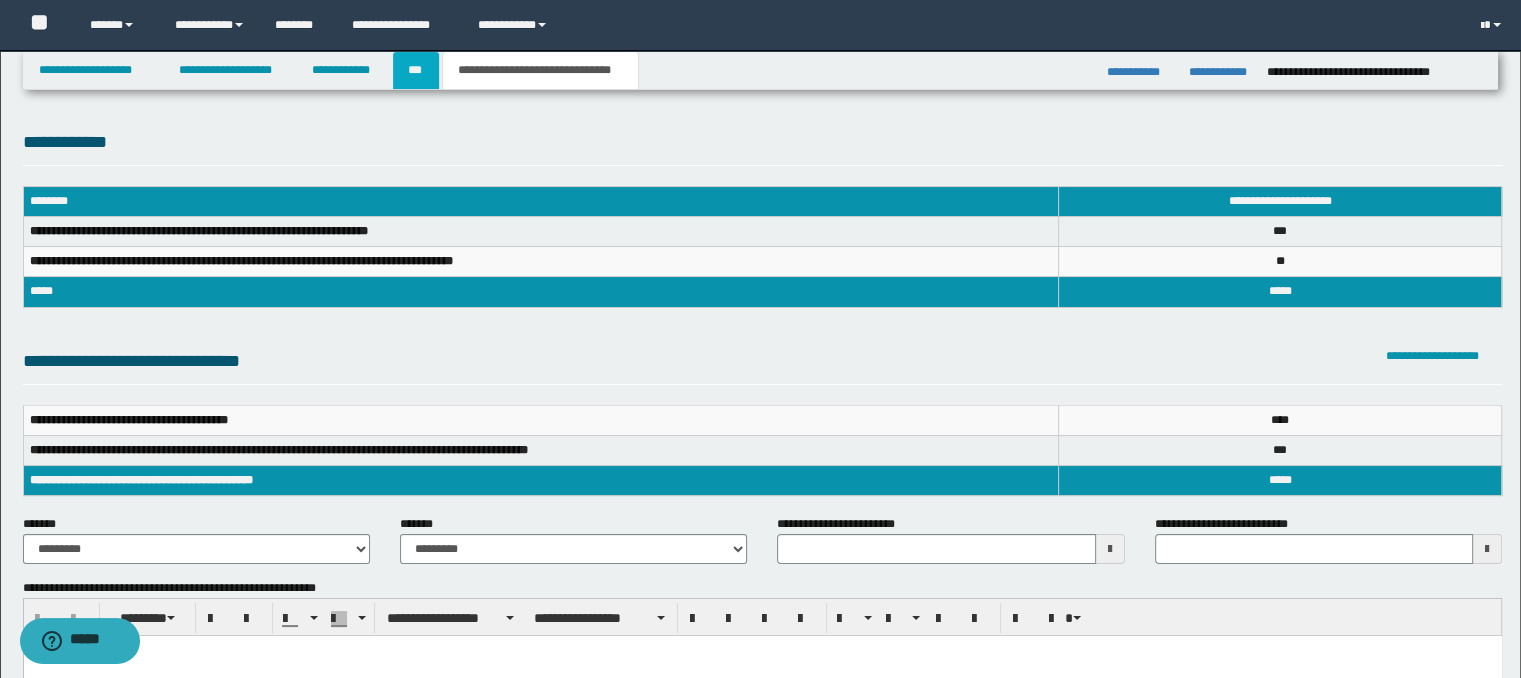 click on "***" at bounding box center [416, 70] 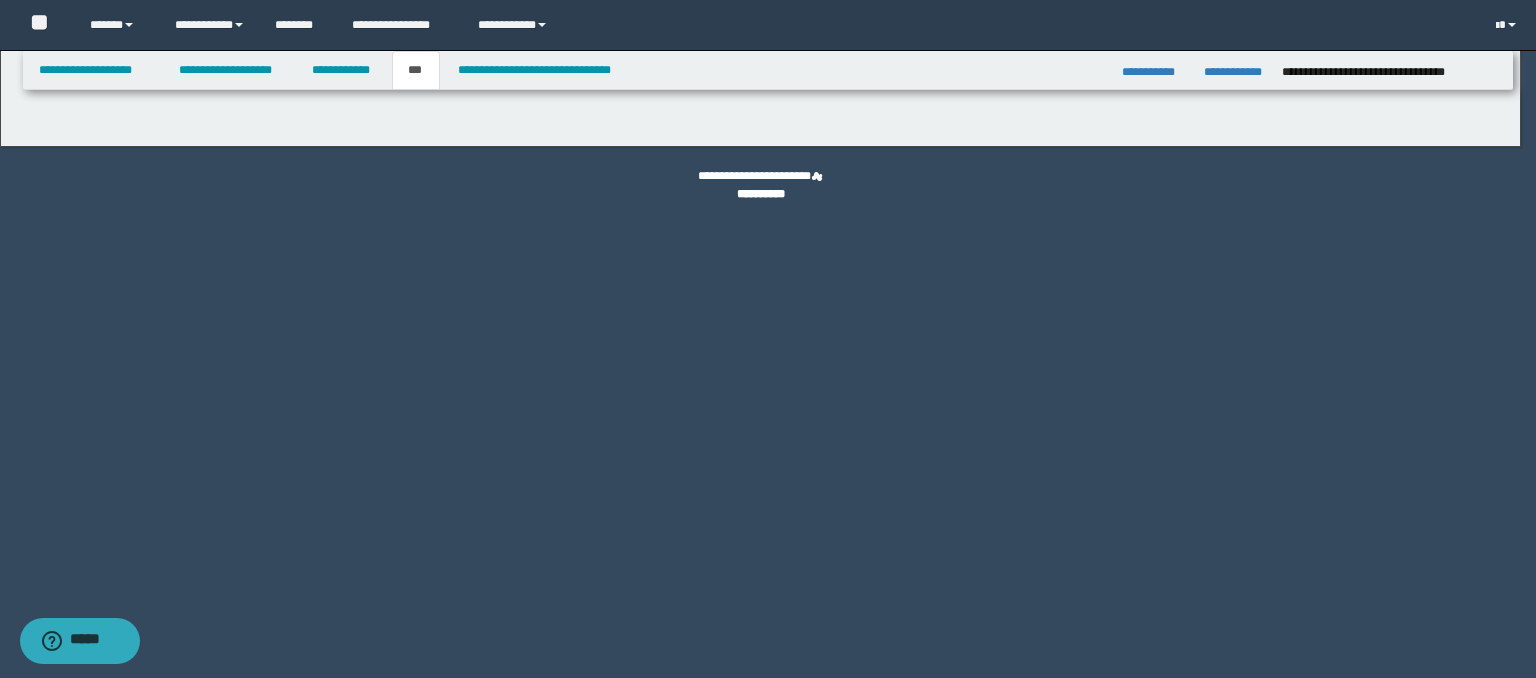 select on "**" 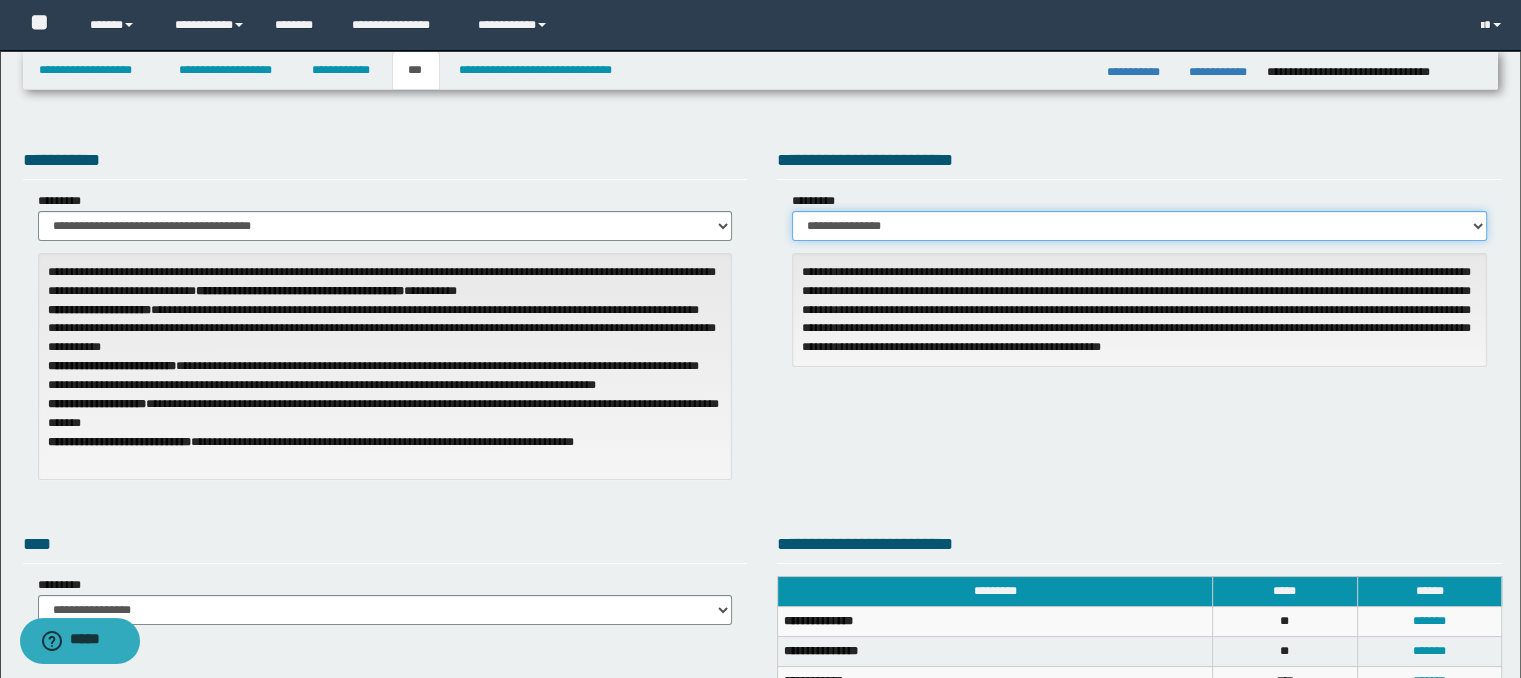 click on "**********" at bounding box center [1139, 226] 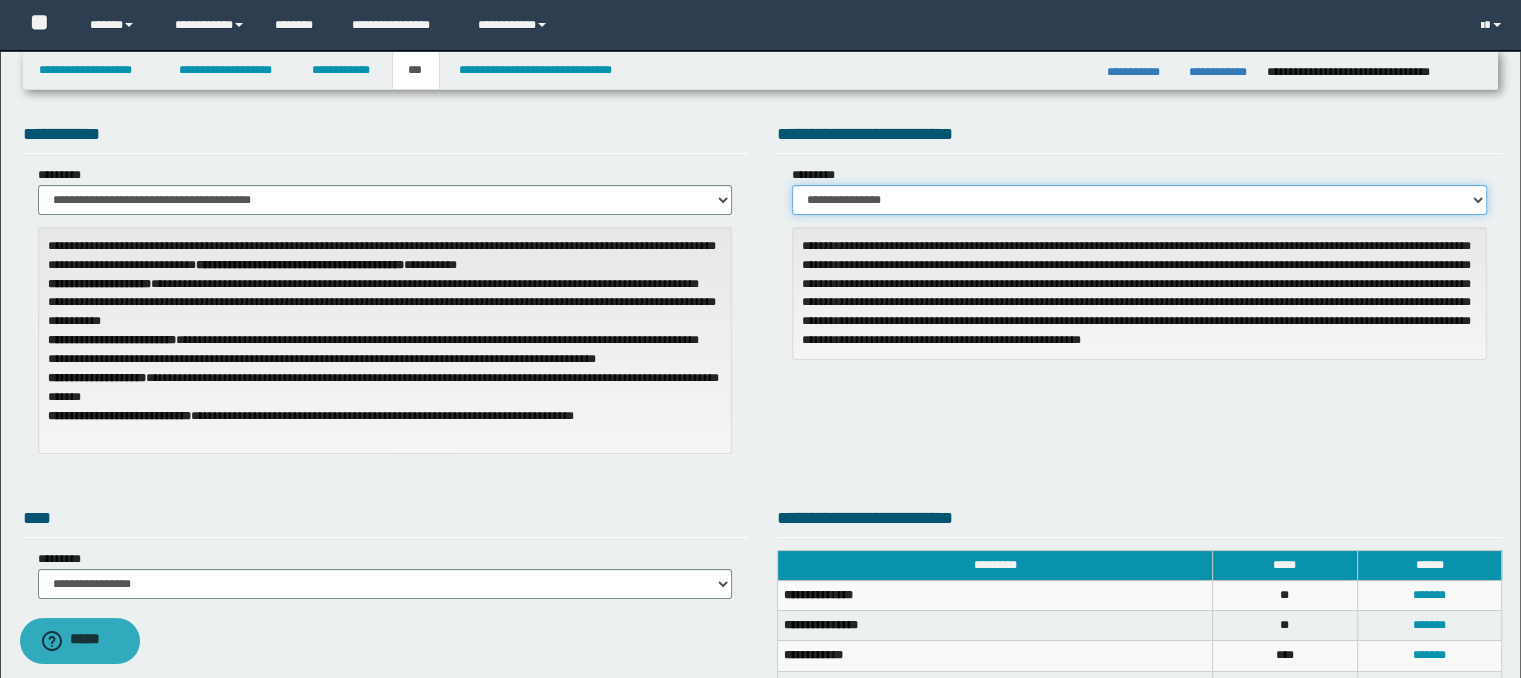 scroll, scrollTop: 0, scrollLeft: 0, axis: both 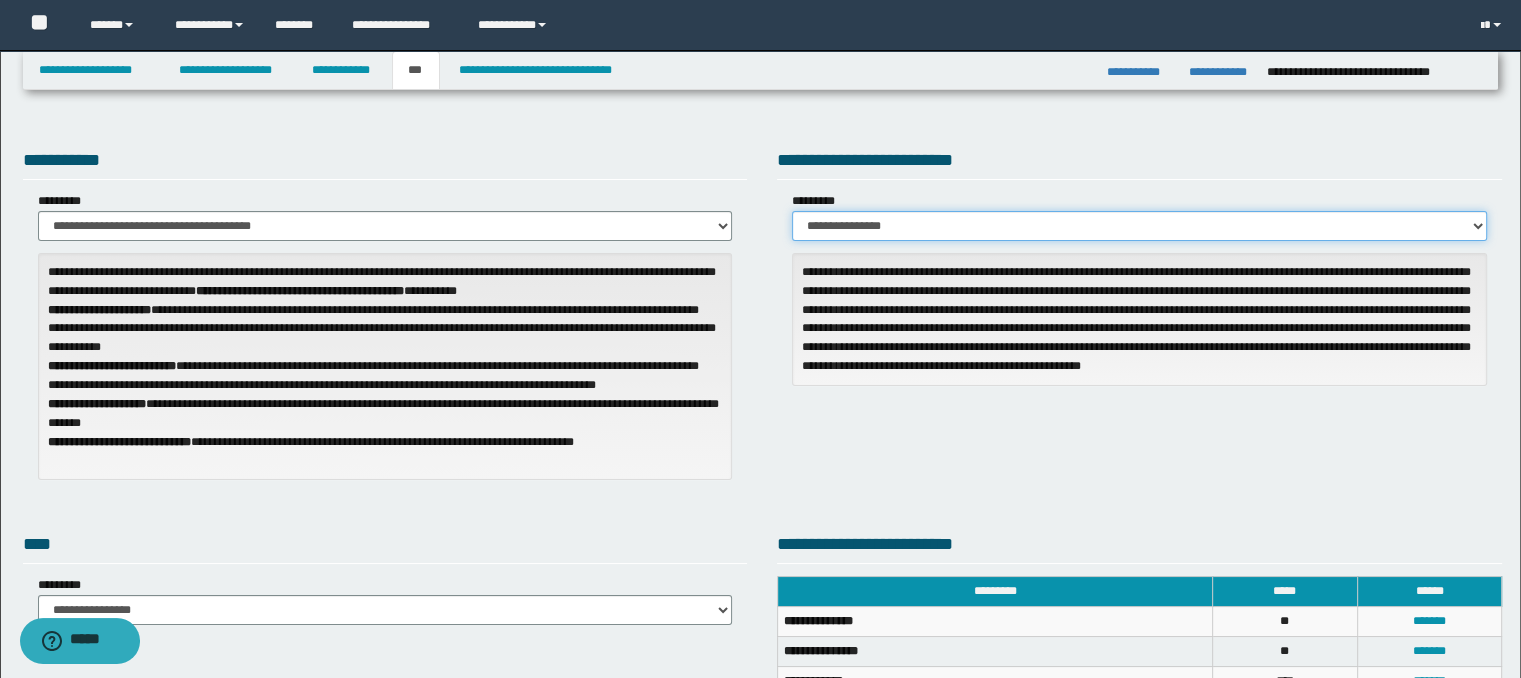 click on "**********" at bounding box center [1139, 226] 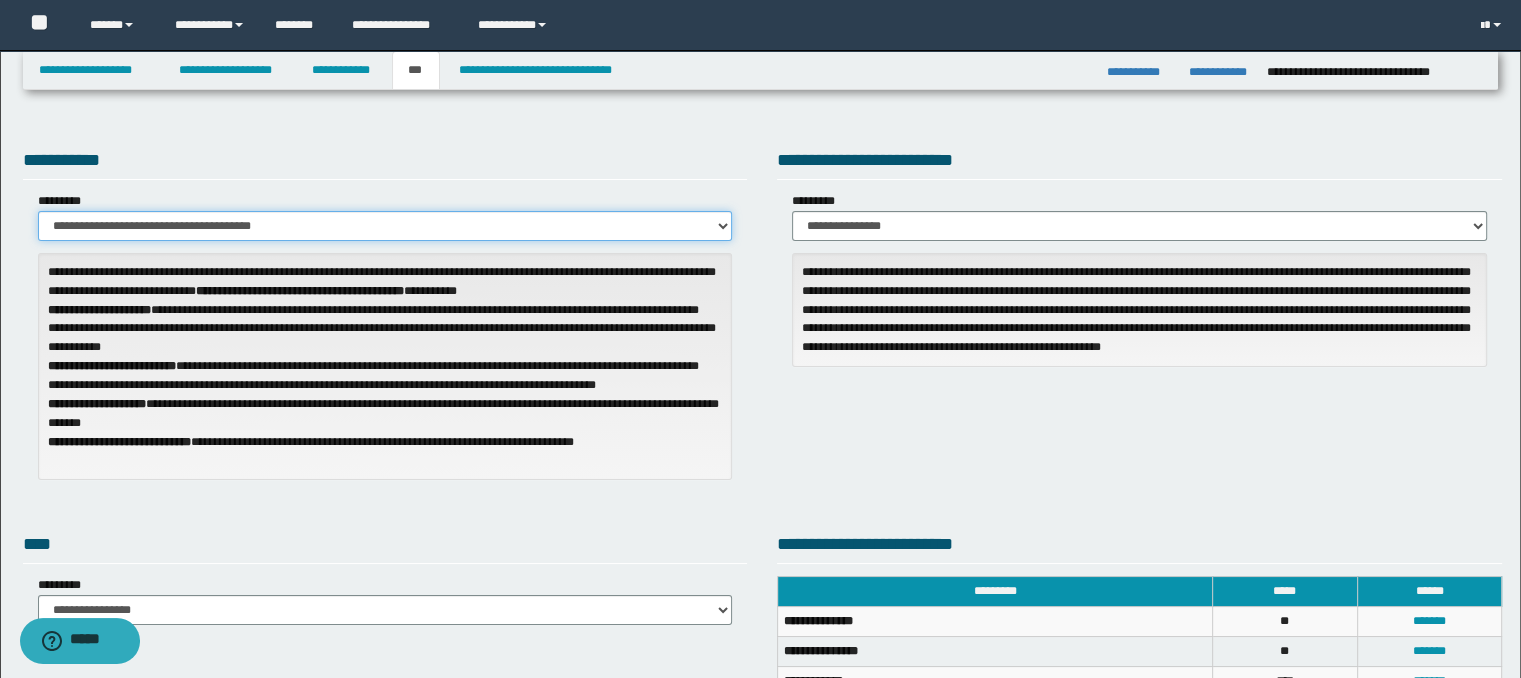 click on "**********" at bounding box center (385, 226) 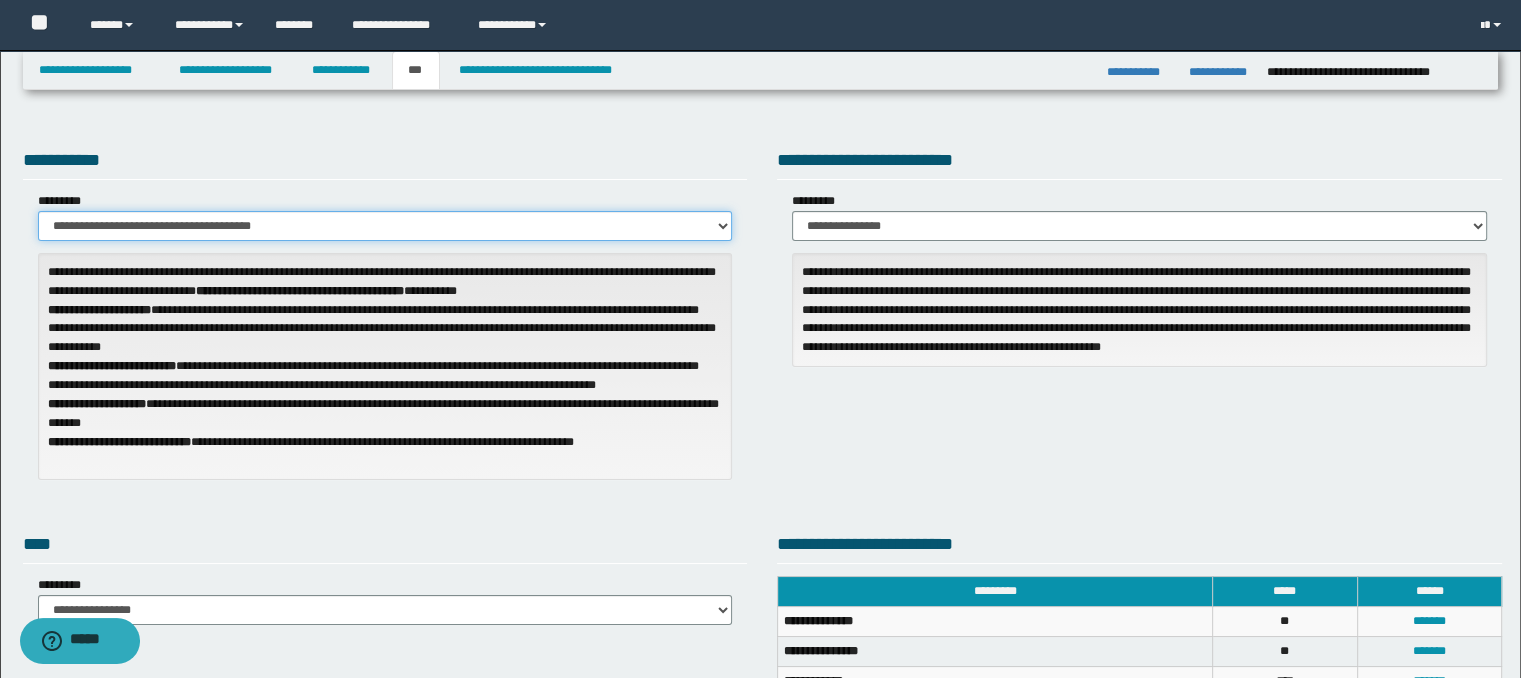select on "**" 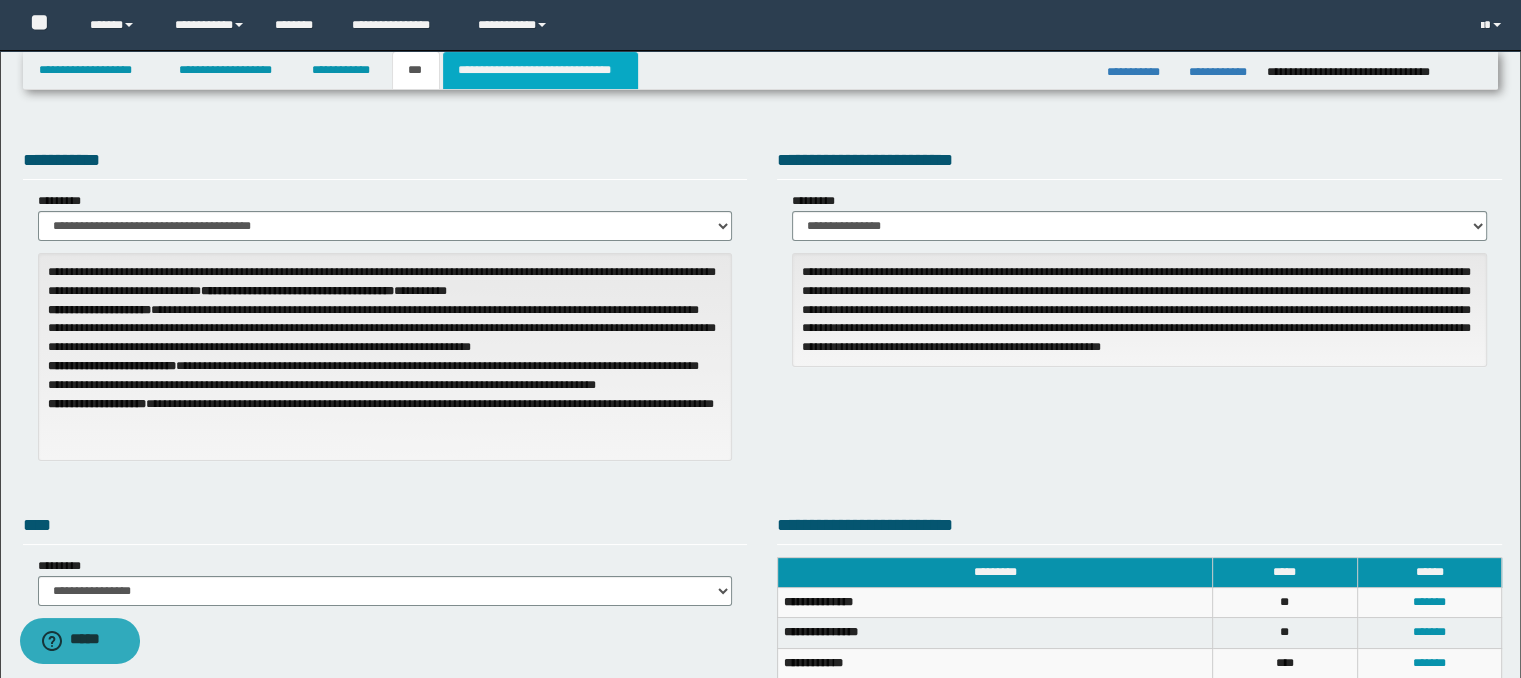 click on "**********" at bounding box center (540, 70) 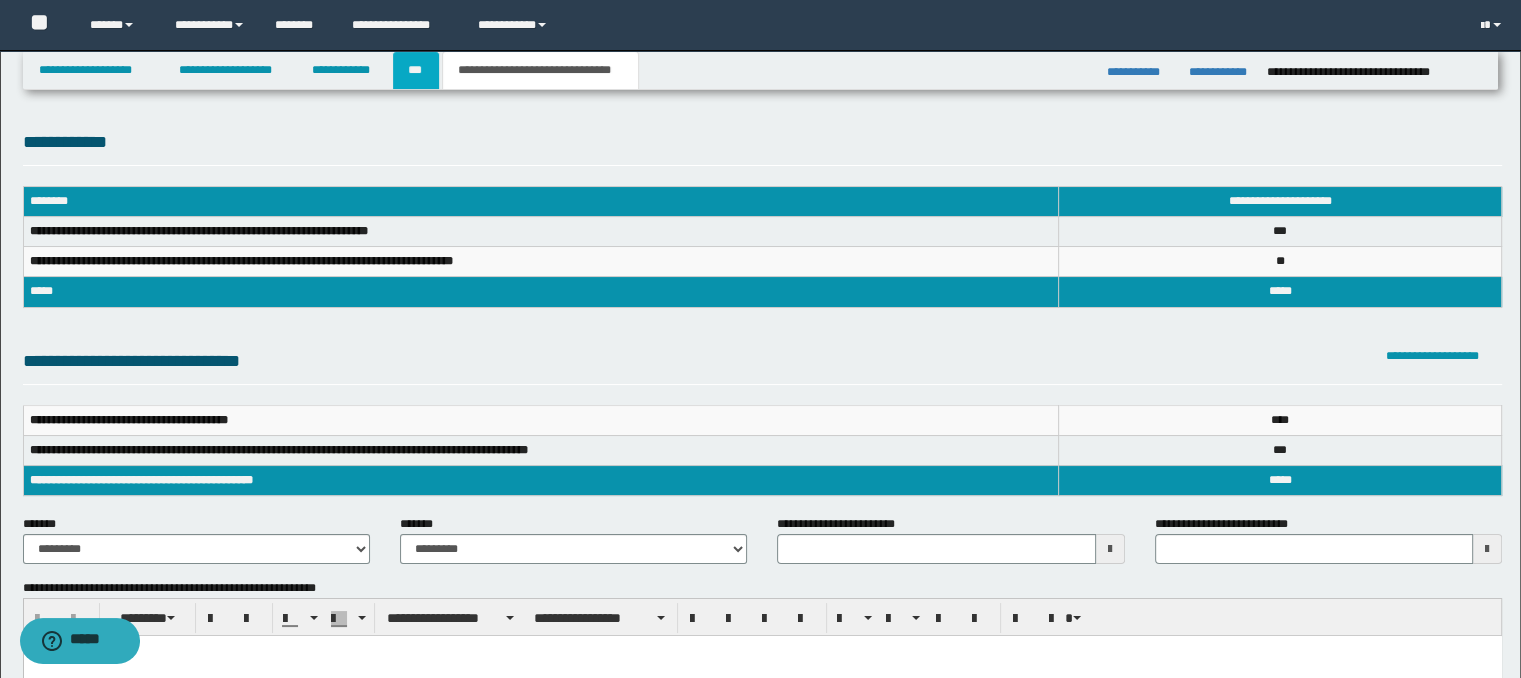 click on "***" at bounding box center [416, 70] 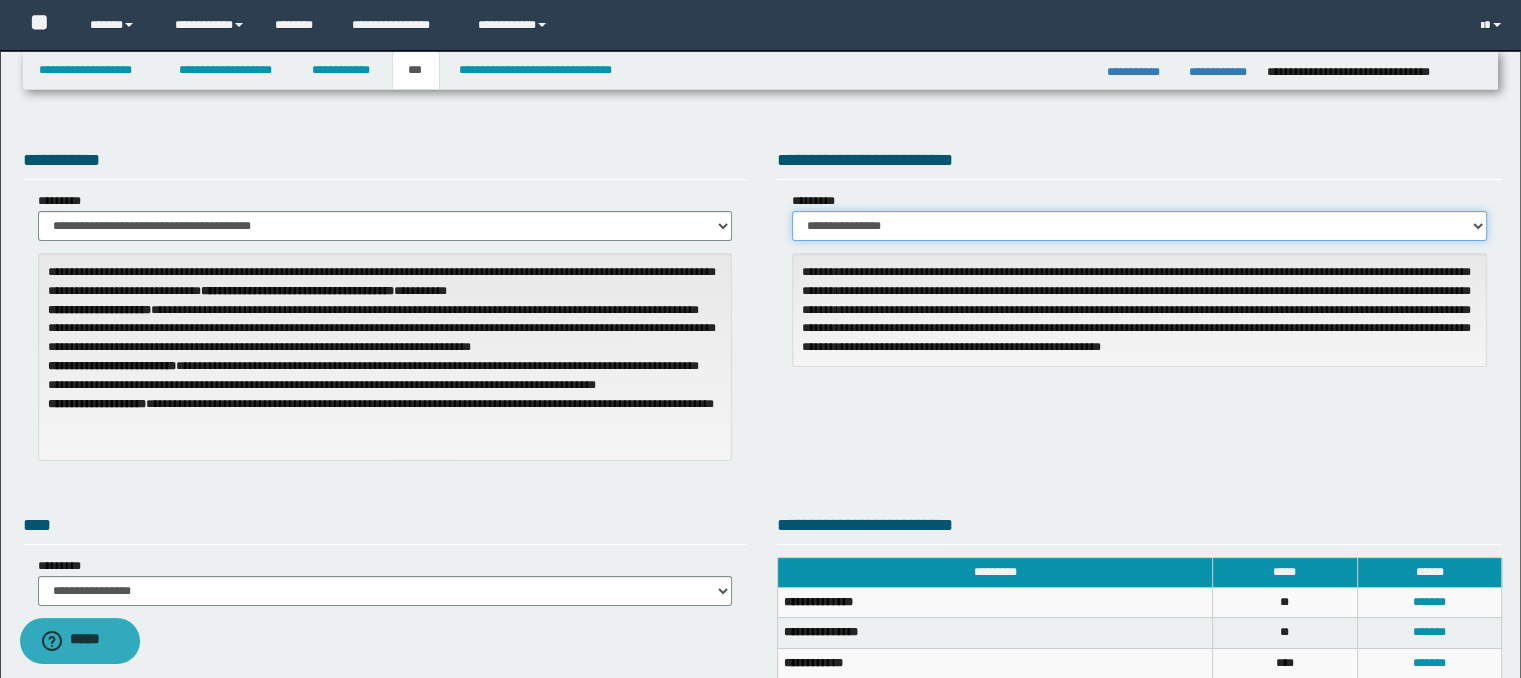 click on "**********" at bounding box center [1139, 226] 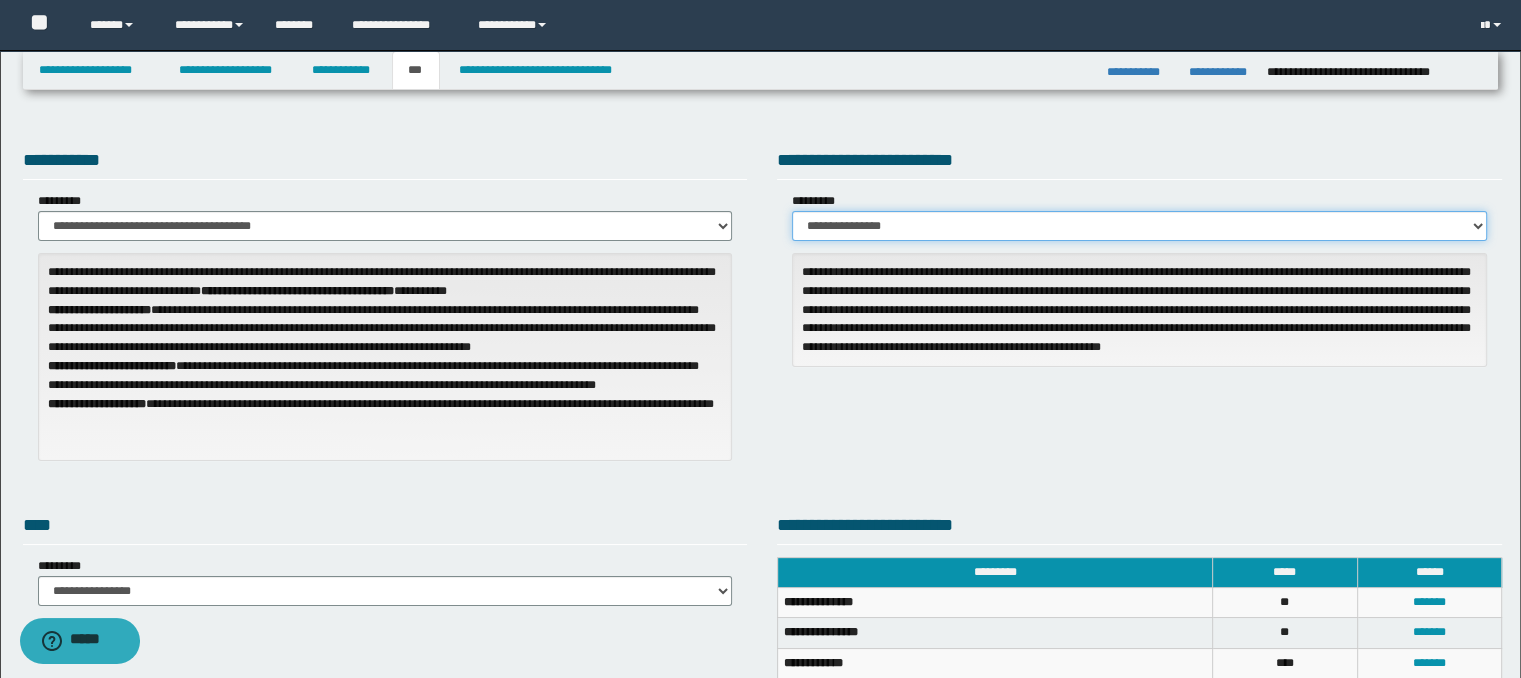 select on "*" 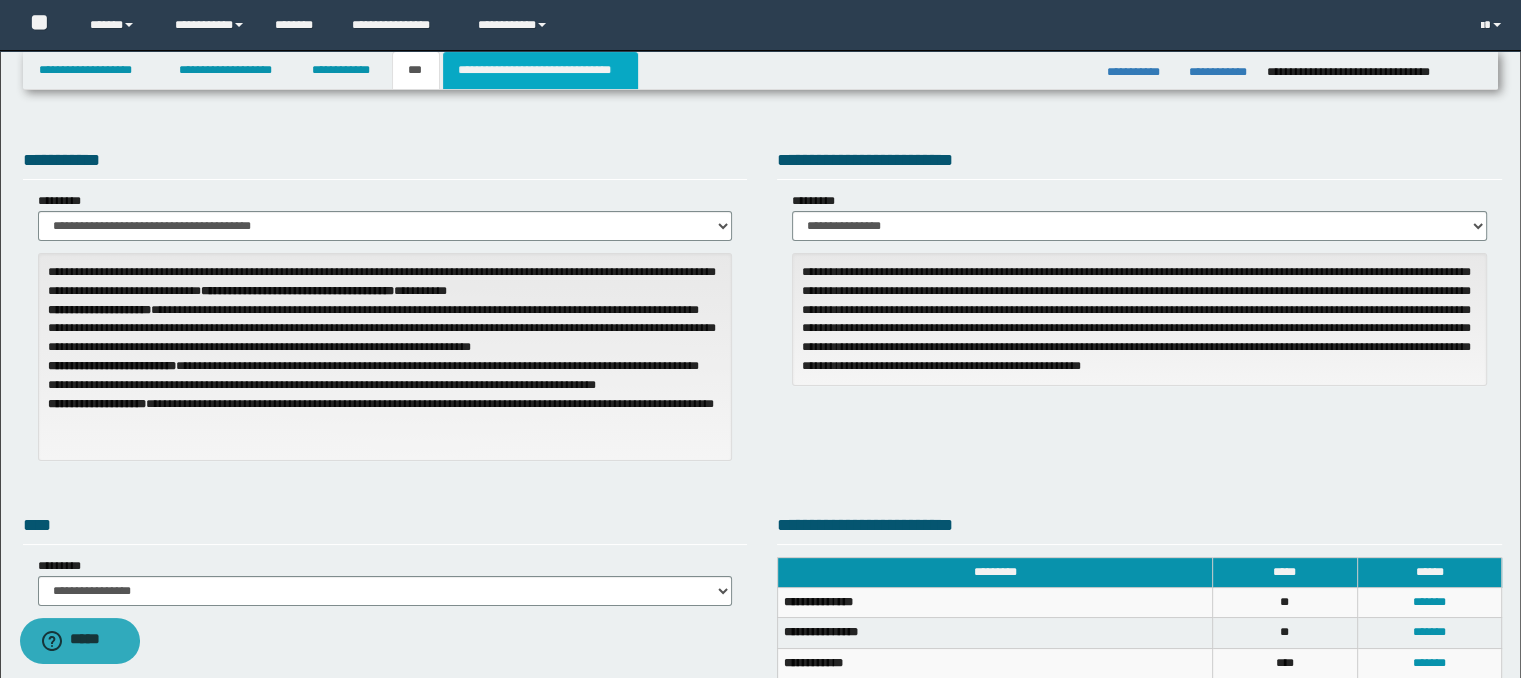 click on "**********" at bounding box center (540, 70) 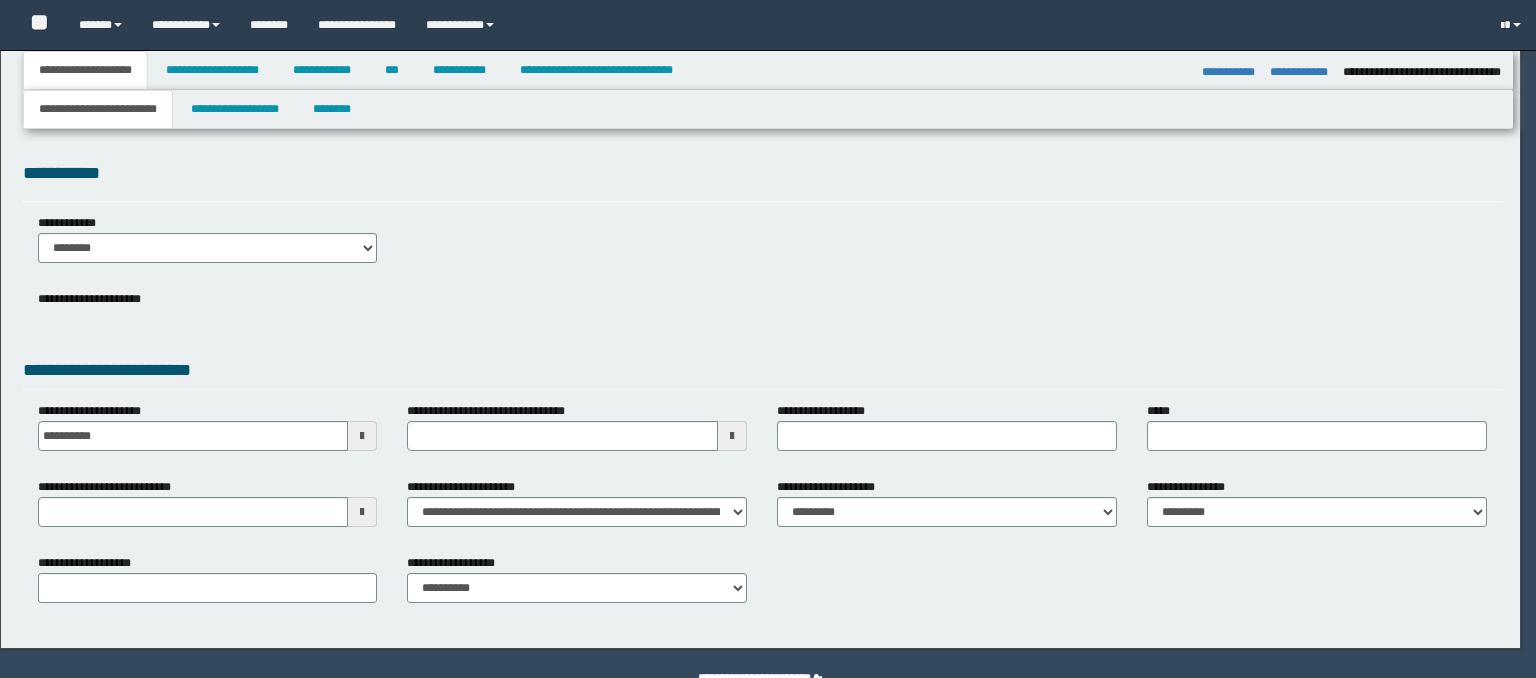 select on "*" 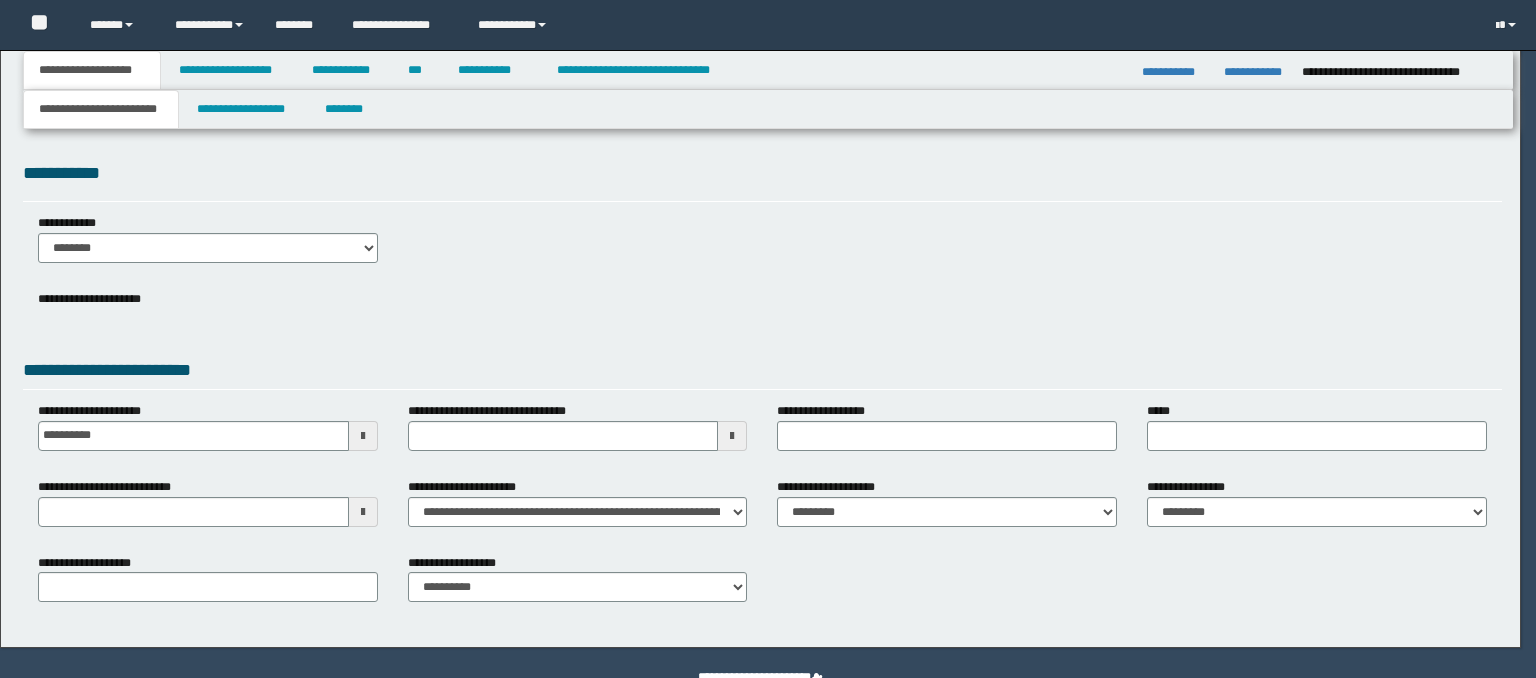 scroll, scrollTop: 0, scrollLeft: 0, axis: both 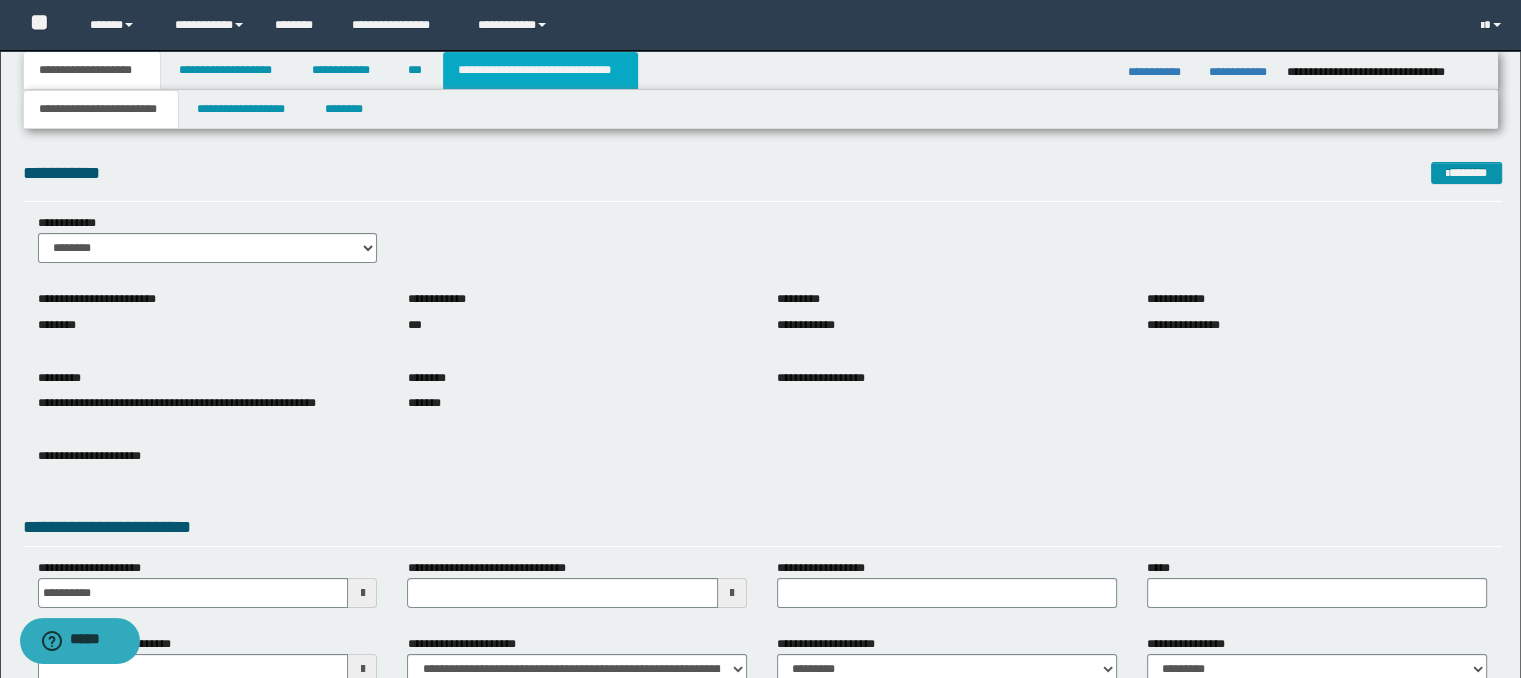 click on "**********" at bounding box center (540, 70) 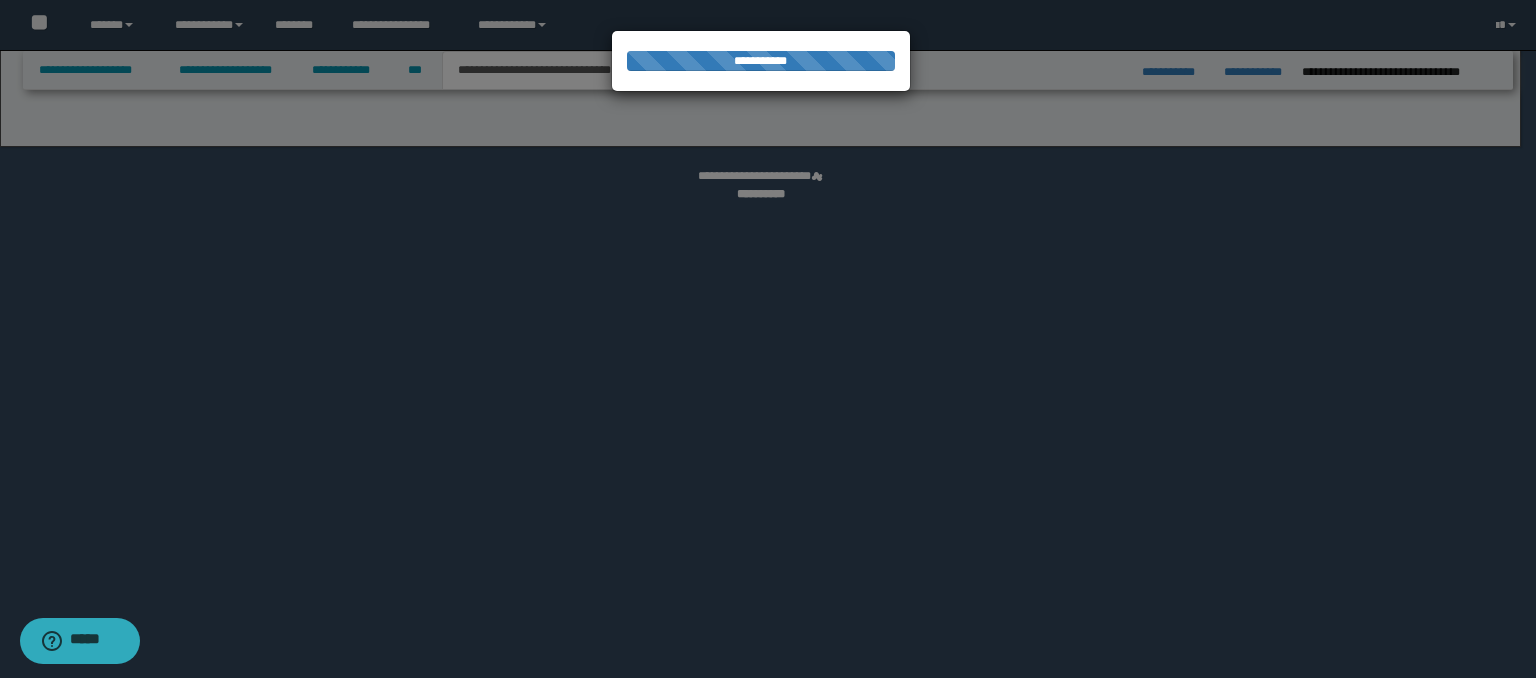 select on "*" 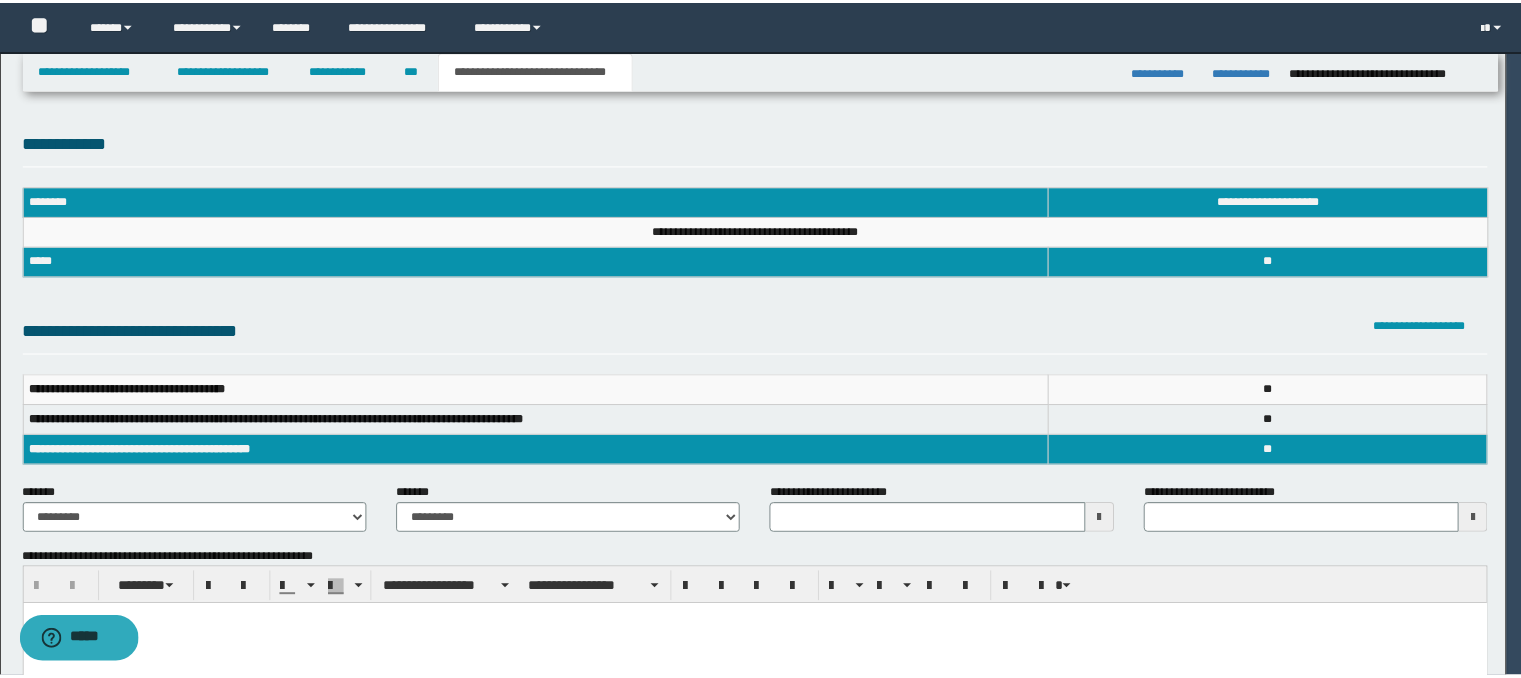 scroll, scrollTop: 0, scrollLeft: 0, axis: both 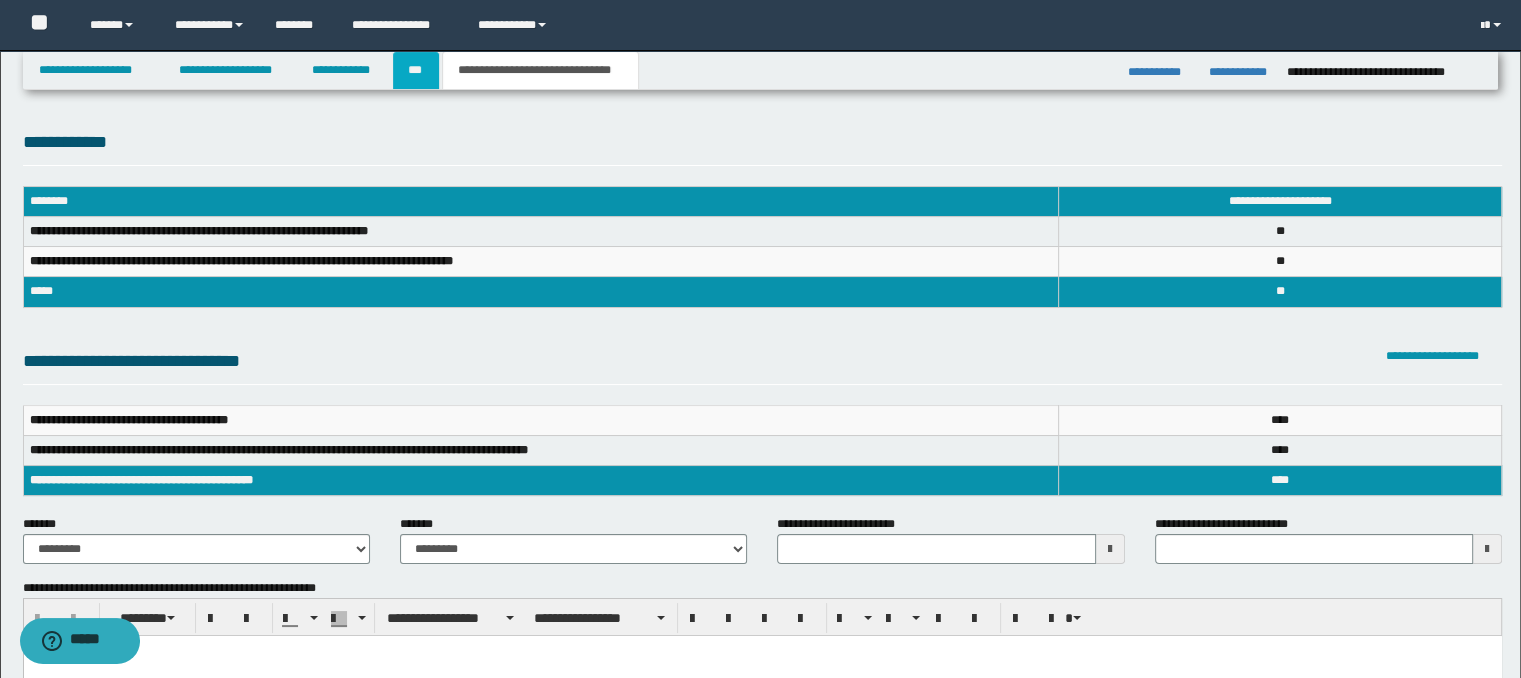 click on "***" at bounding box center [416, 70] 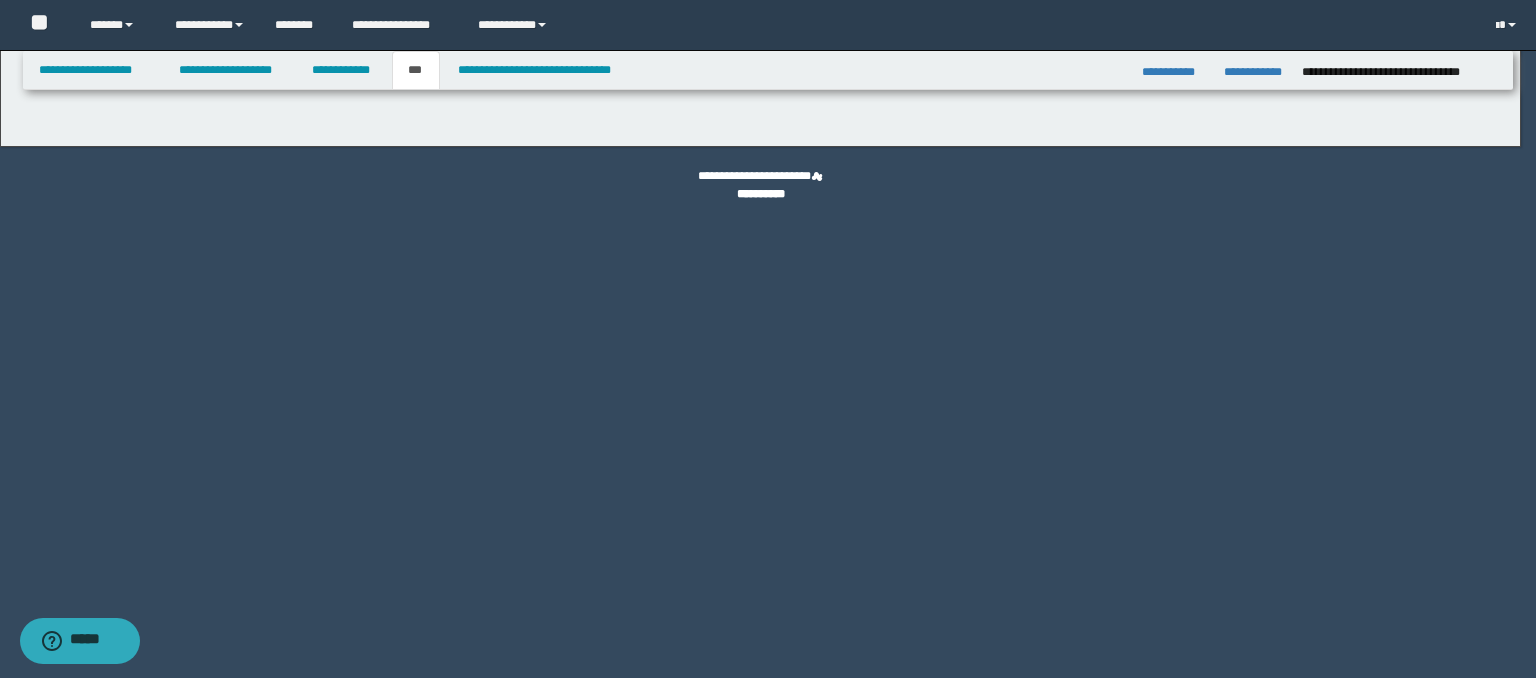 select on "*" 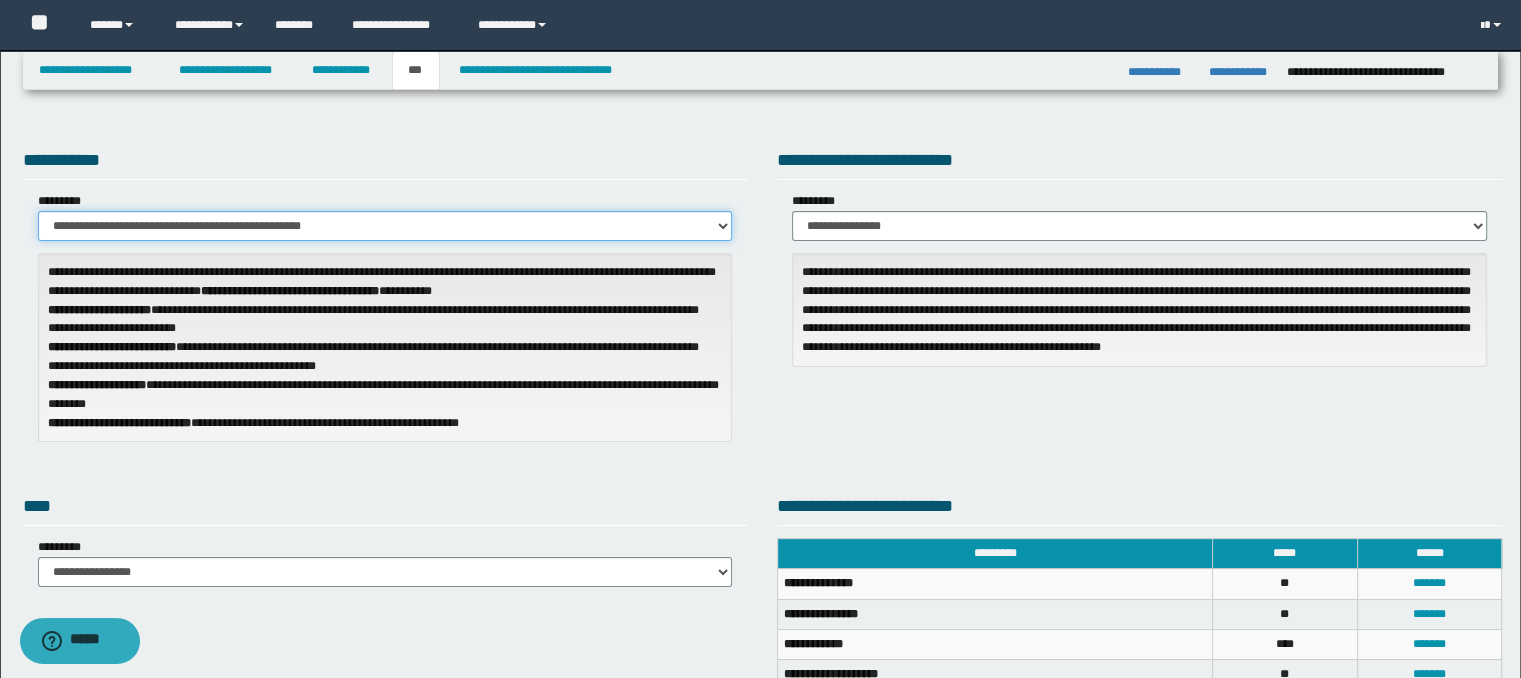 drag, startPoint x: 478, startPoint y: 228, endPoint x: 484, endPoint y: 238, distance: 11.661903 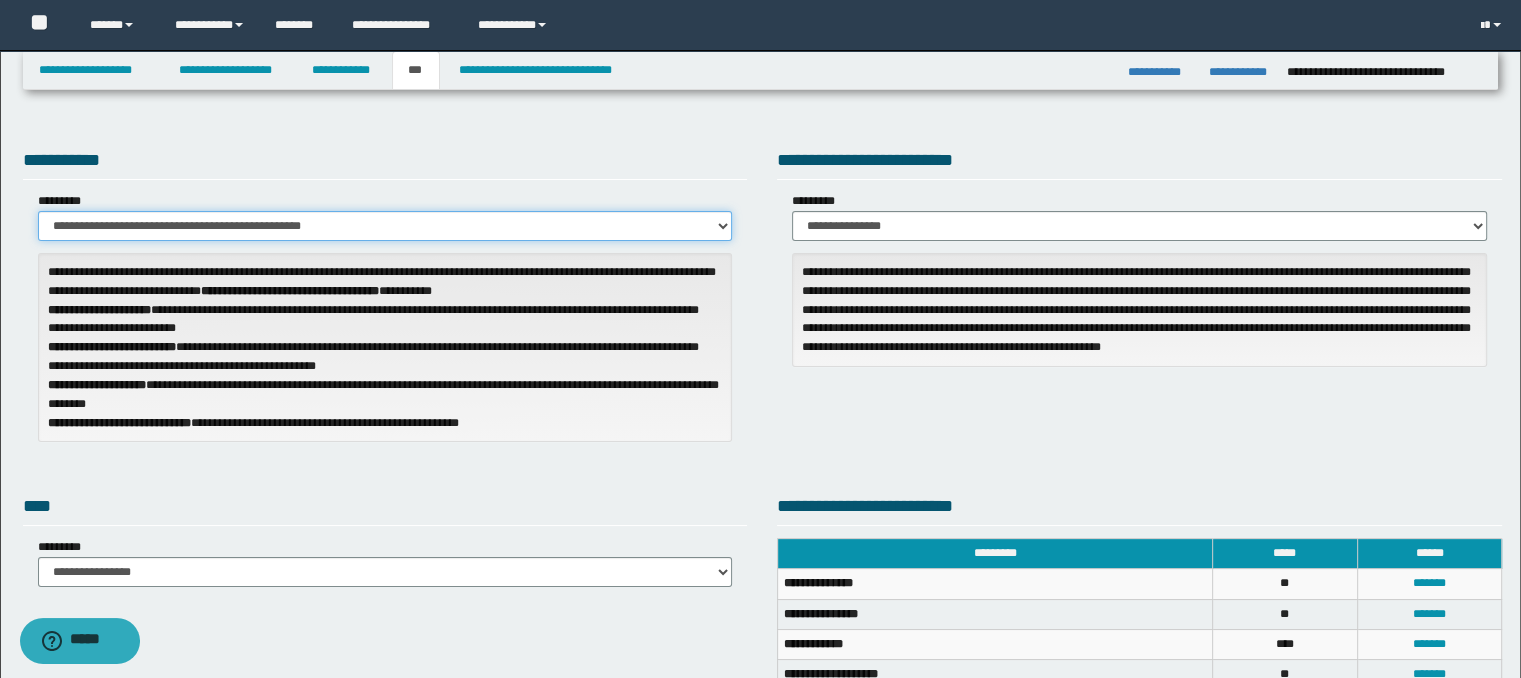 select on "*" 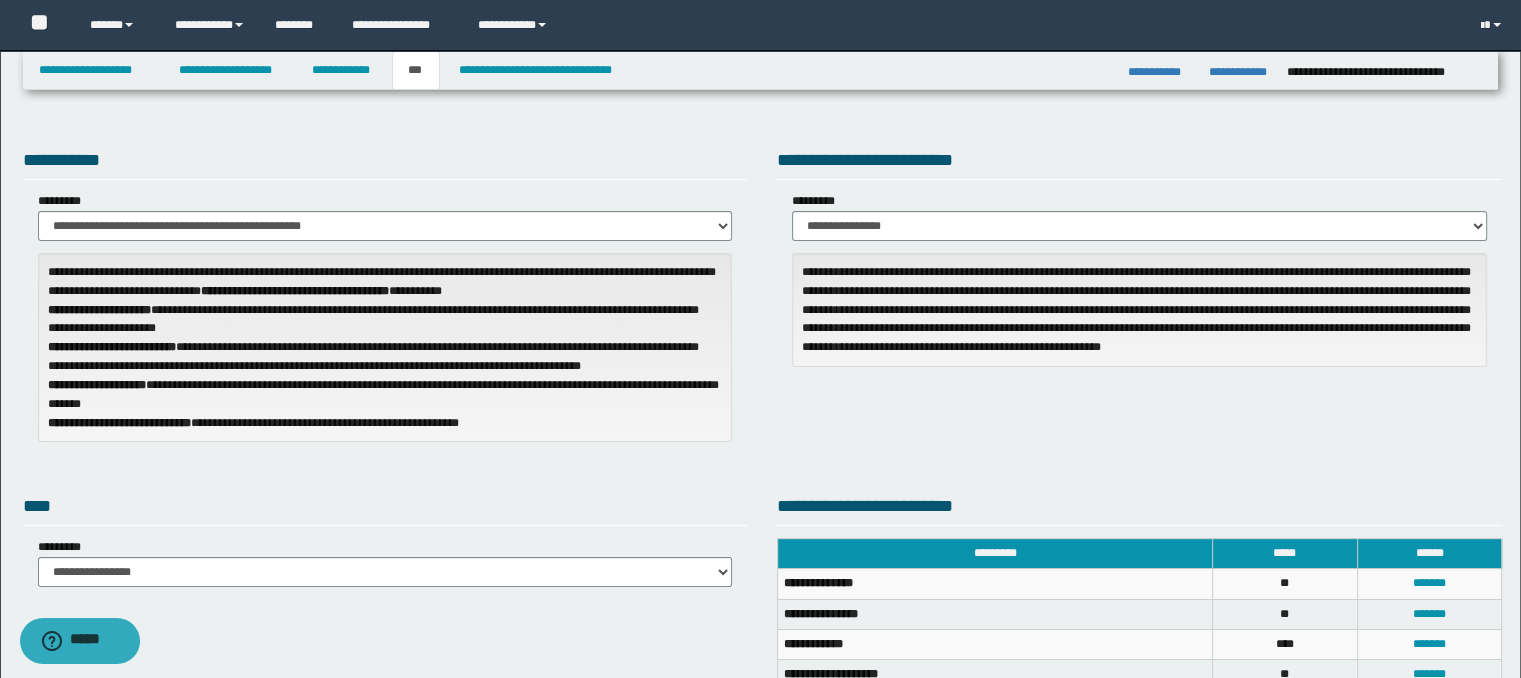 click on "**********" at bounding box center [385, 301] 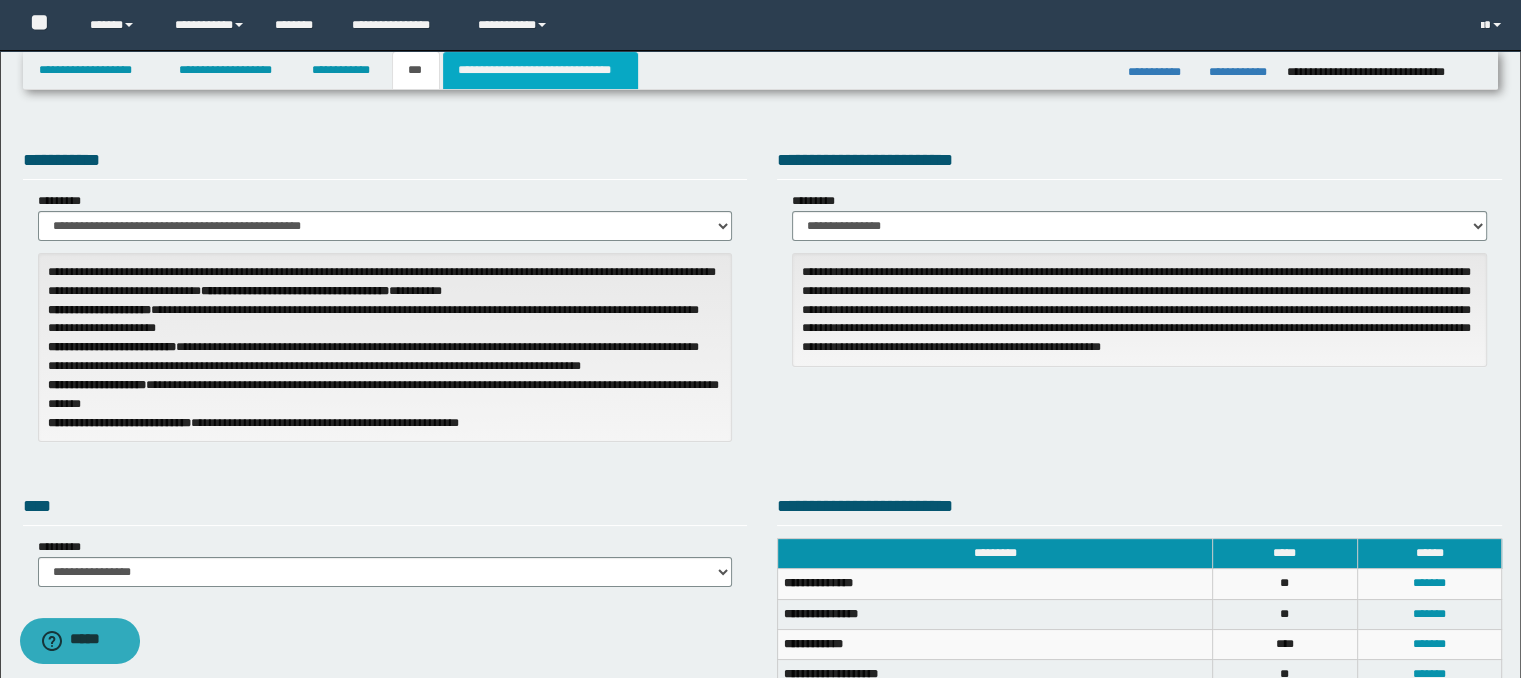 click on "**********" at bounding box center [540, 70] 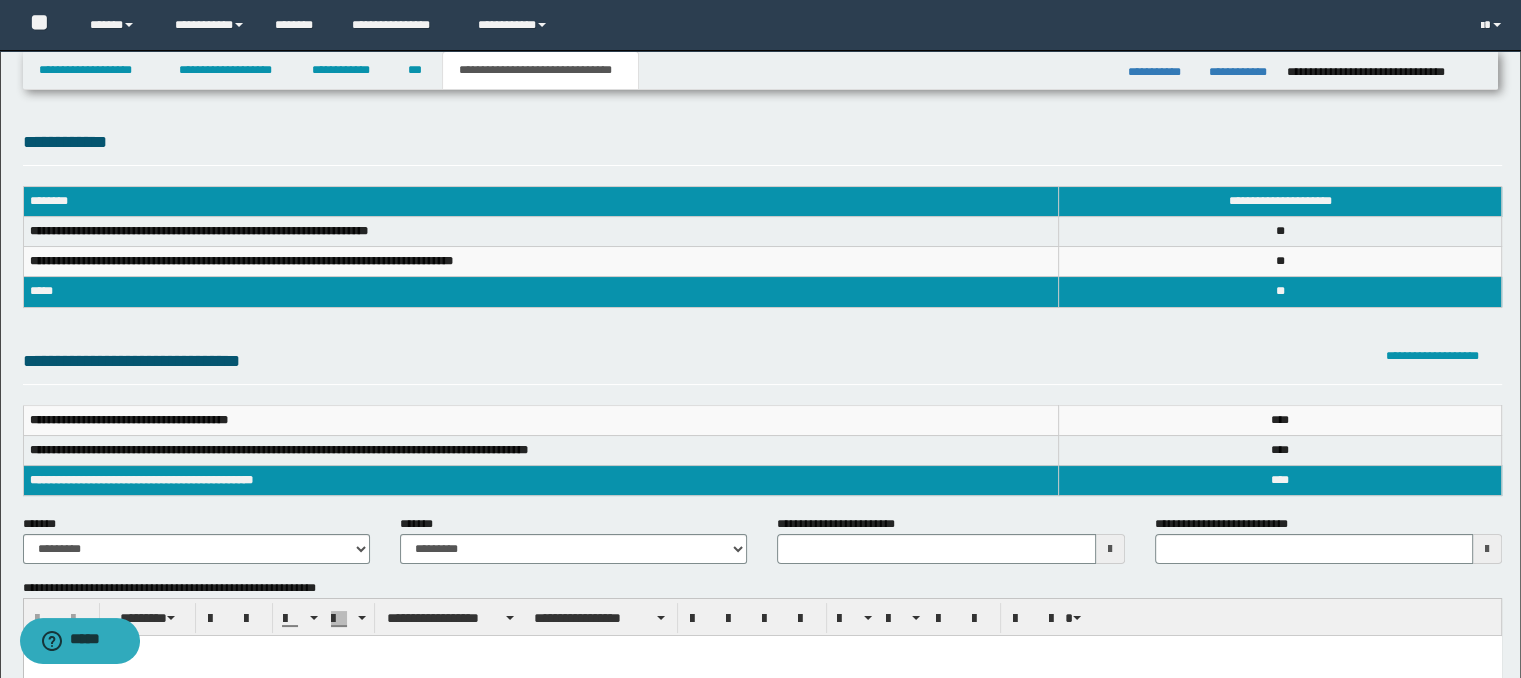 type 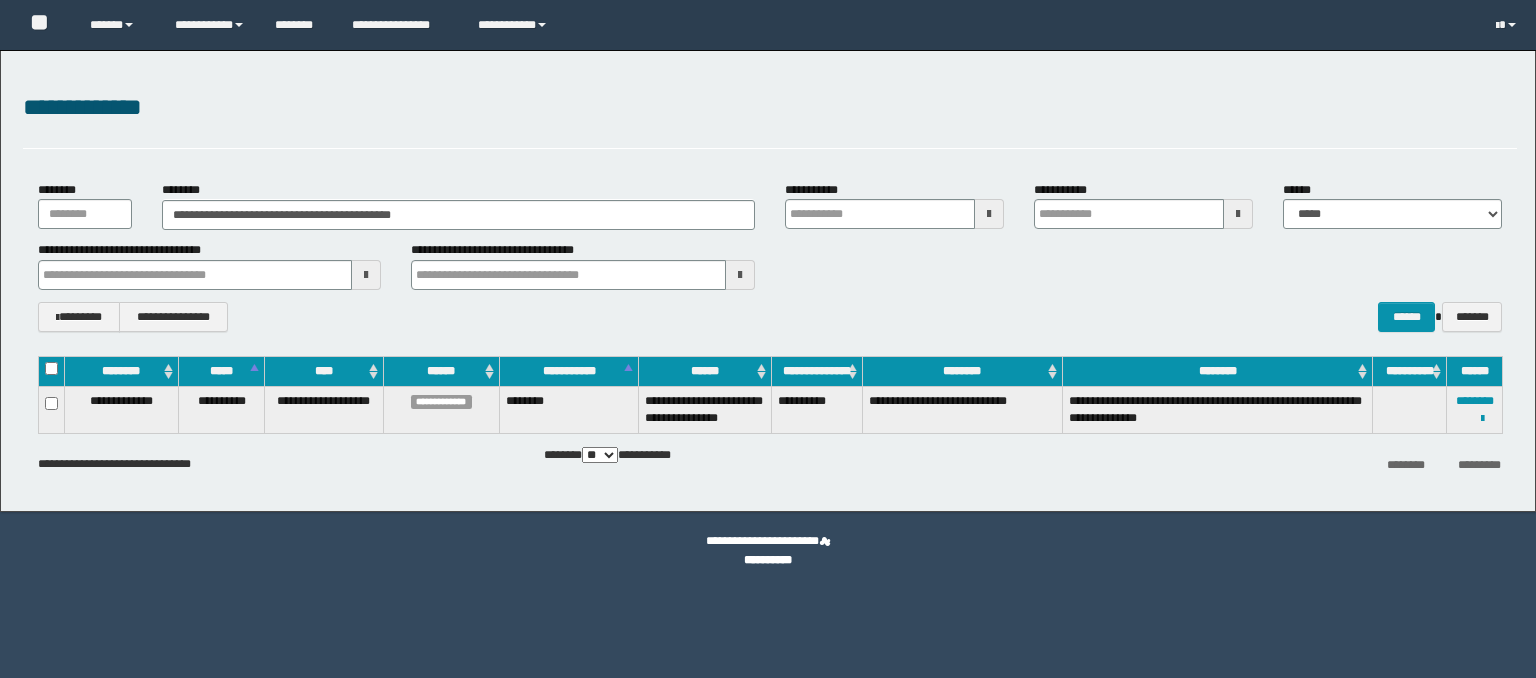 scroll, scrollTop: 0, scrollLeft: 0, axis: both 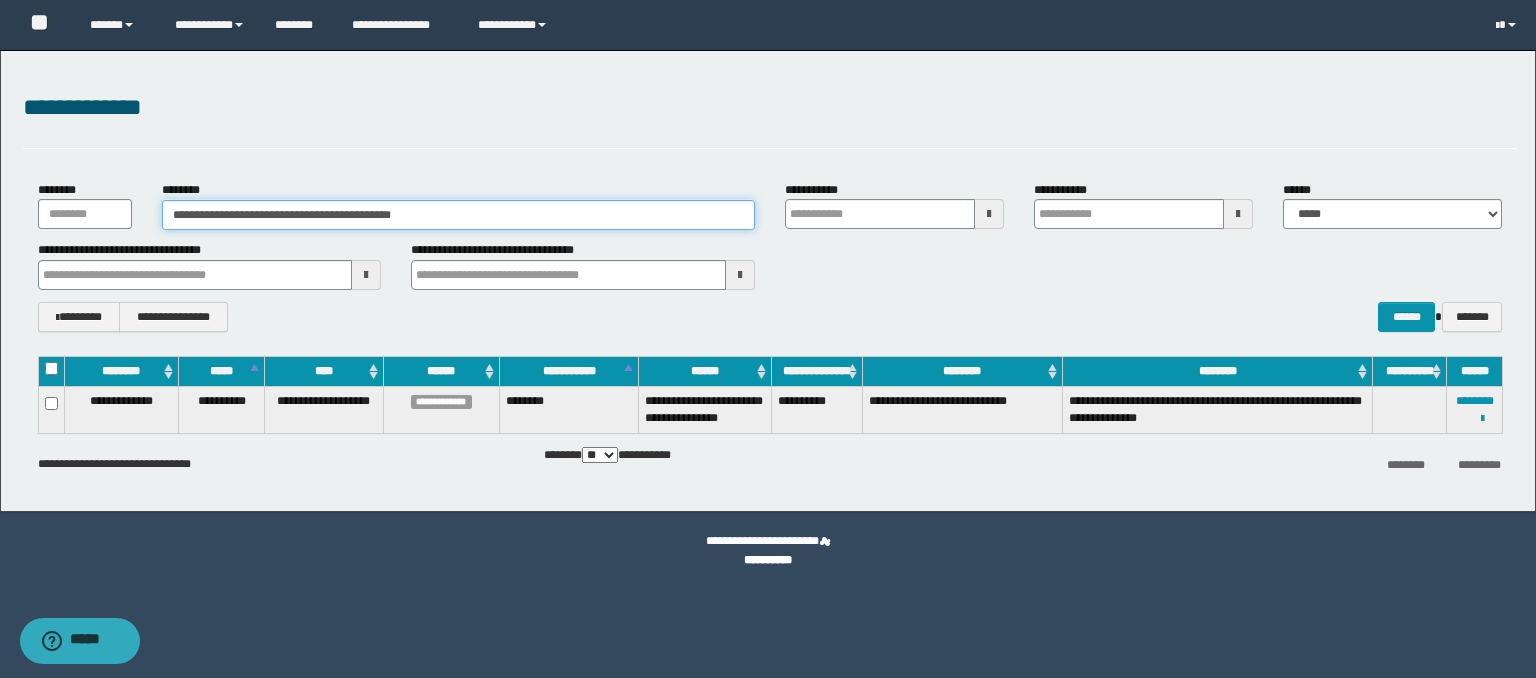 drag, startPoint x: 500, startPoint y: 217, endPoint x: 0, endPoint y: 133, distance: 507.0069 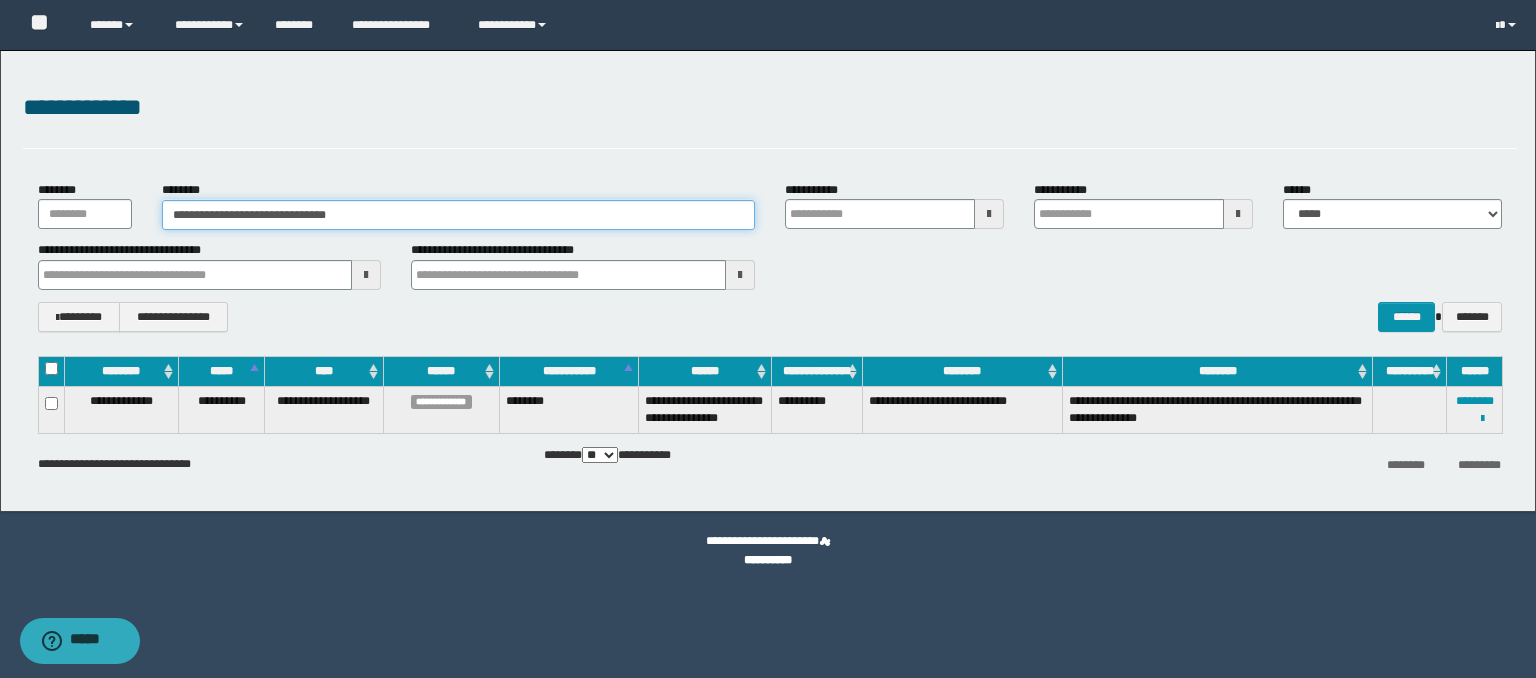type on "**********" 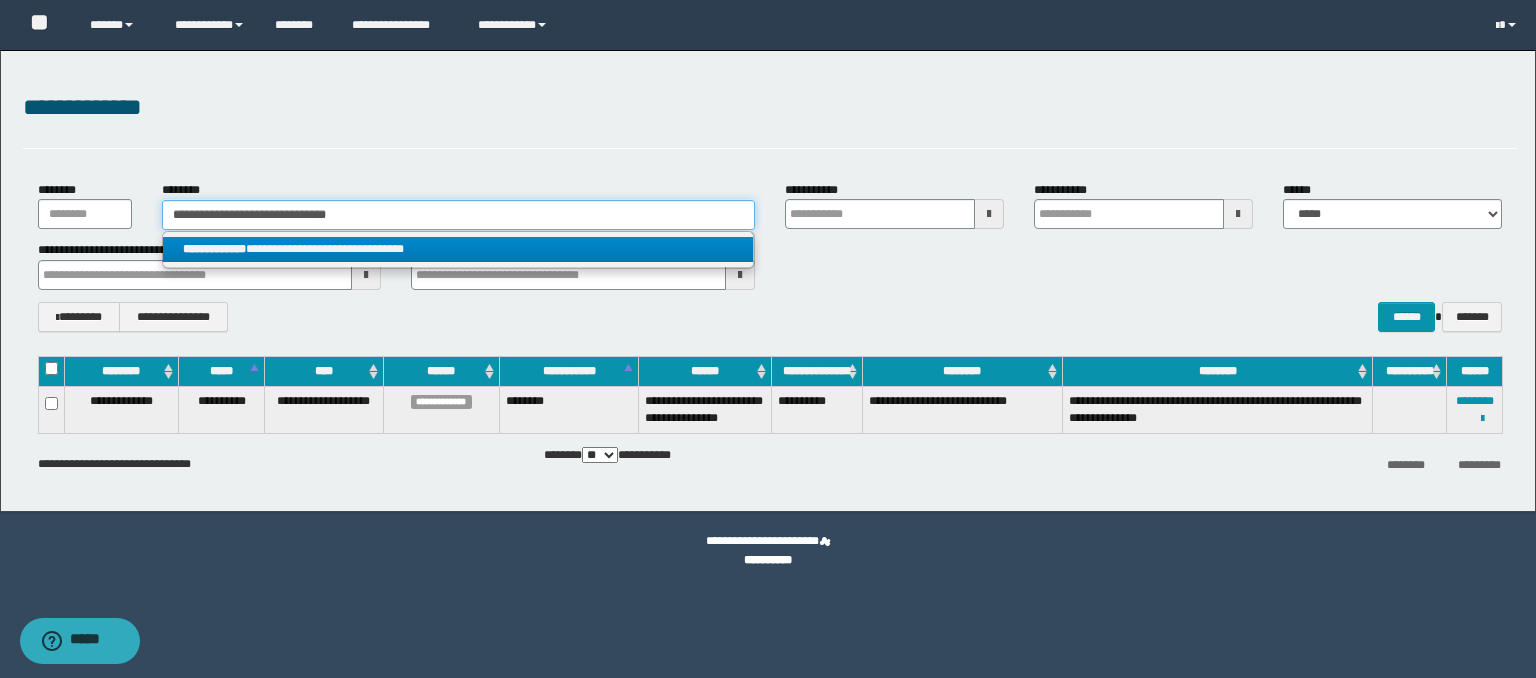 type on "**********" 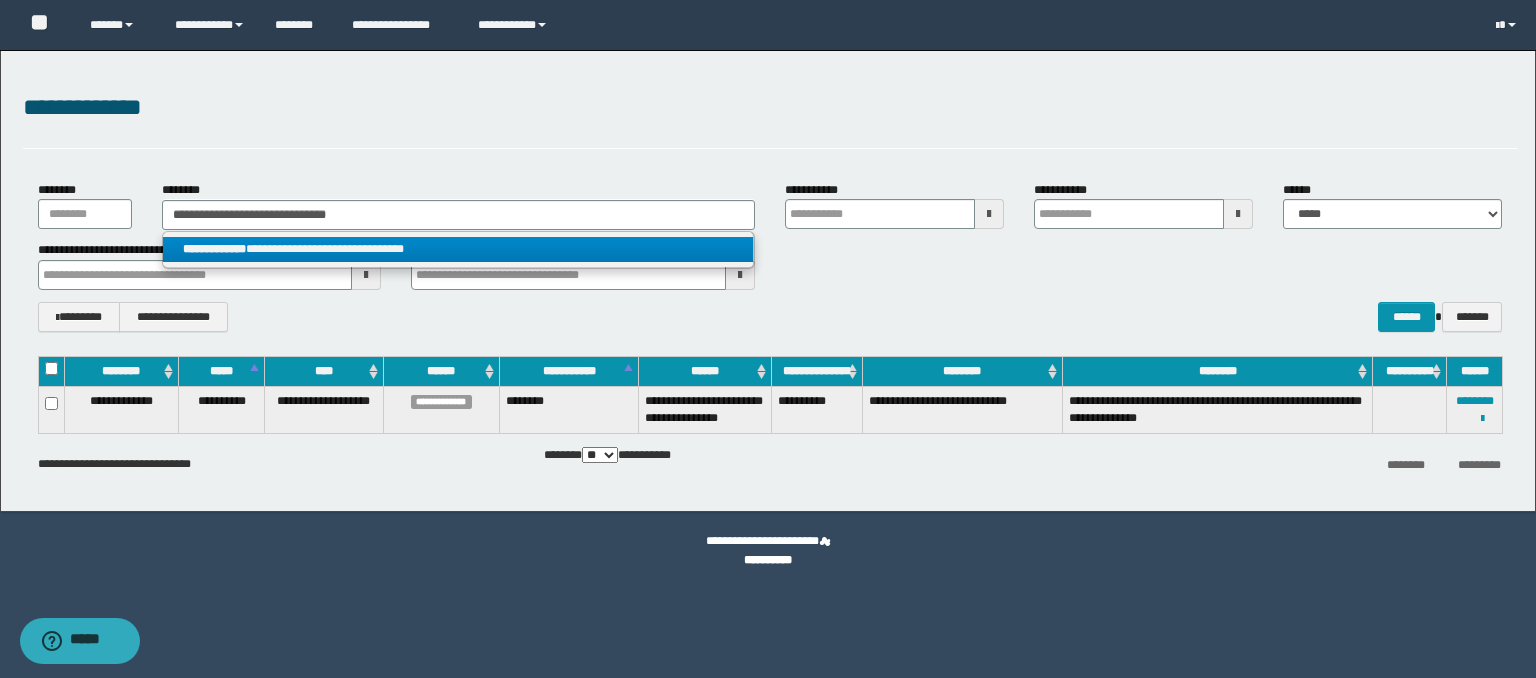 click on "**********" at bounding box center (458, 249) 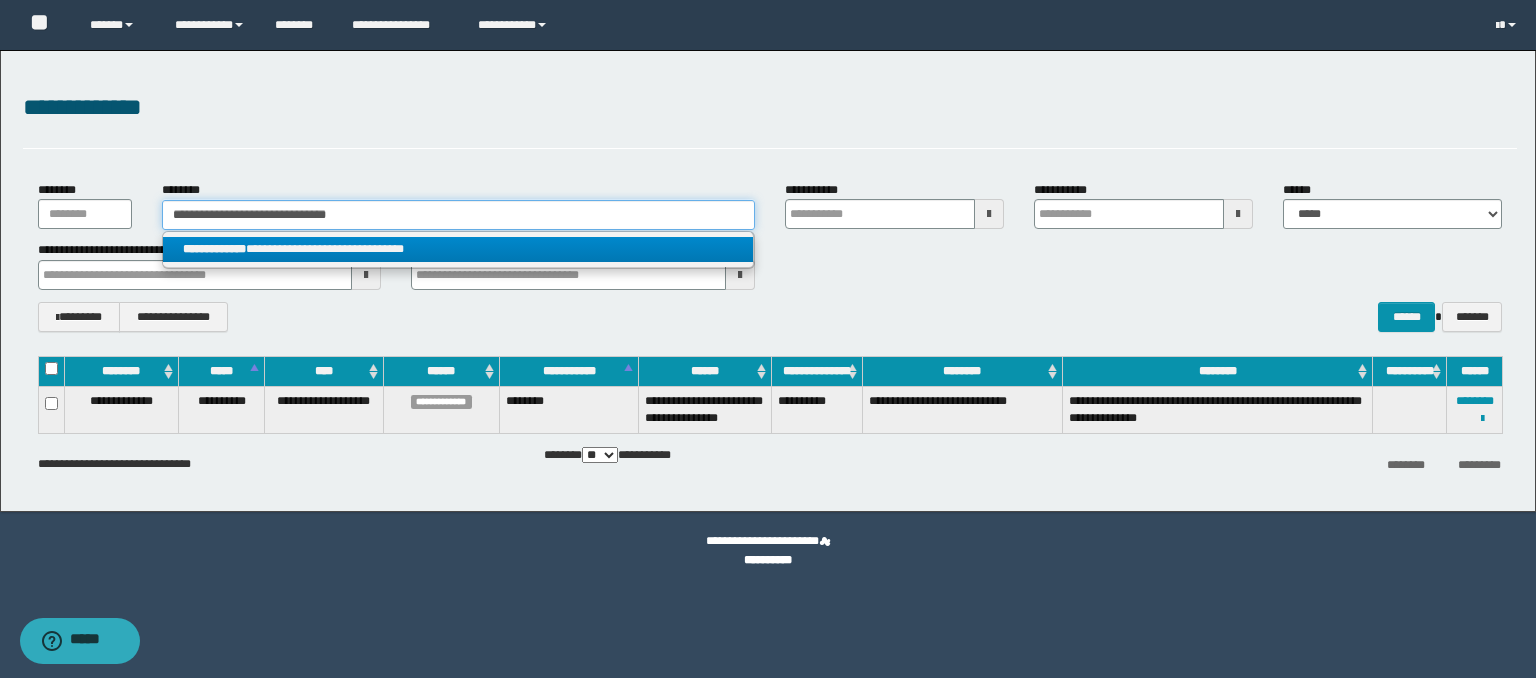type 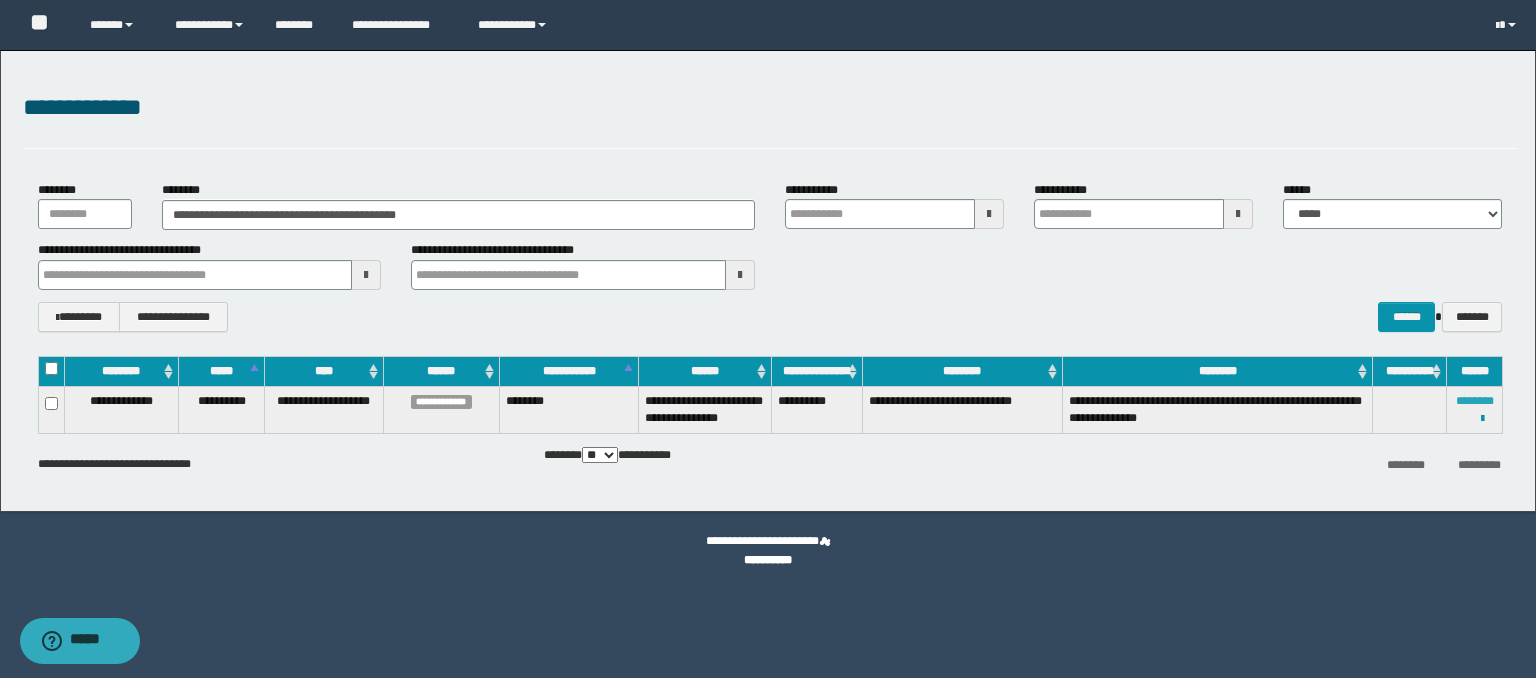 click on "********" at bounding box center [1475, 401] 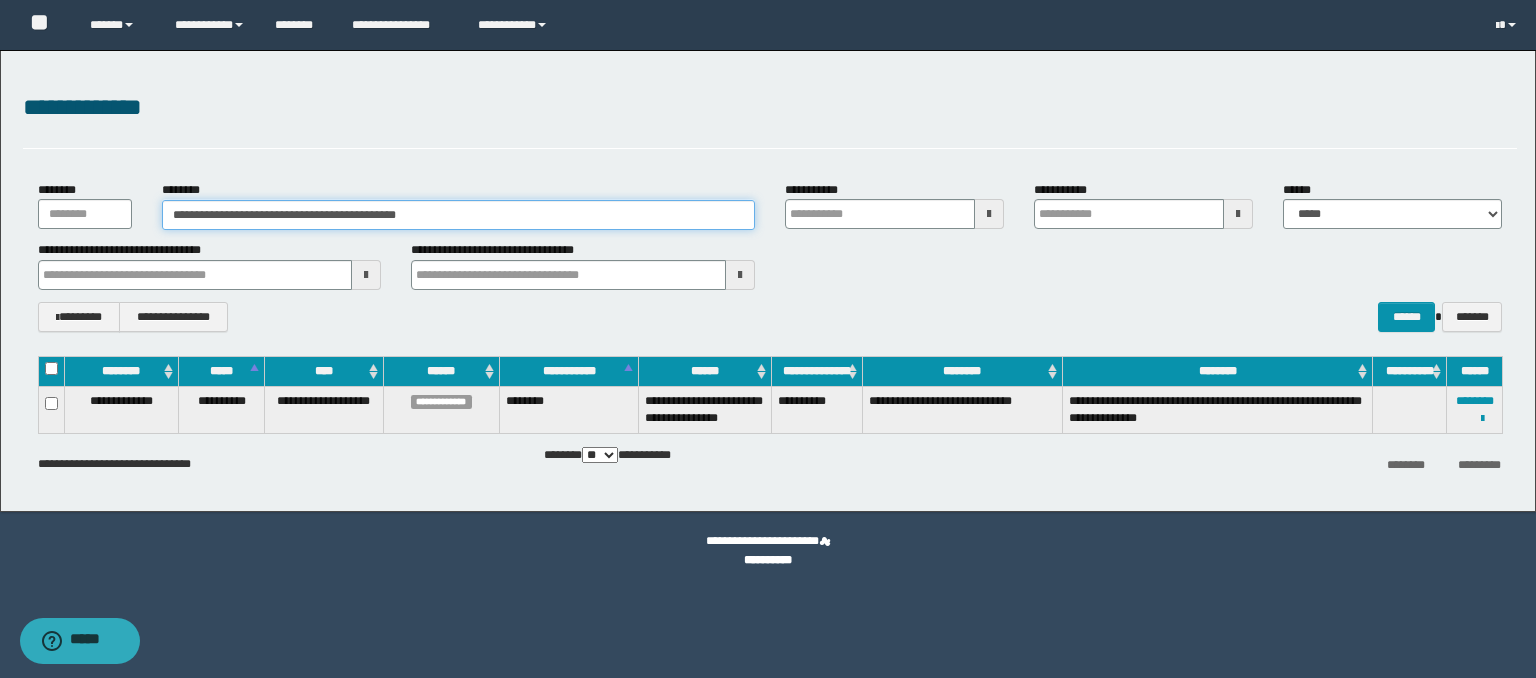 drag, startPoint x: 496, startPoint y: 220, endPoint x: 0, endPoint y: 185, distance: 497.23334 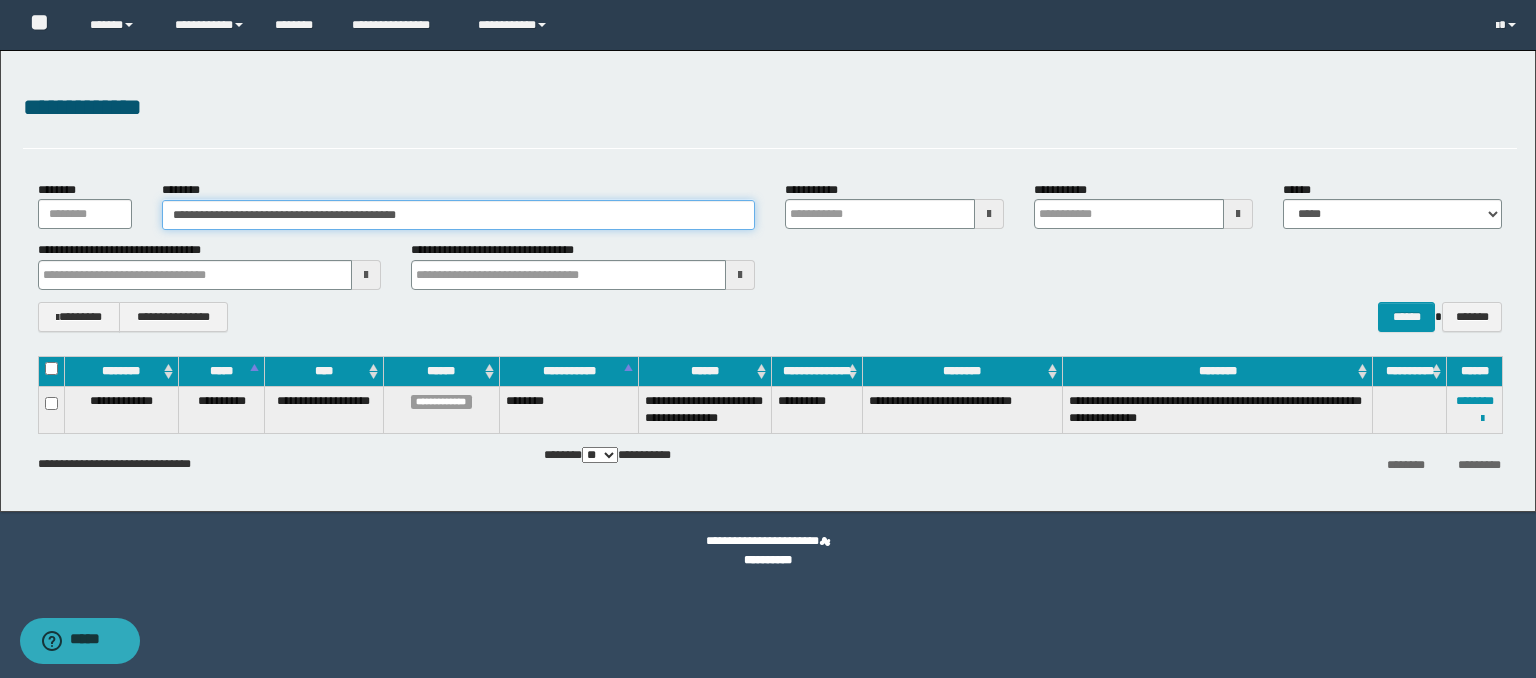 paste 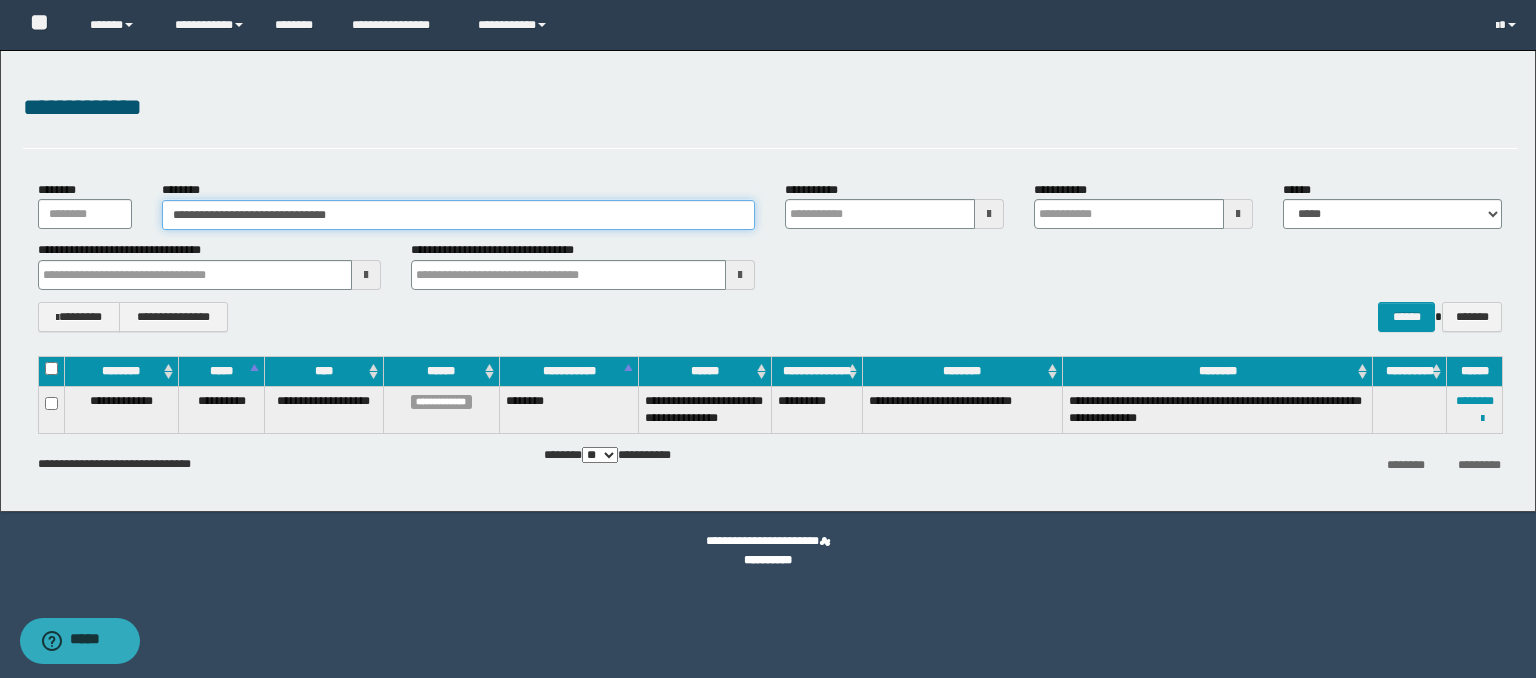 type on "**********" 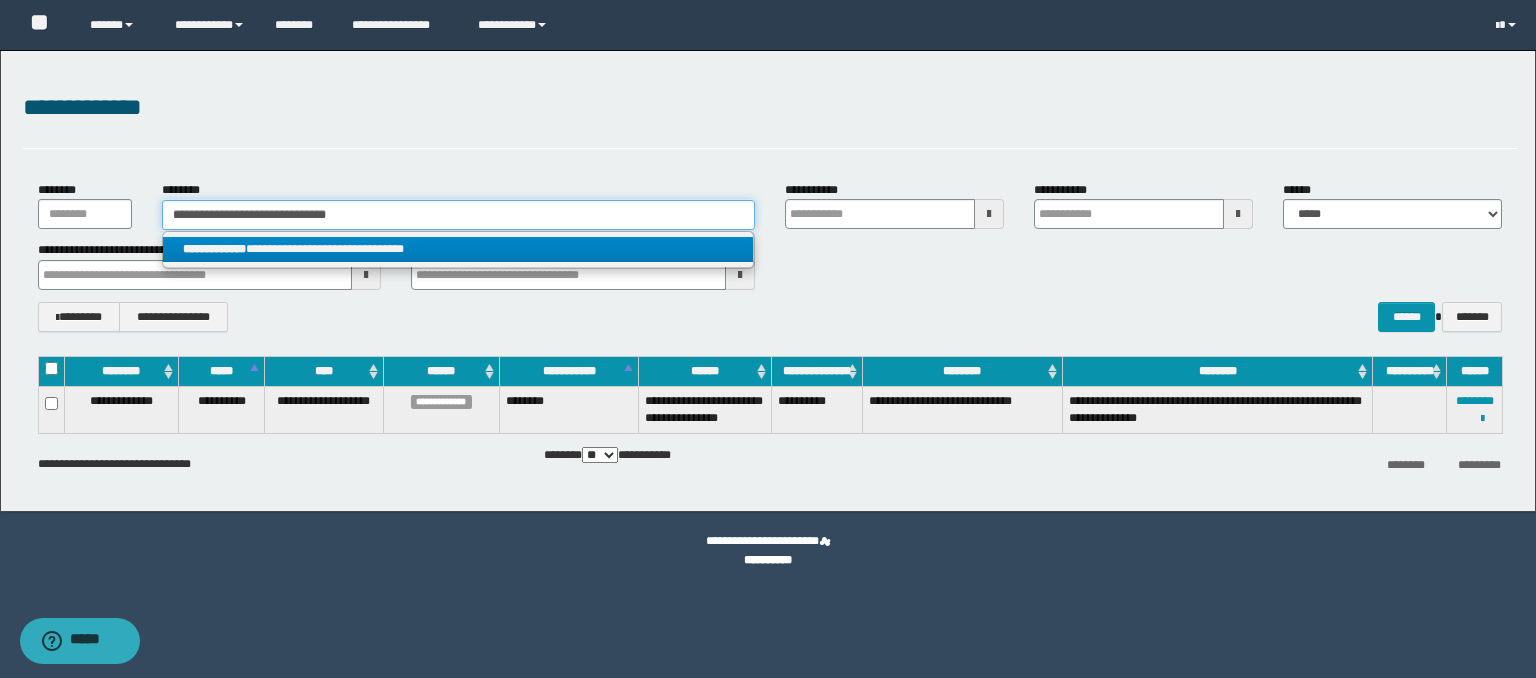 type on "**********" 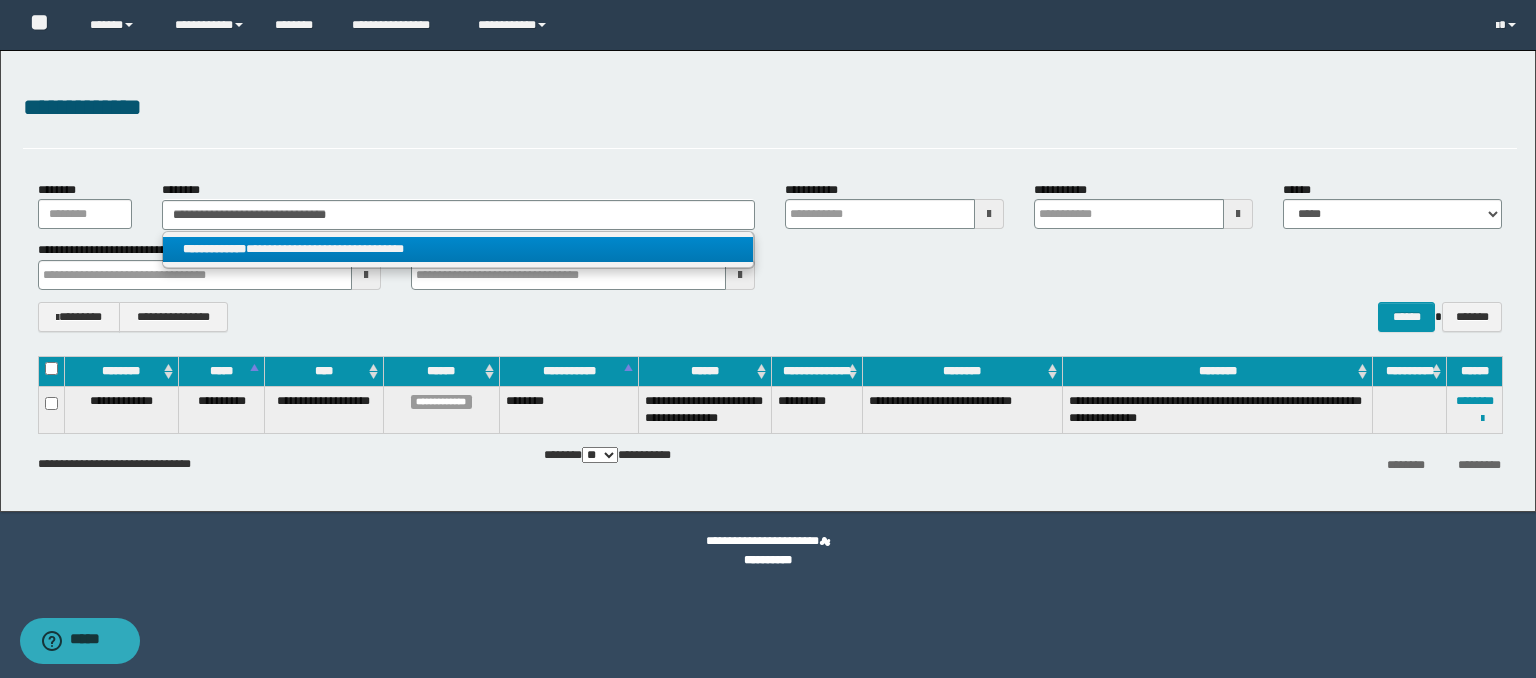 click on "**********" at bounding box center [458, 249] 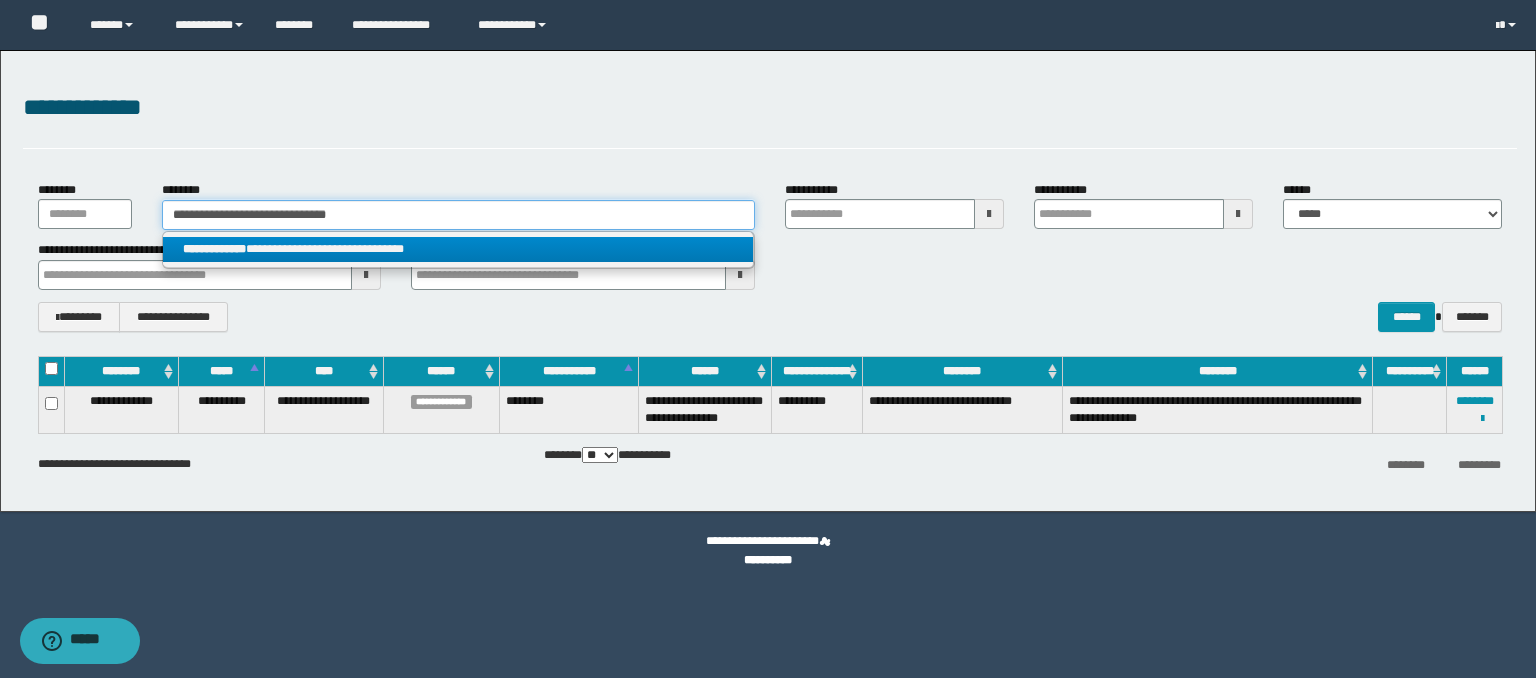 type 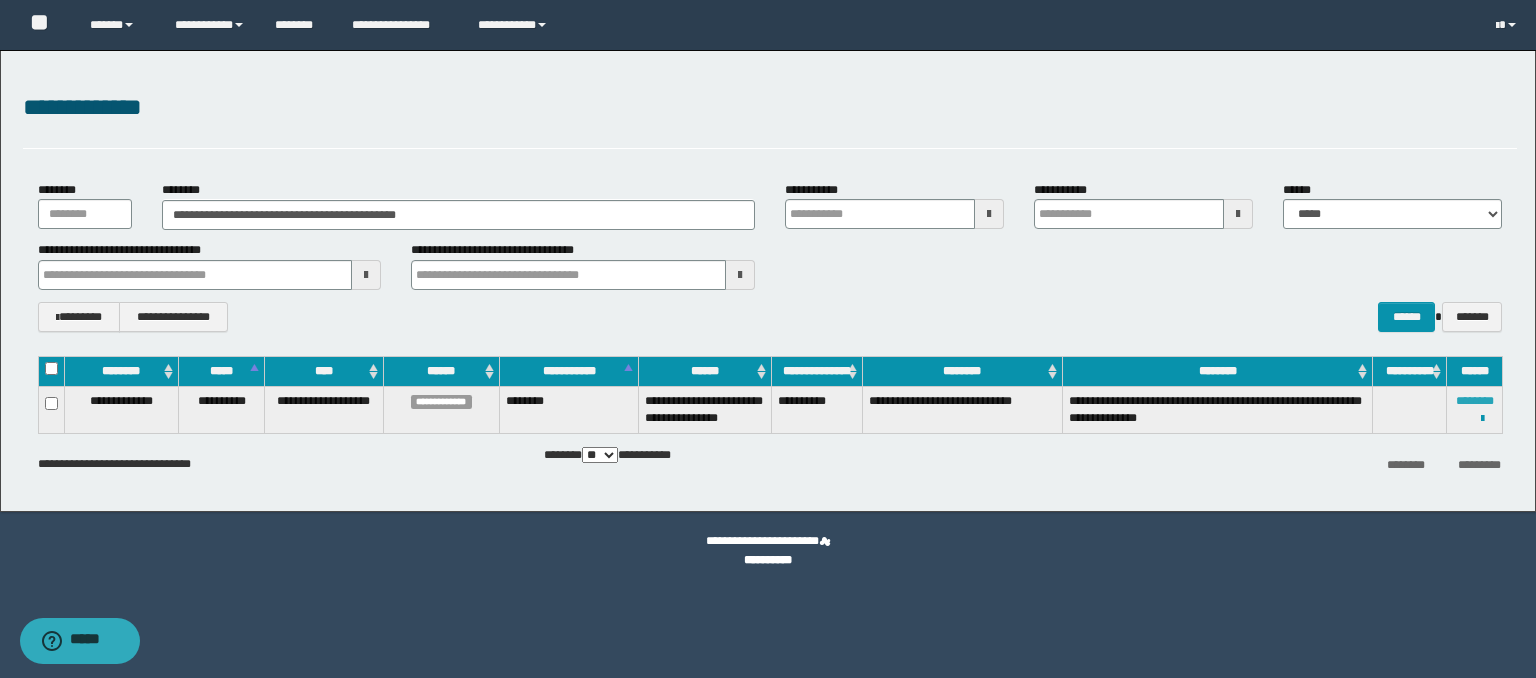 click on "********" at bounding box center (1475, 401) 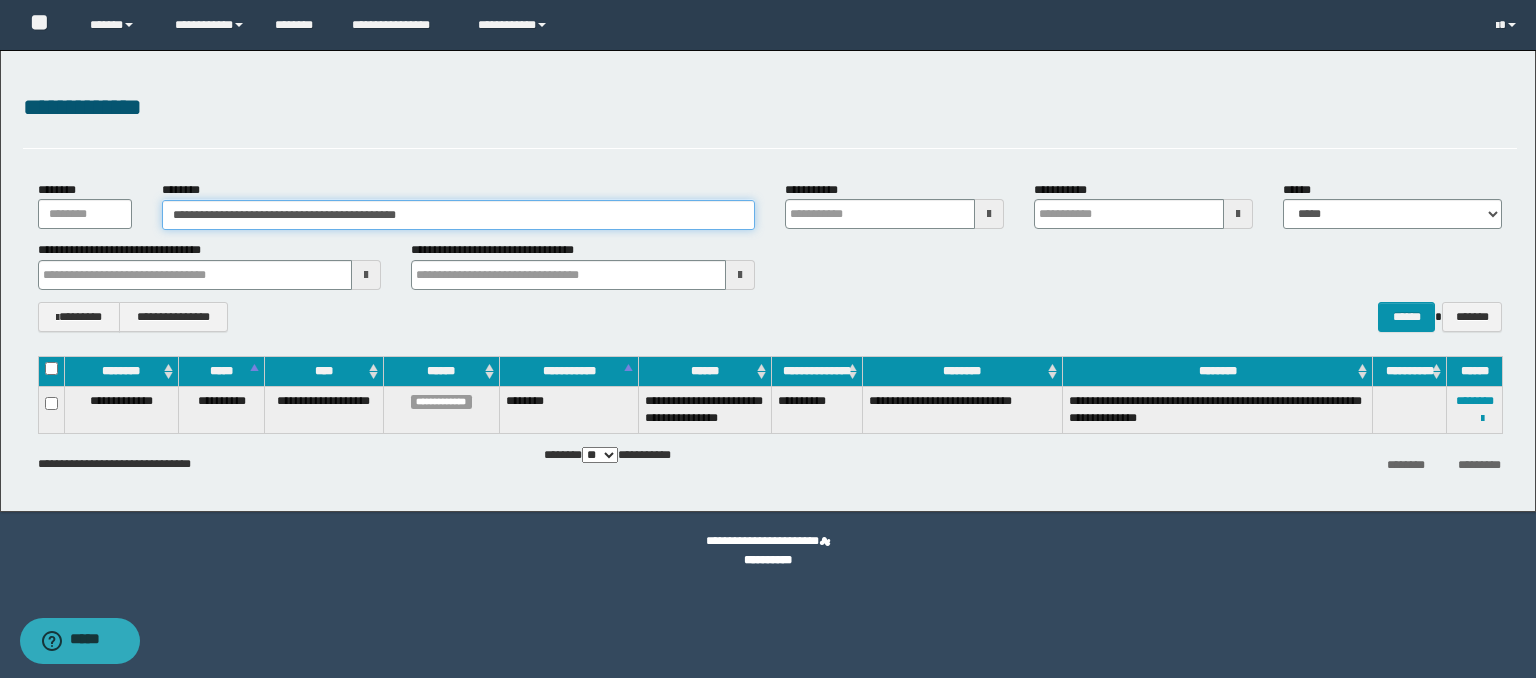 drag, startPoint x: 505, startPoint y: 214, endPoint x: 17, endPoint y: 197, distance: 488.29602 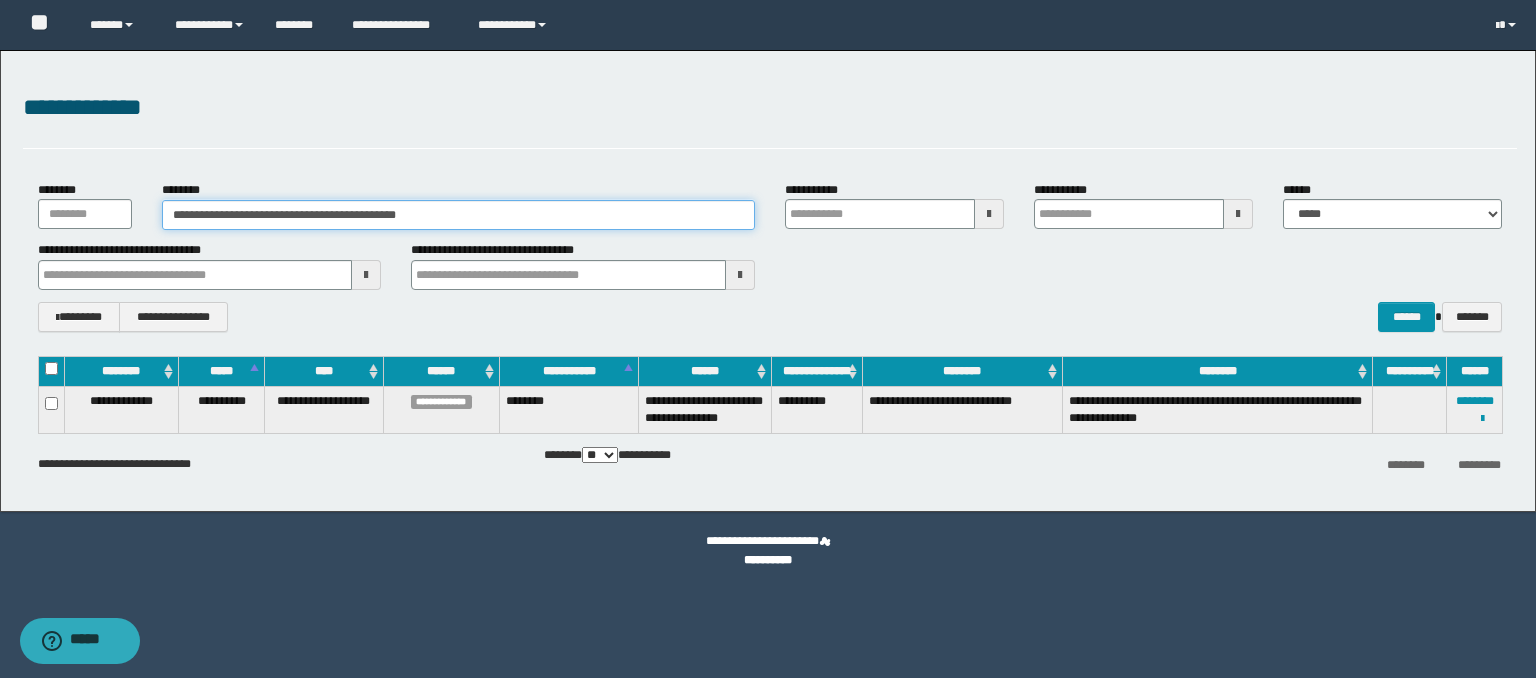 paste 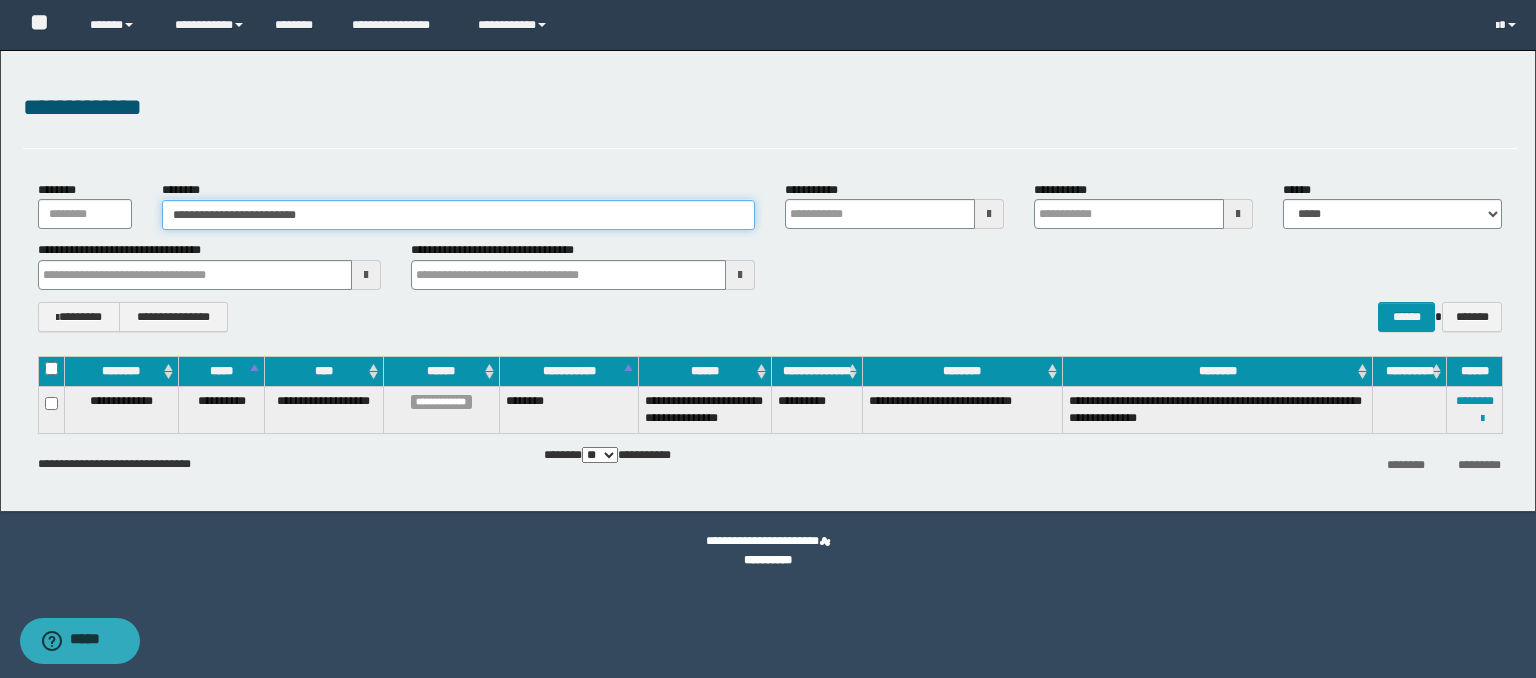 type on "**********" 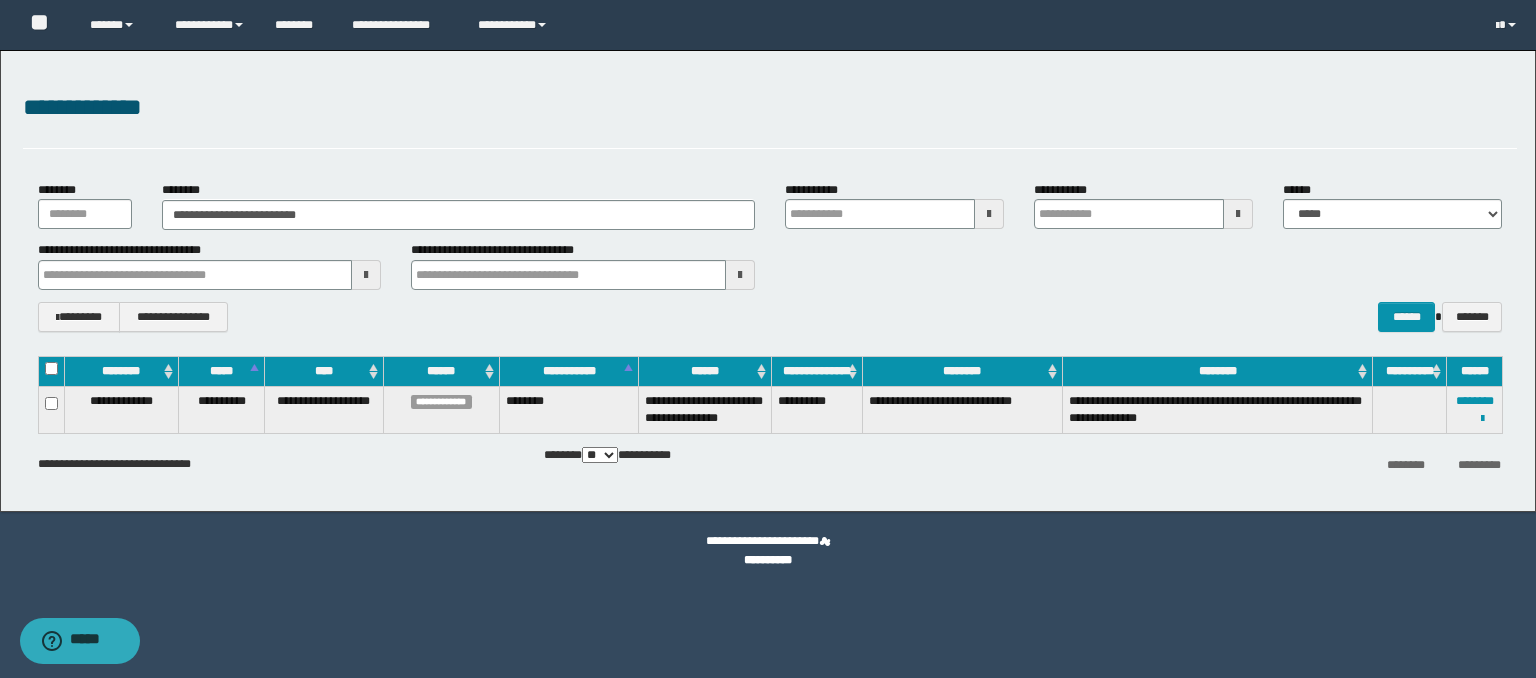 click on "**********" at bounding box center (768, 281) 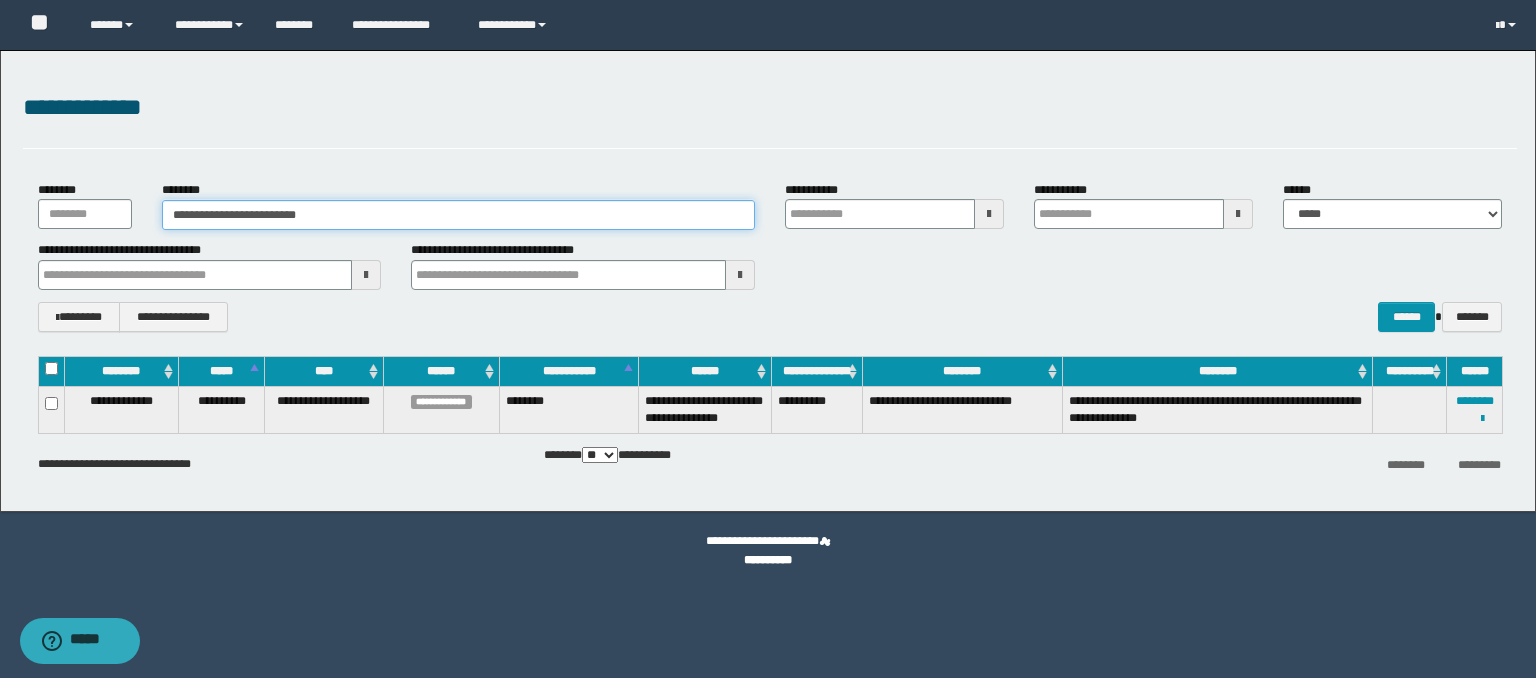 type on "**********" 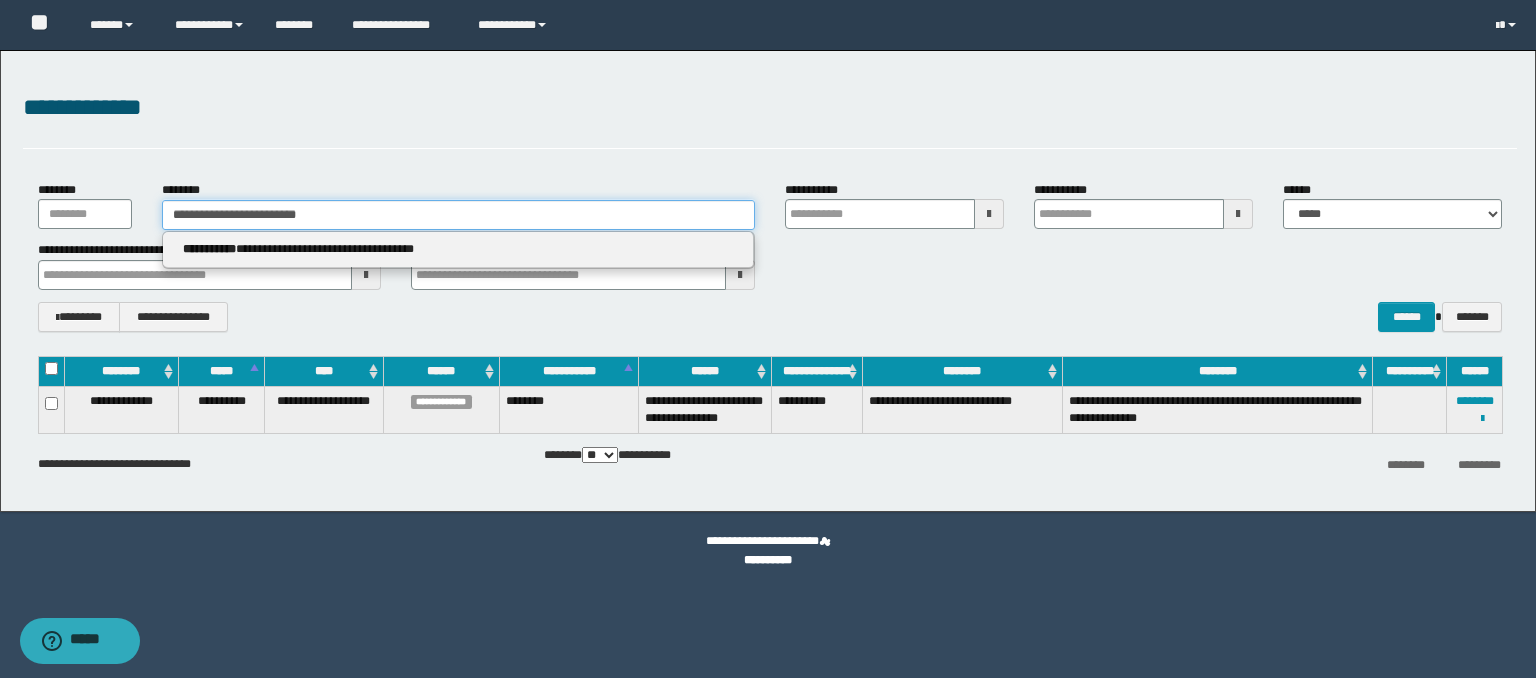 click on "**********" at bounding box center [458, 215] 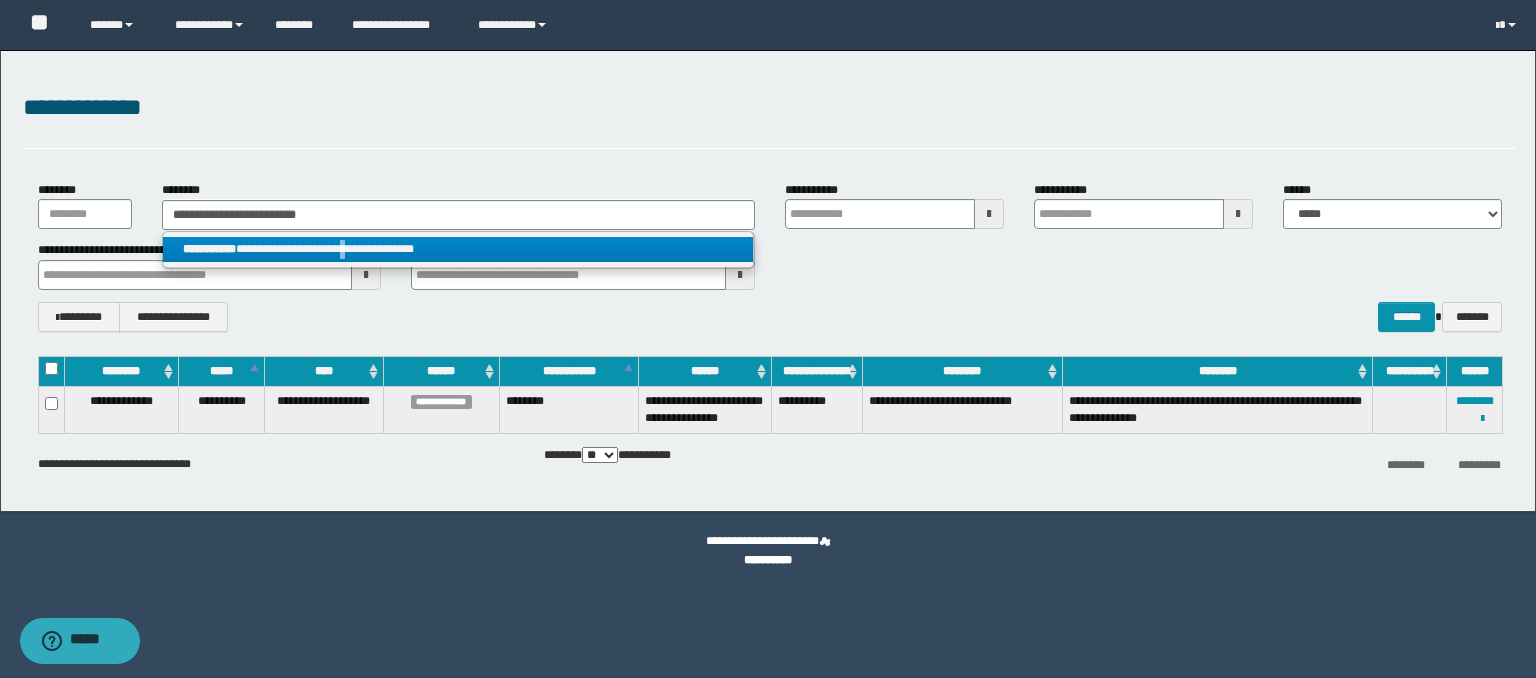 click on "**********" at bounding box center [458, 249] 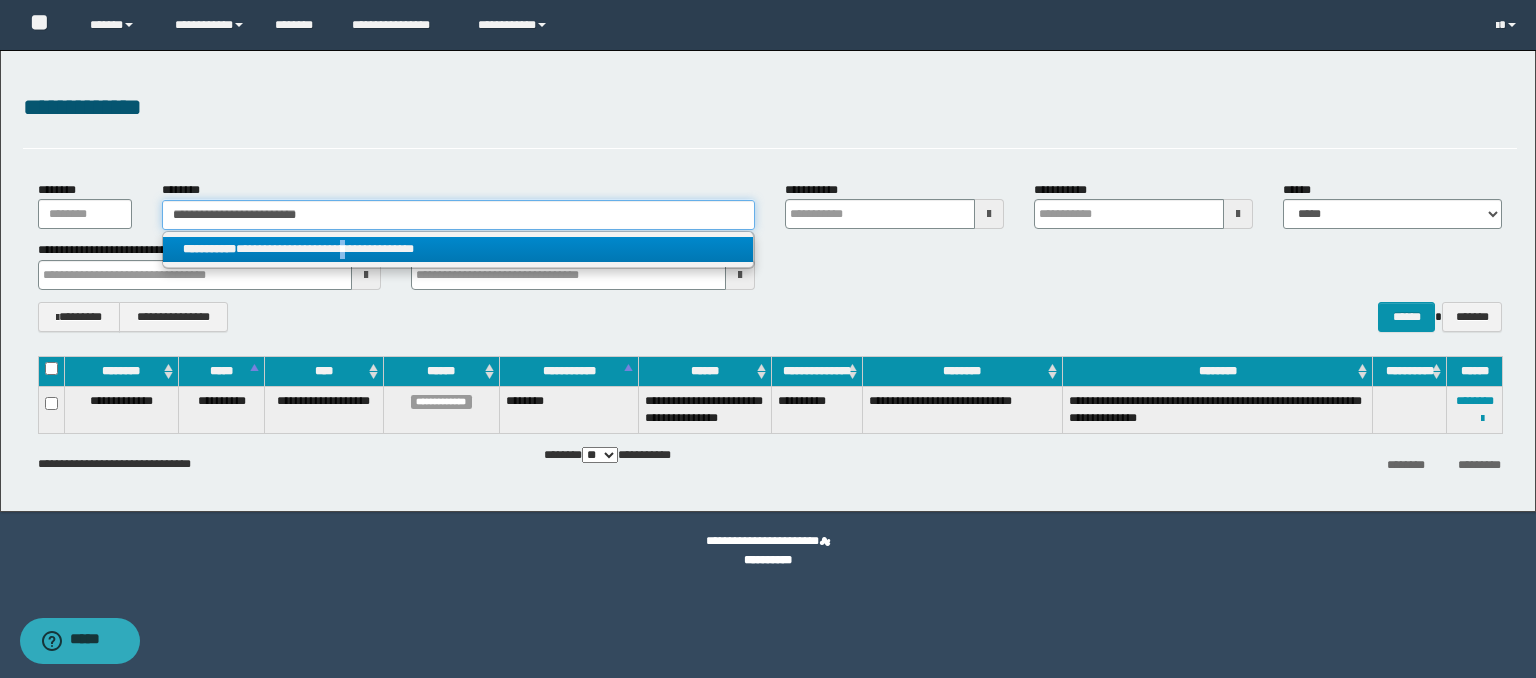 type 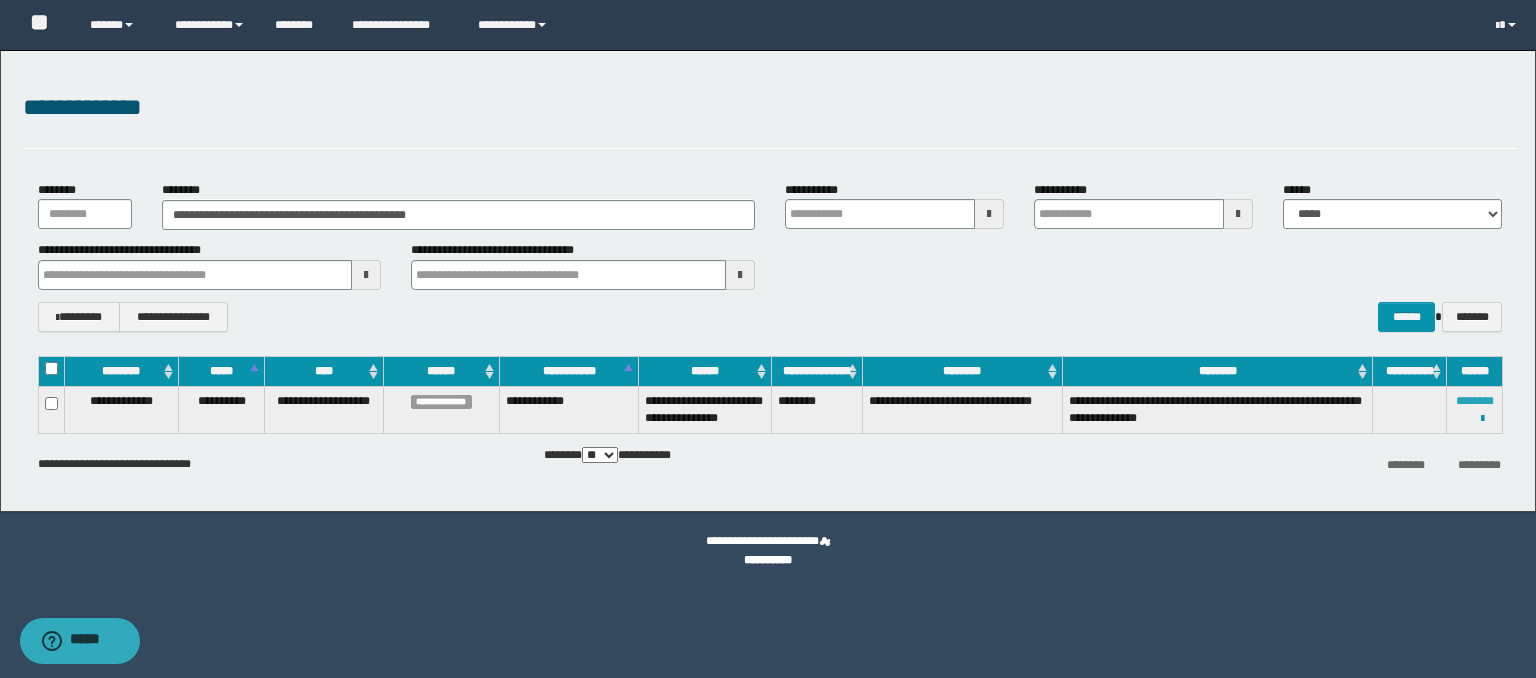 click on "********" at bounding box center (1475, 401) 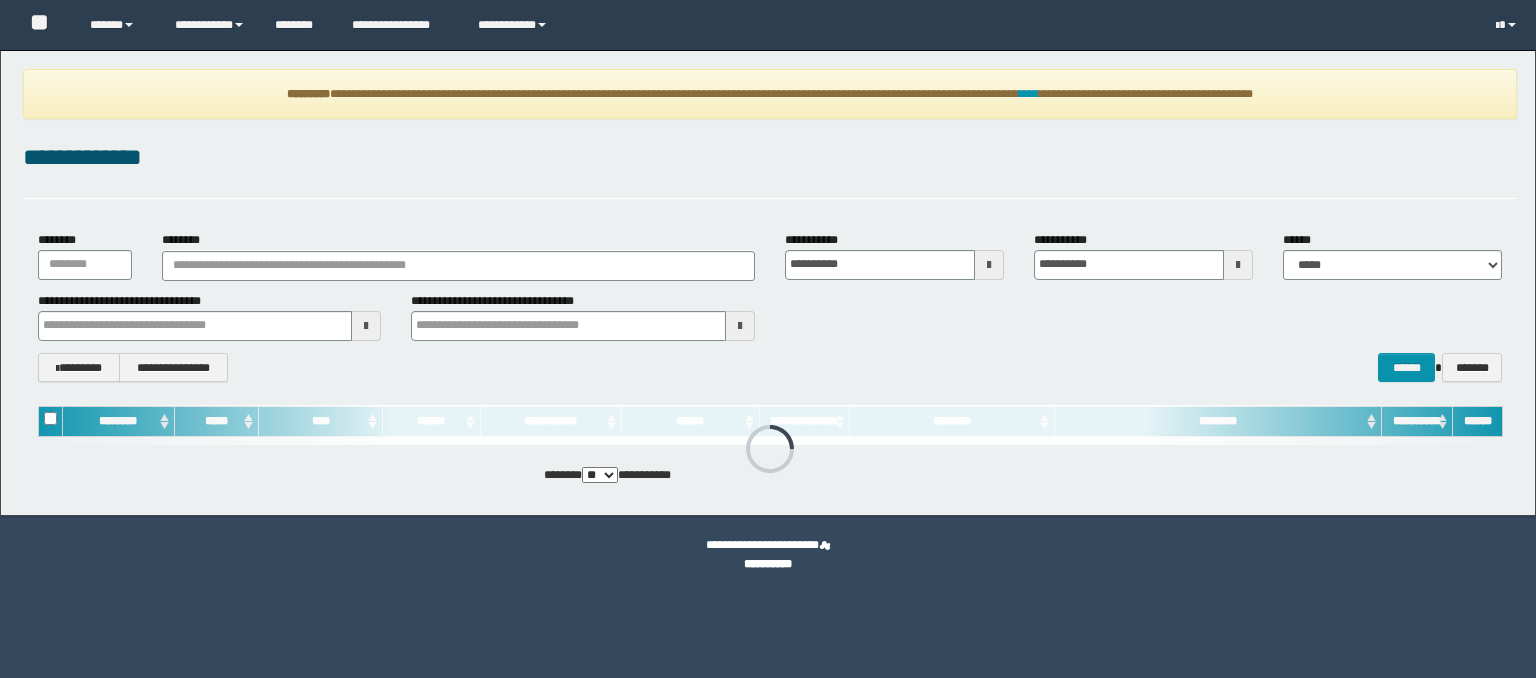 scroll, scrollTop: 0, scrollLeft: 0, axis: both 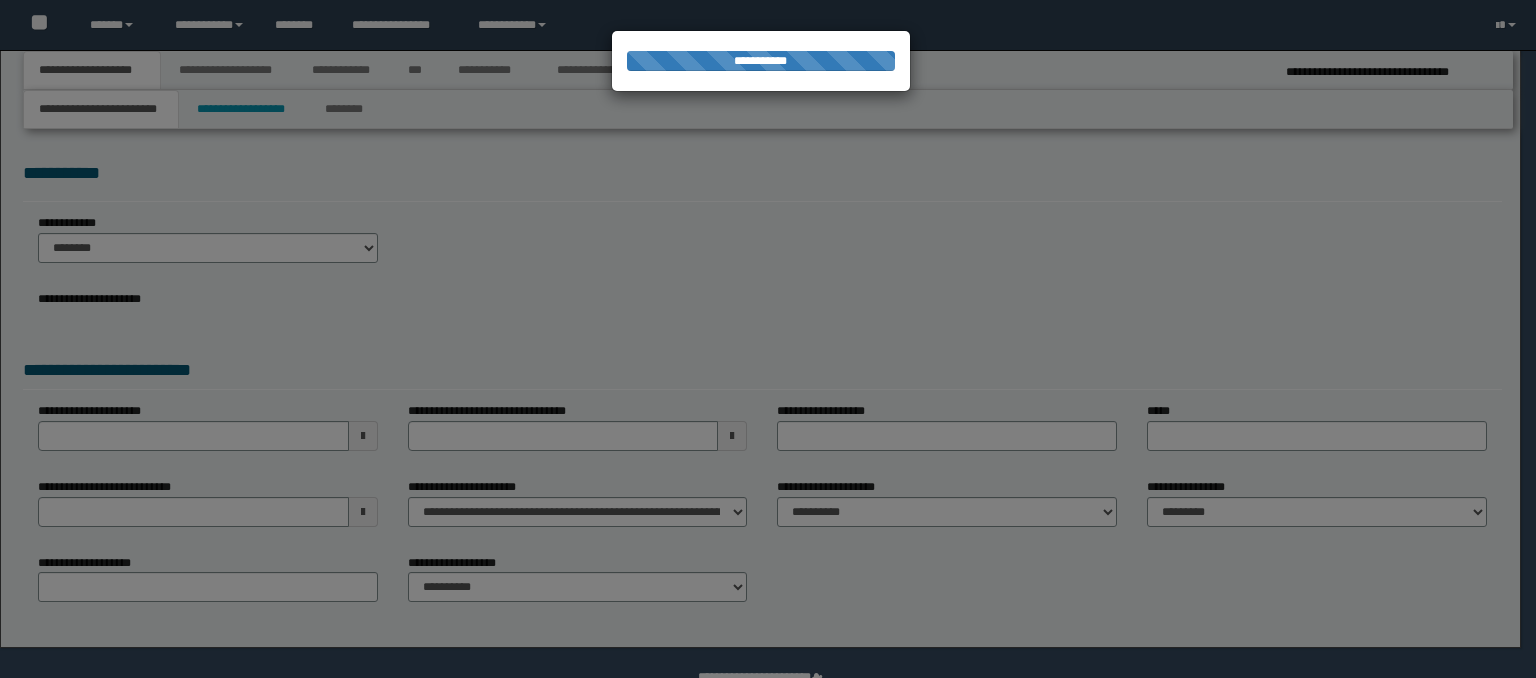 select on "*" 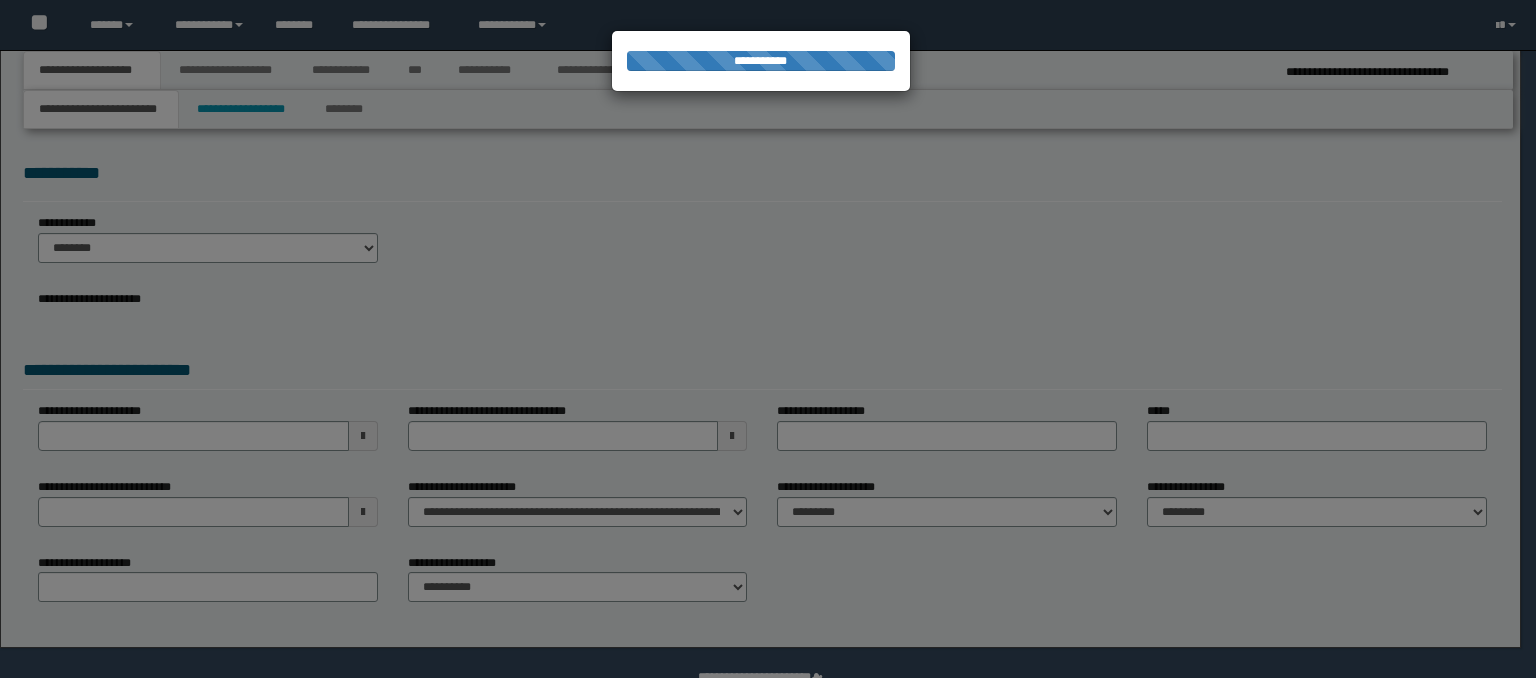 scroll, scrollTop: 0, scrollLeft: 0, axis: both 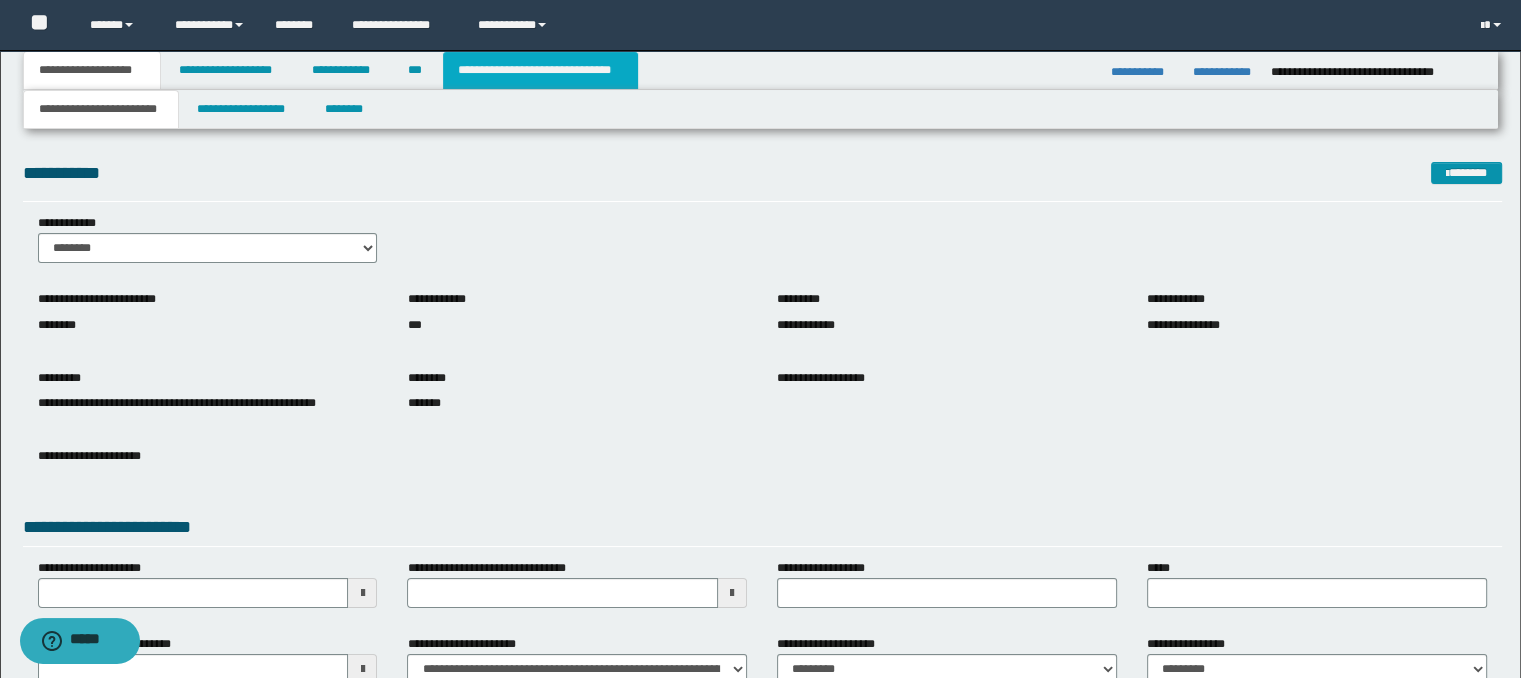 click on "**********" at bounding box center (540, 70) 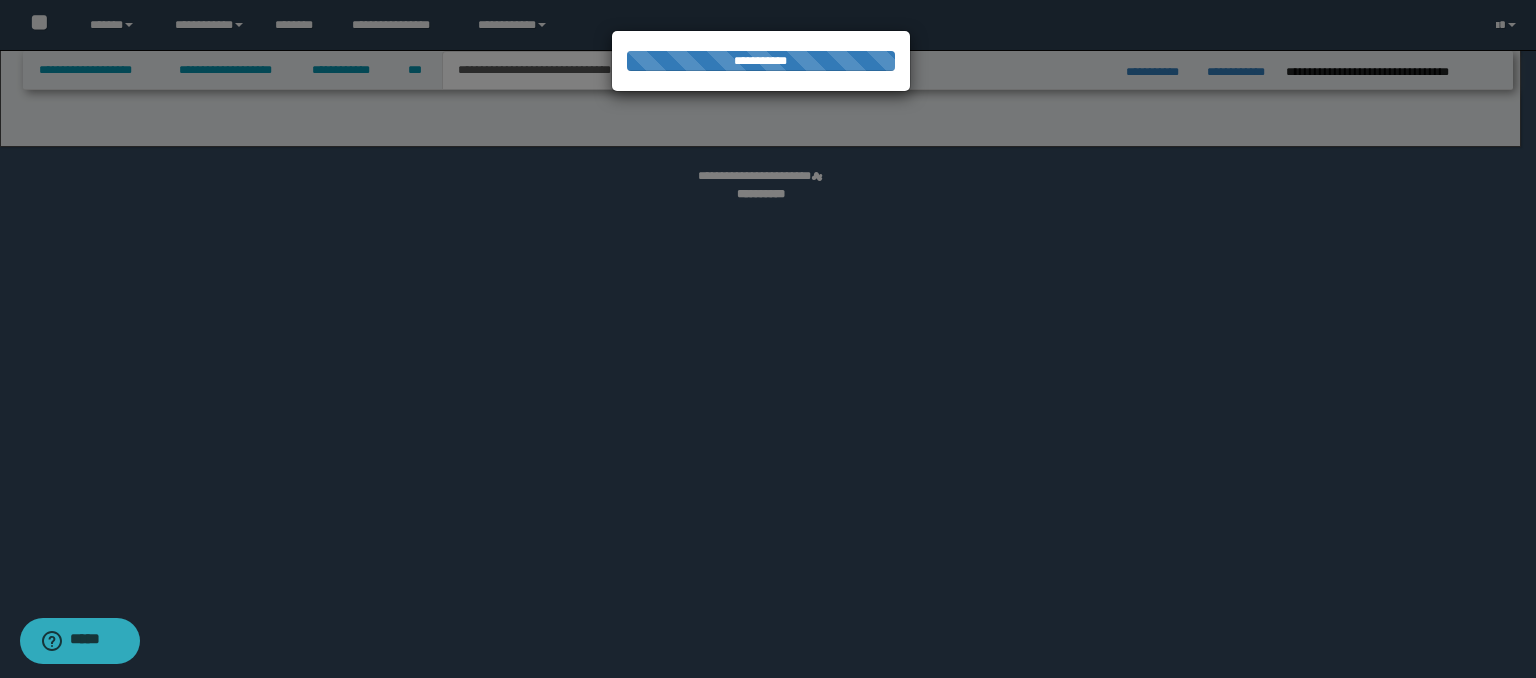 select on "*" 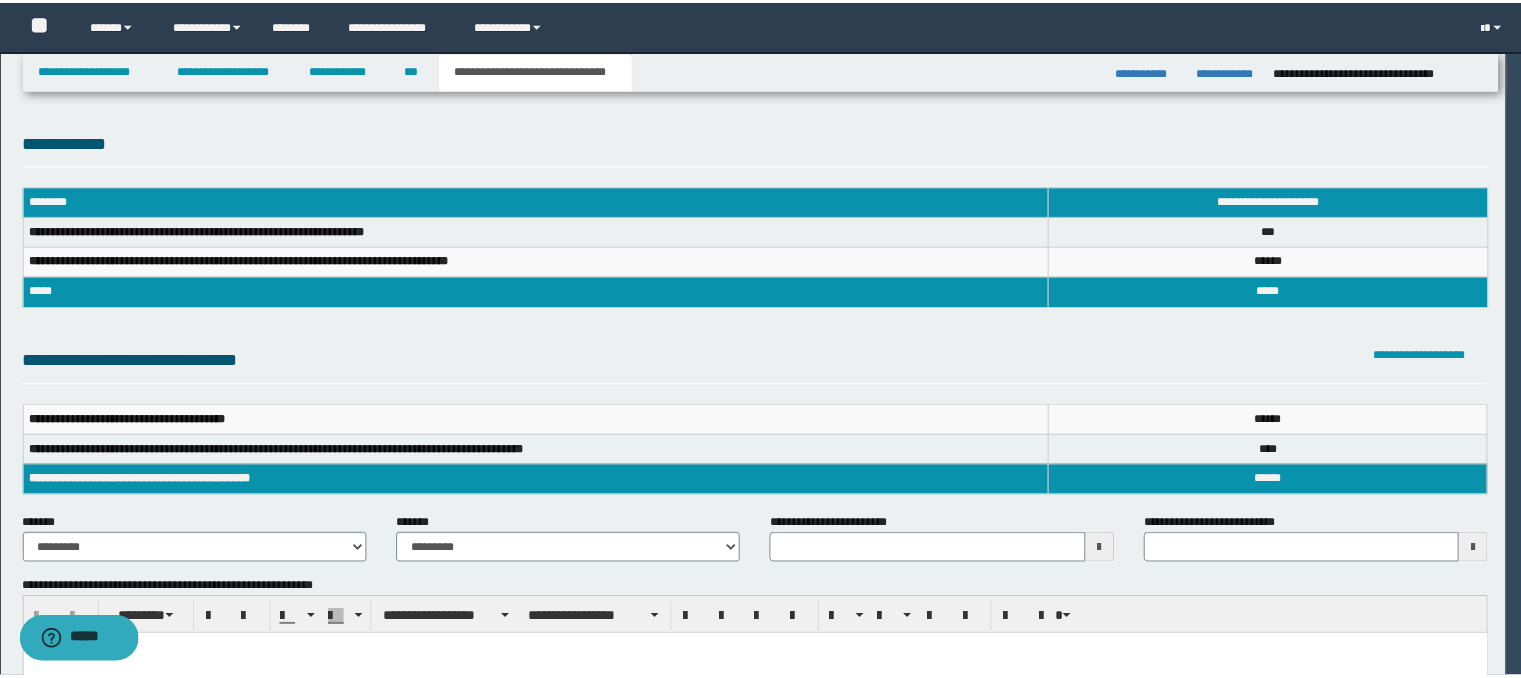 scroll, scrollTop: 0, scrollLeft: 0, axis: both 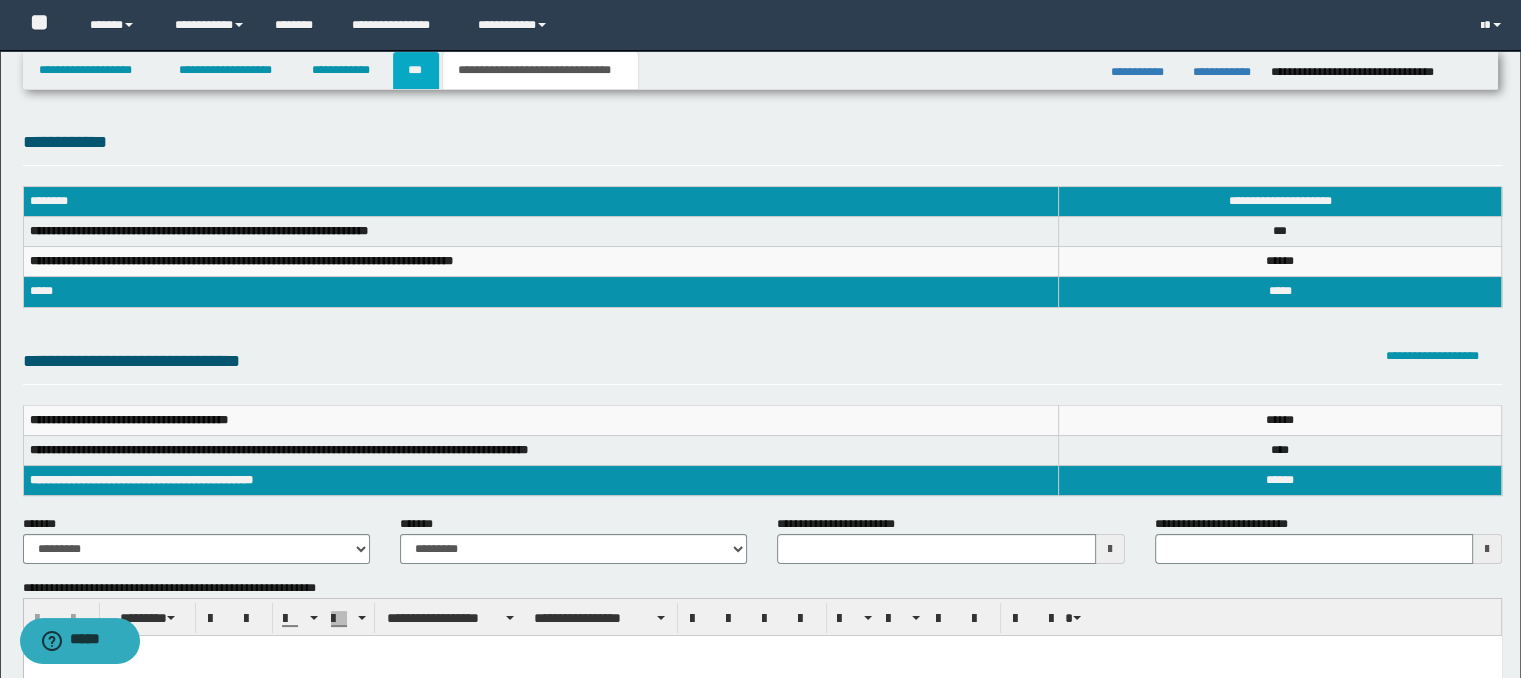 click on "***" at bounding box center [416, 70] 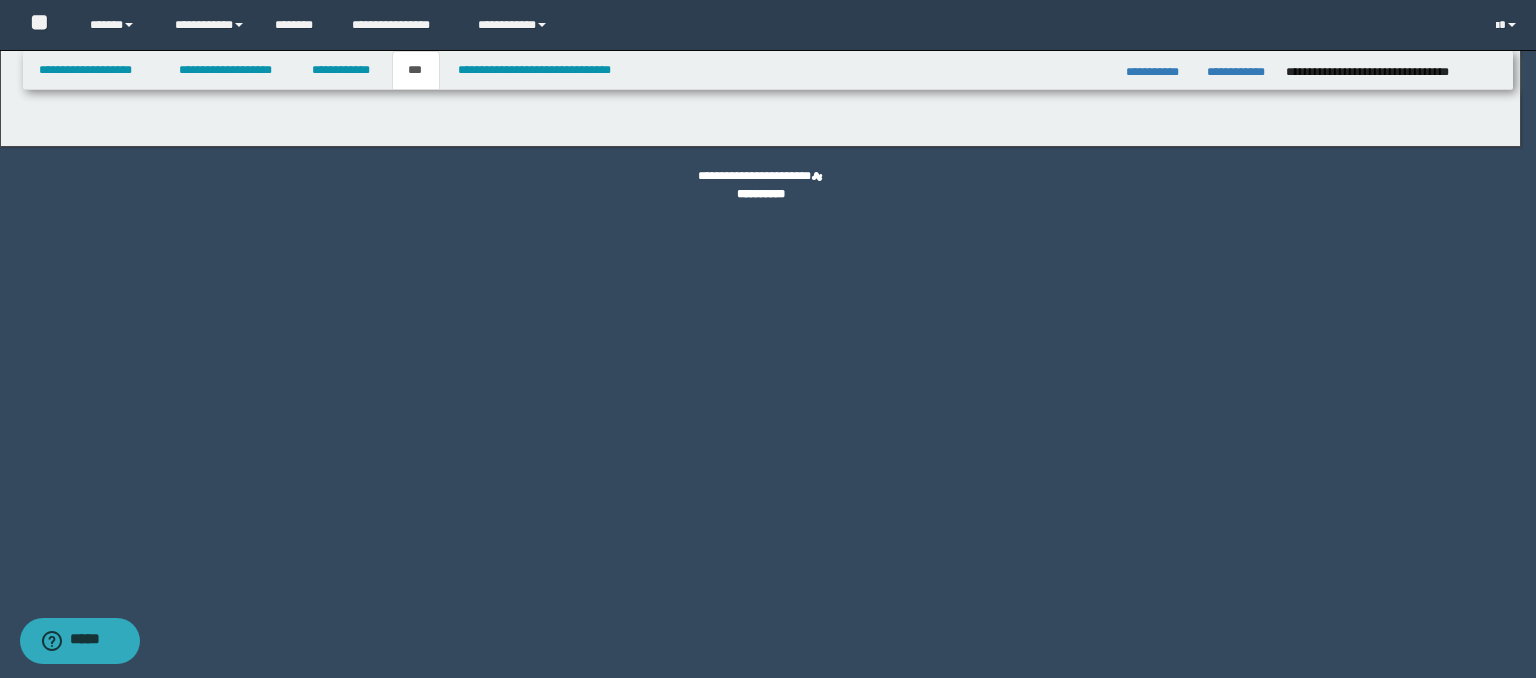 select on "*" 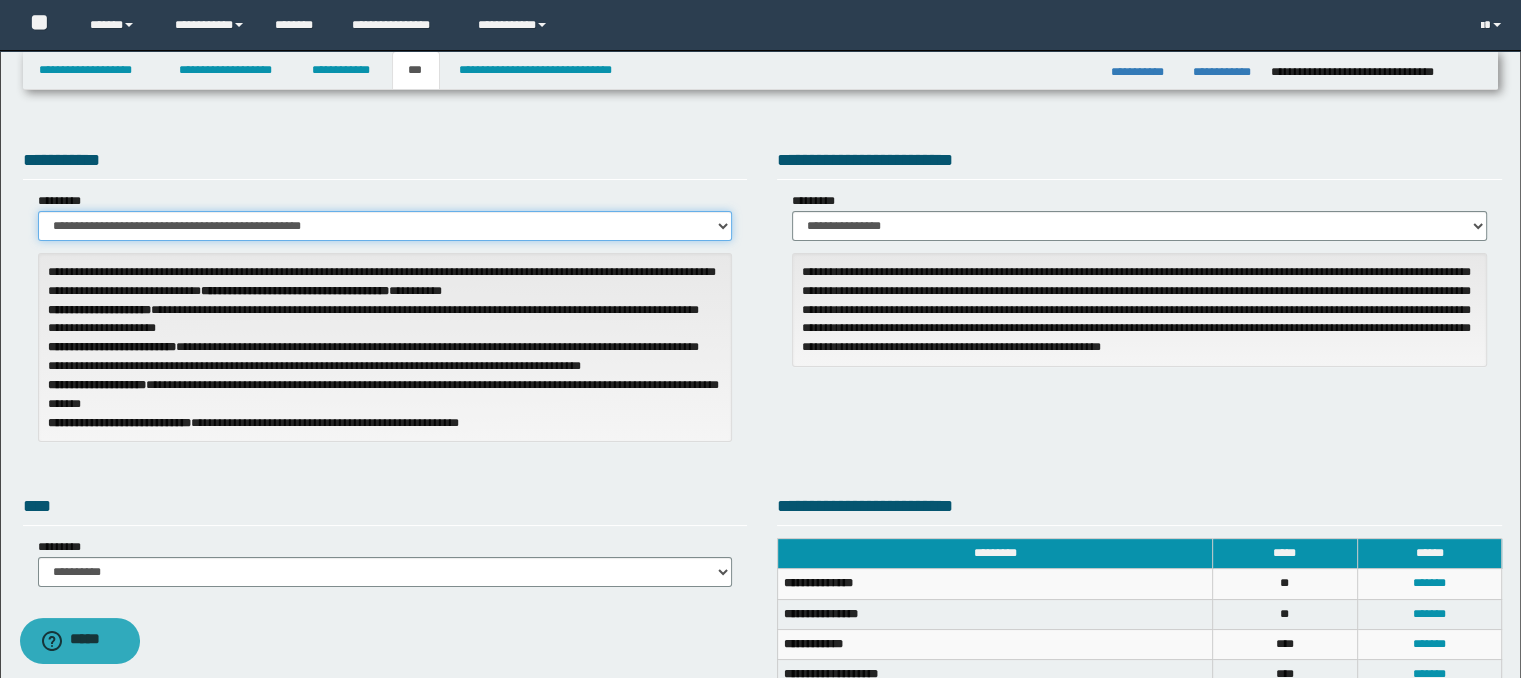 click on "**********" at bounding box center [385, 226] 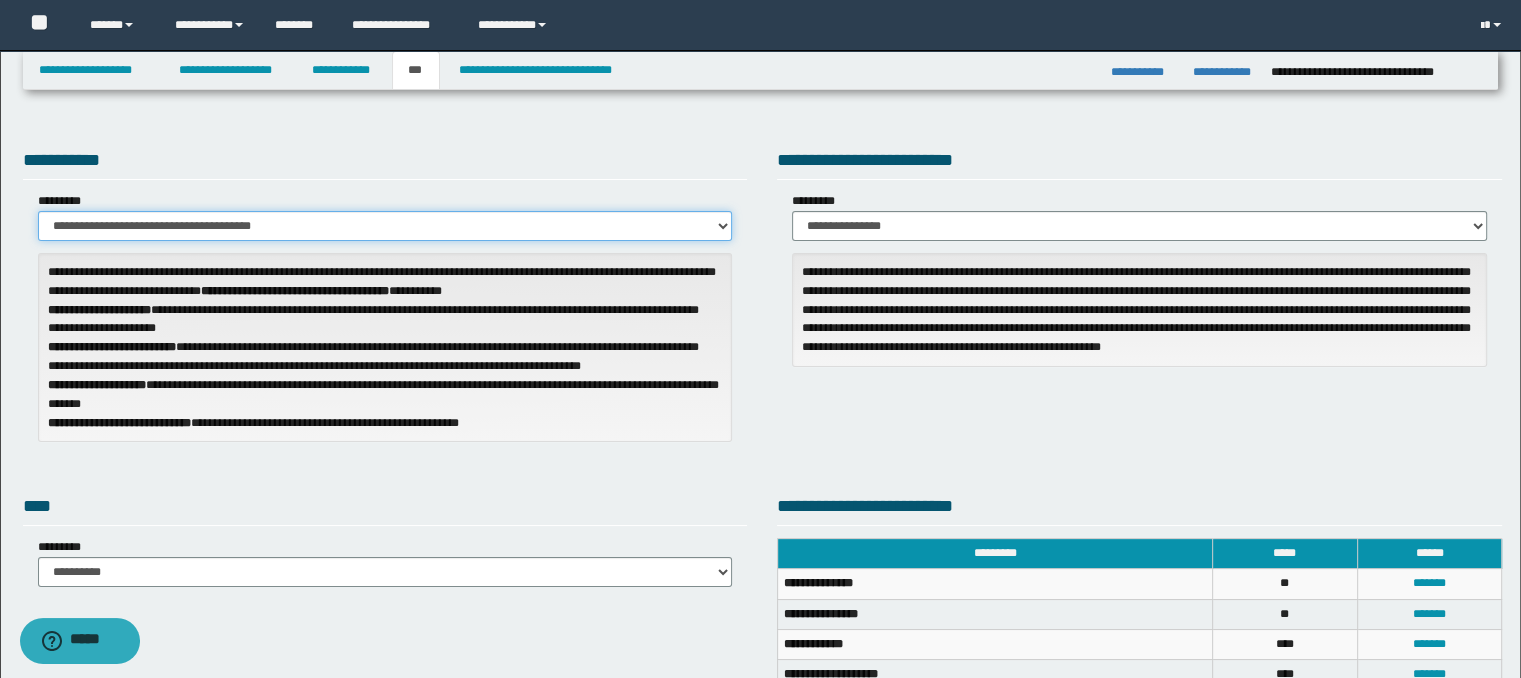 click on "**********" at bounding box center [385, 226] 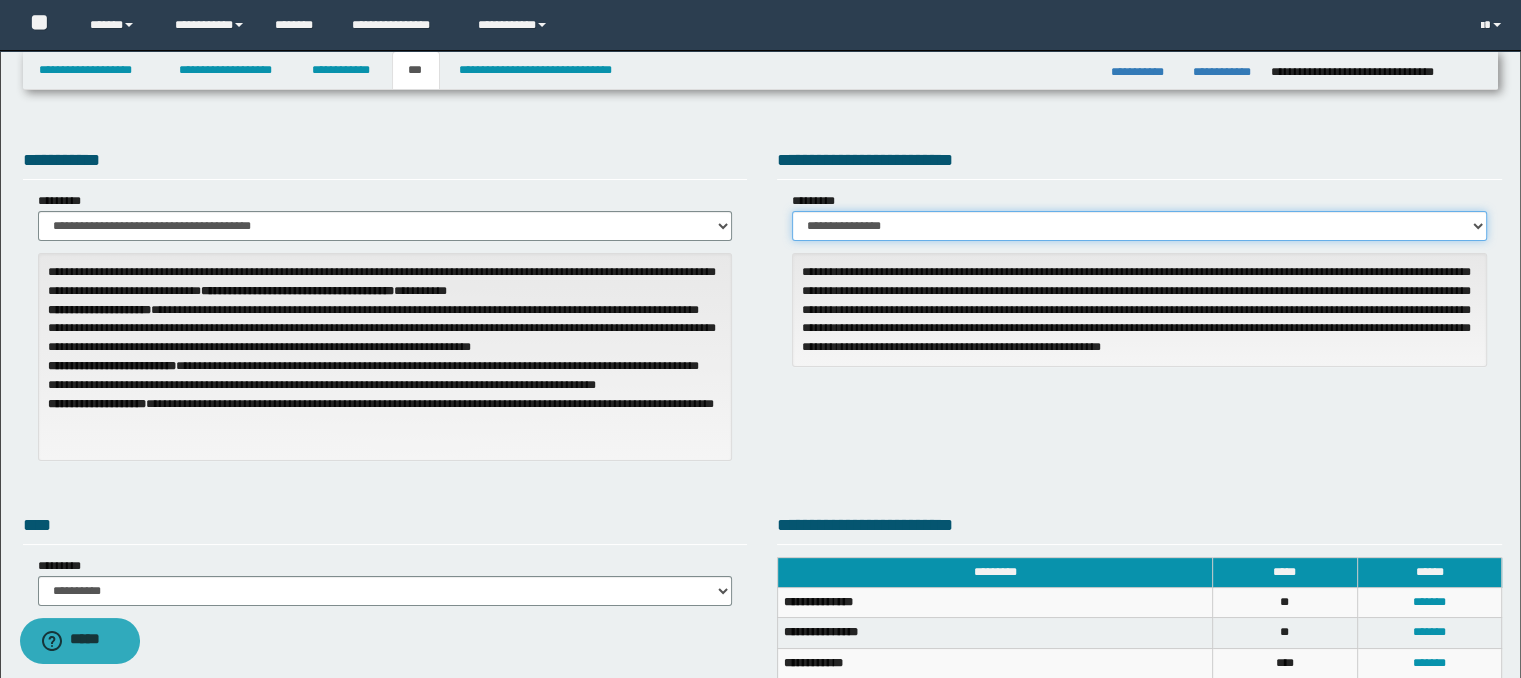 click on "**********" at bounding box center [1139, 226] 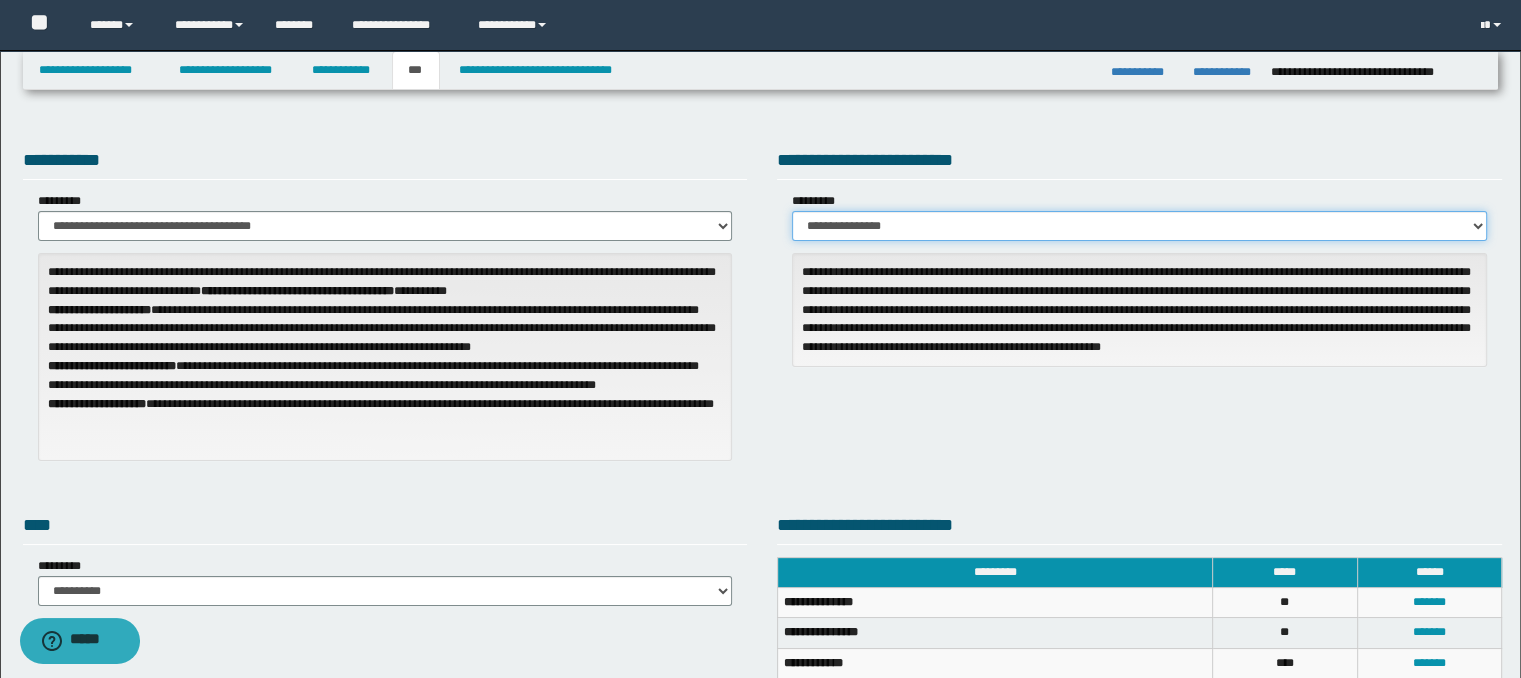 select on "*" 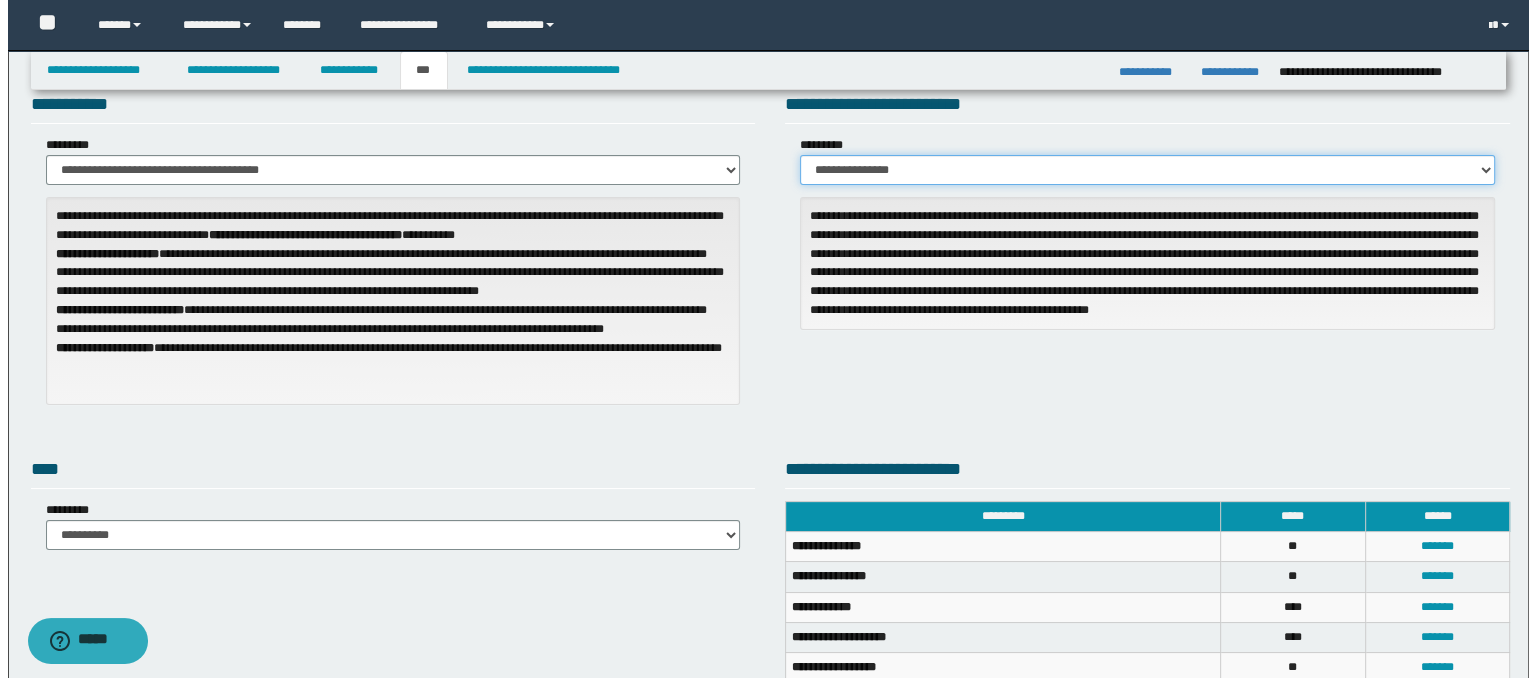 scroll, scrollTop: 100, scrollLeft: 0, axis: vertical 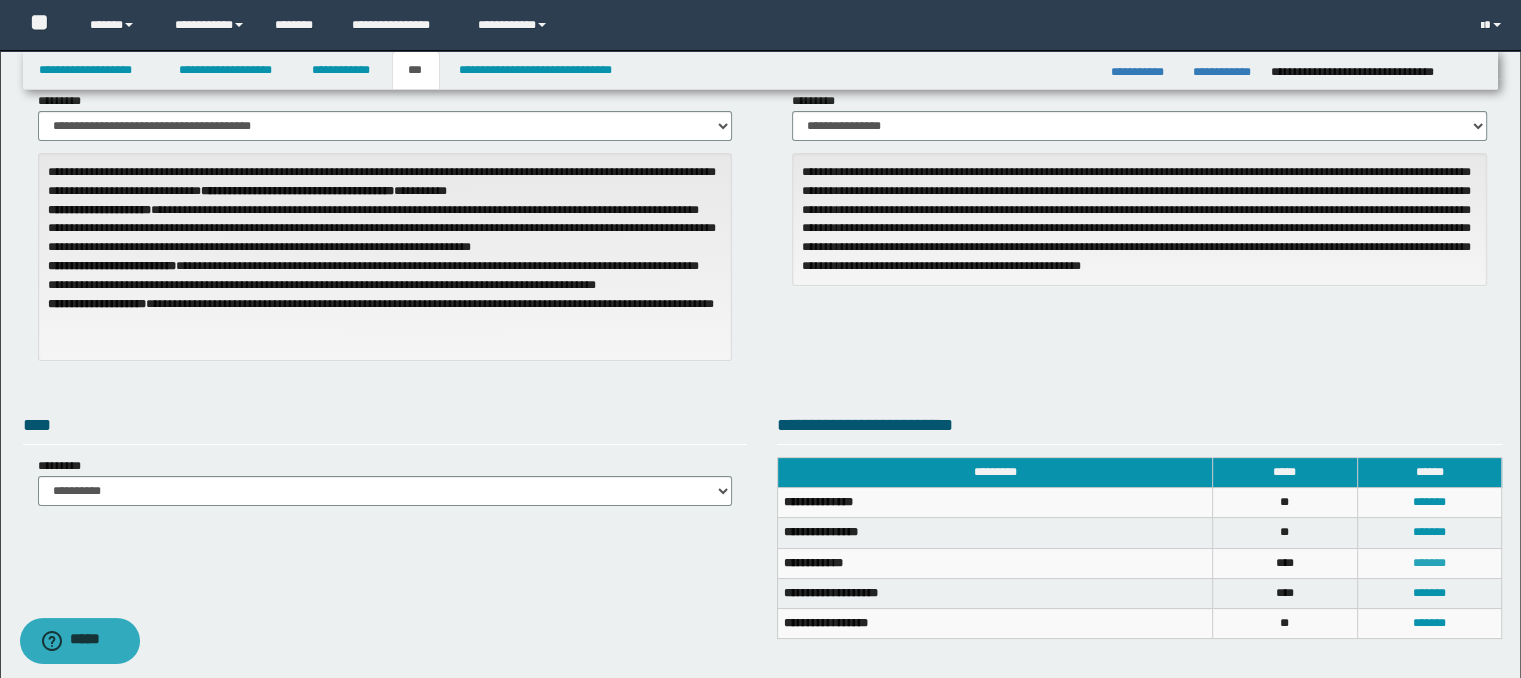 click on "*******" at bounding box center [1429, 563] 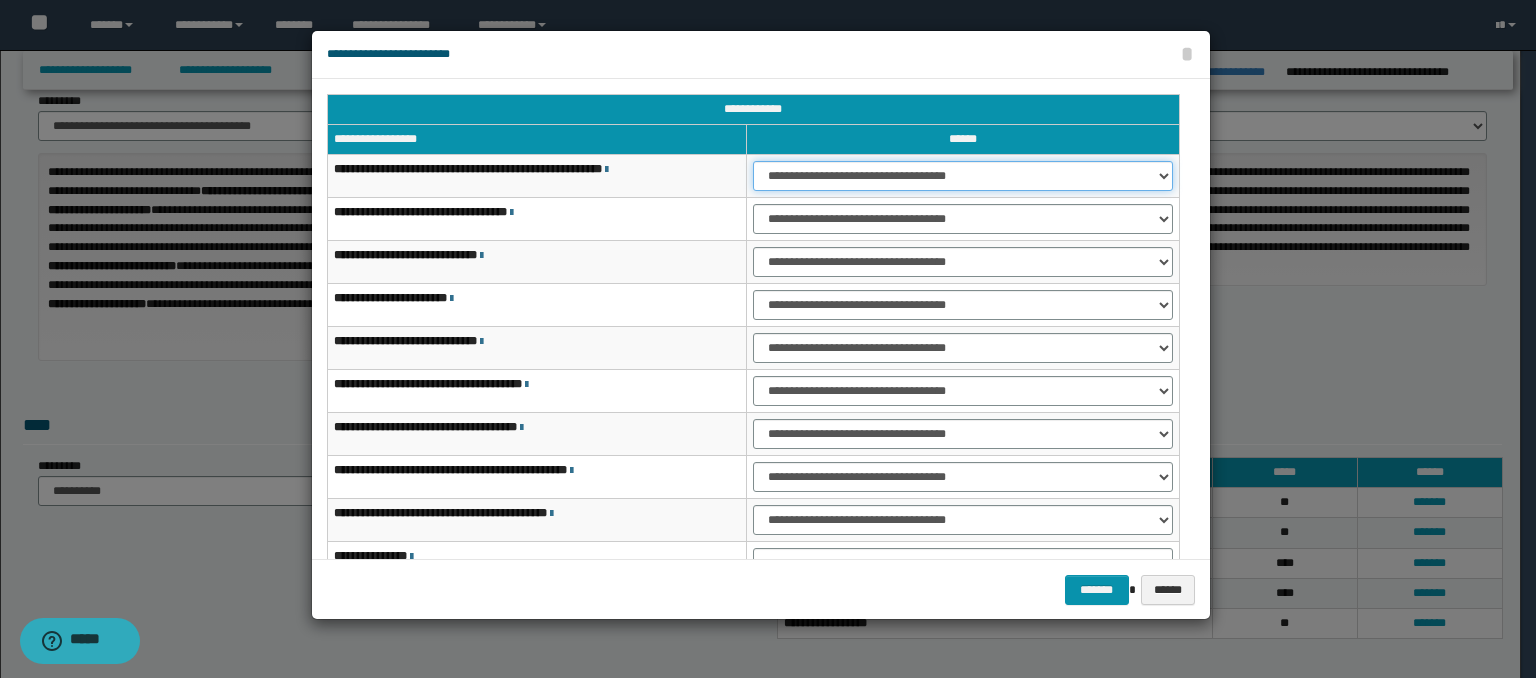 click on "**********" at bounding box center (963, 176) 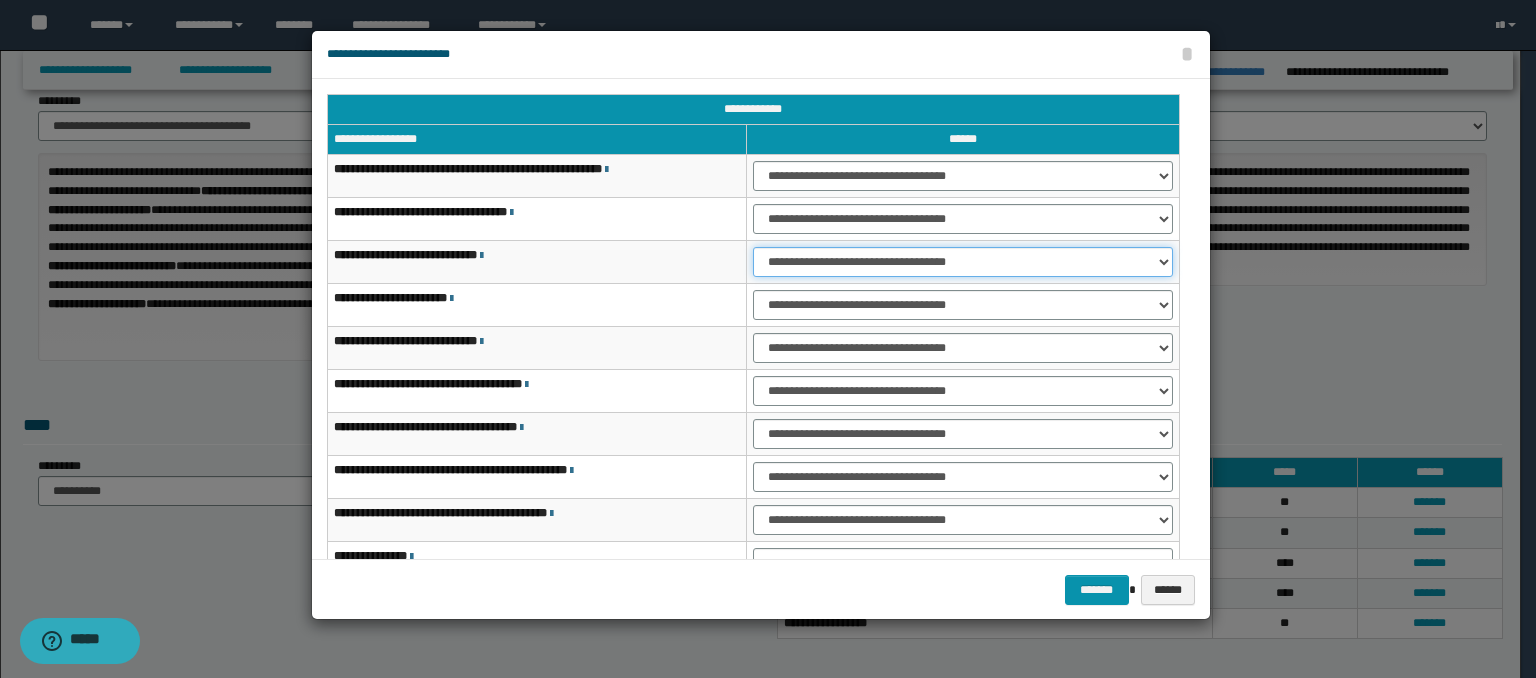 click on "**********" at bounding box center (963, 262) 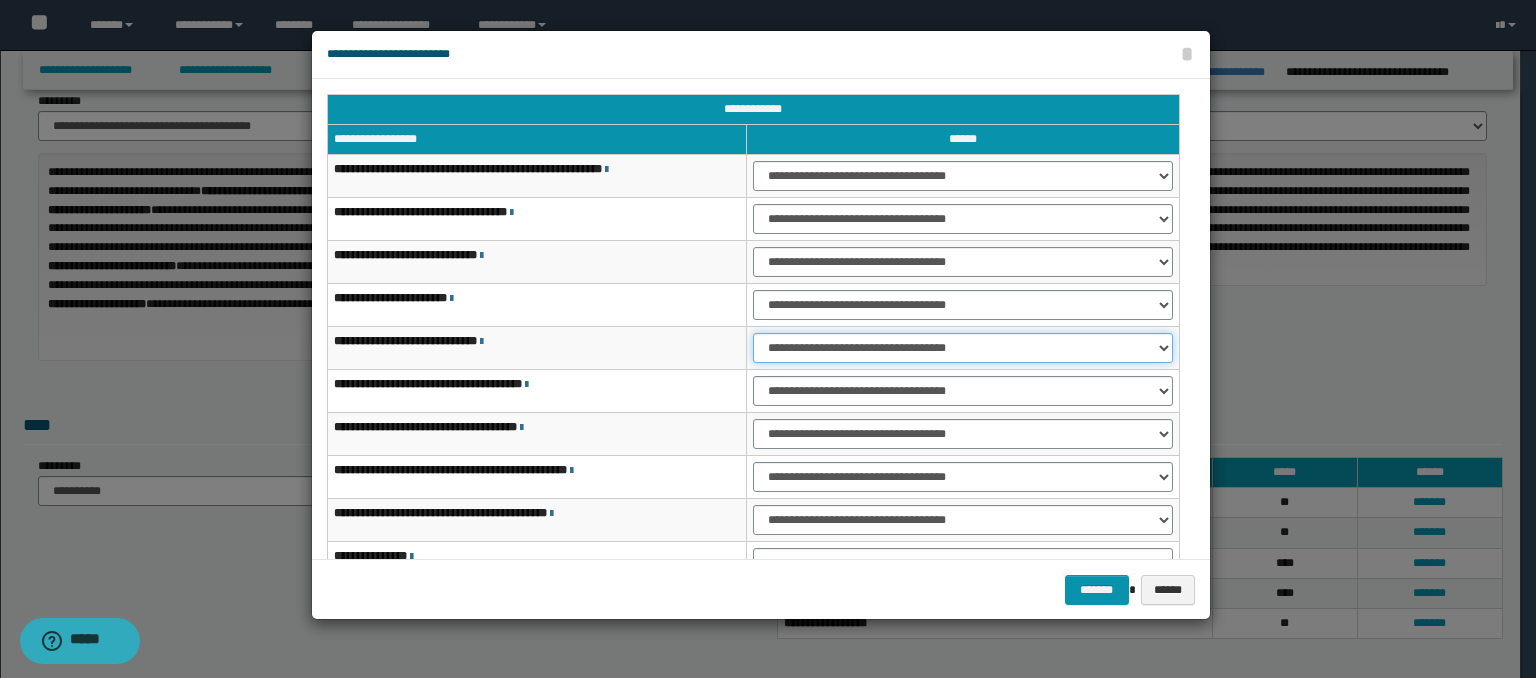 click on "**********" at bounding box center (963, 348) 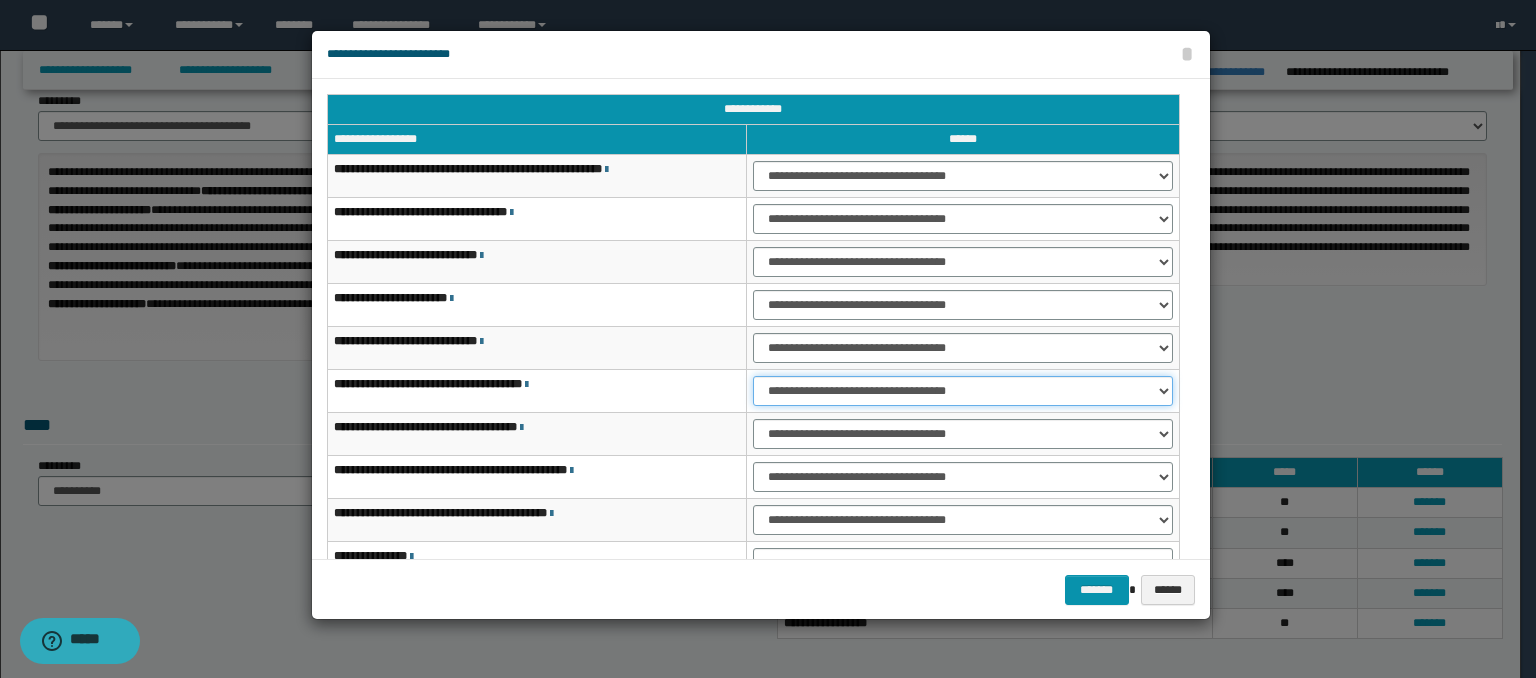 click on "**********" at bounding box center (963, 391) 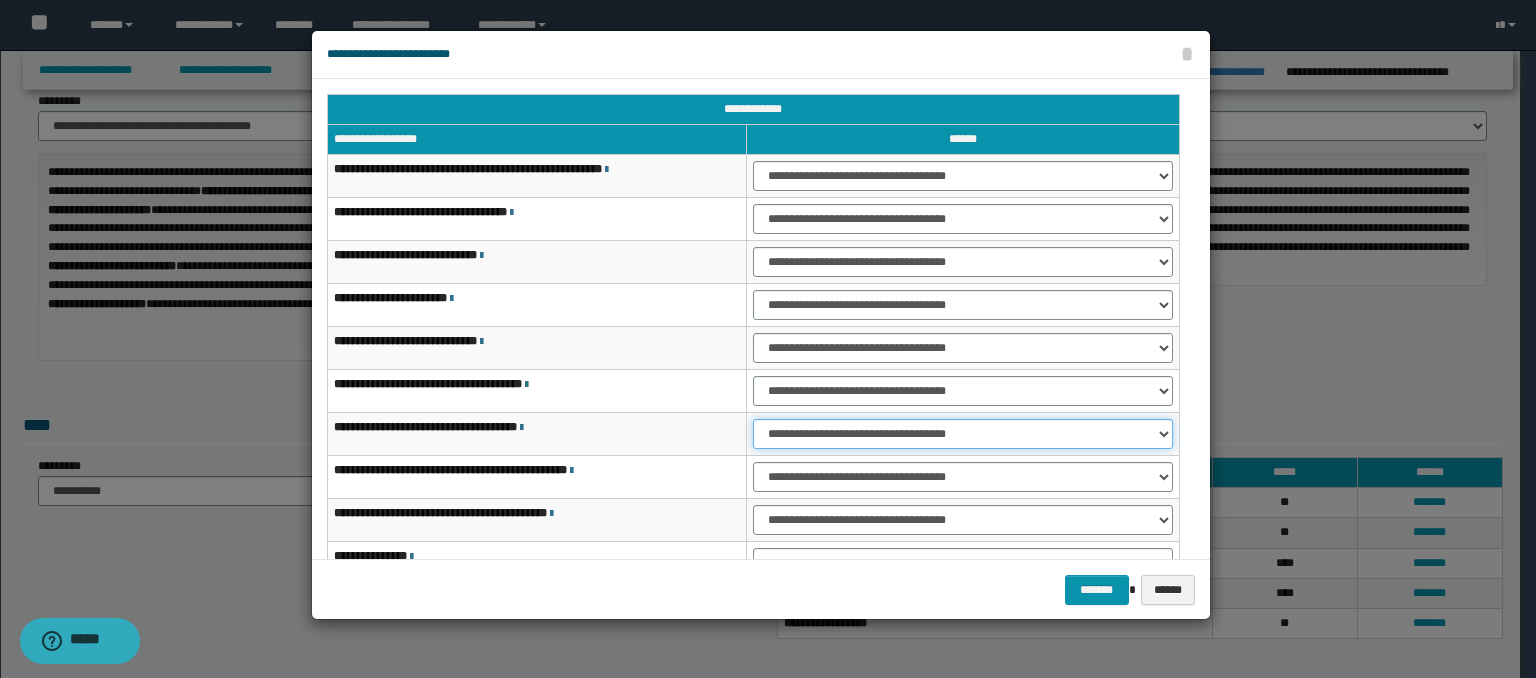click on "**********" at bounding box center [963, 434] 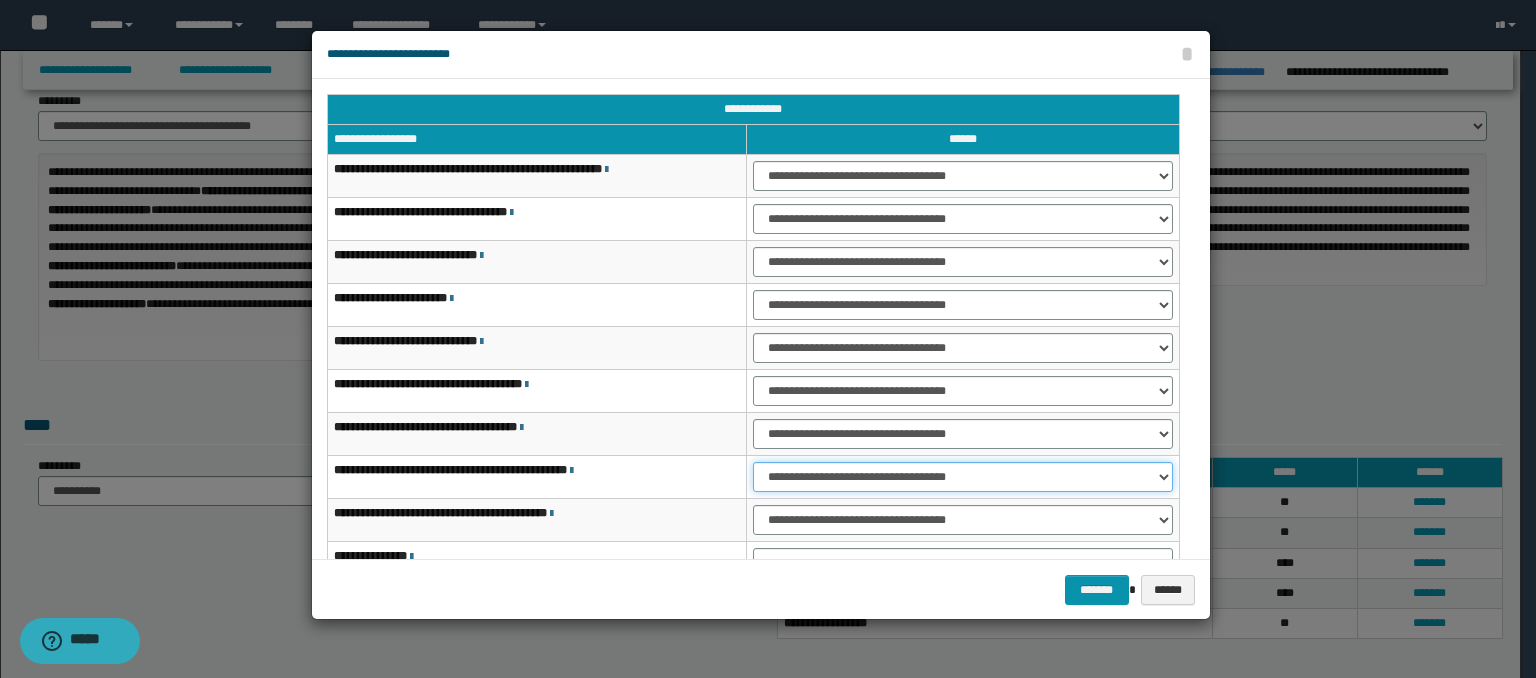 click on "**********" at bounding box center (963, 477) 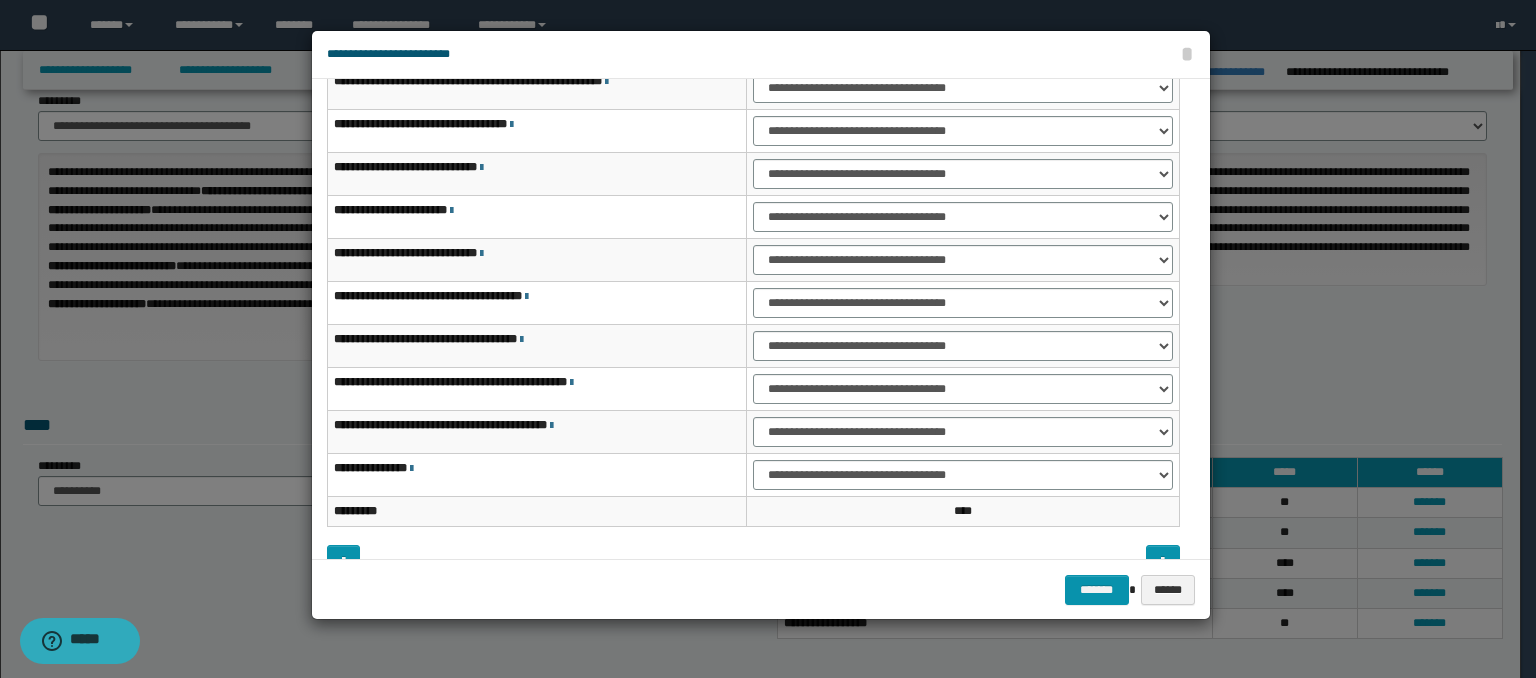 scroll, scrollTop: 106, scrollLeft: 0, axis: vertical 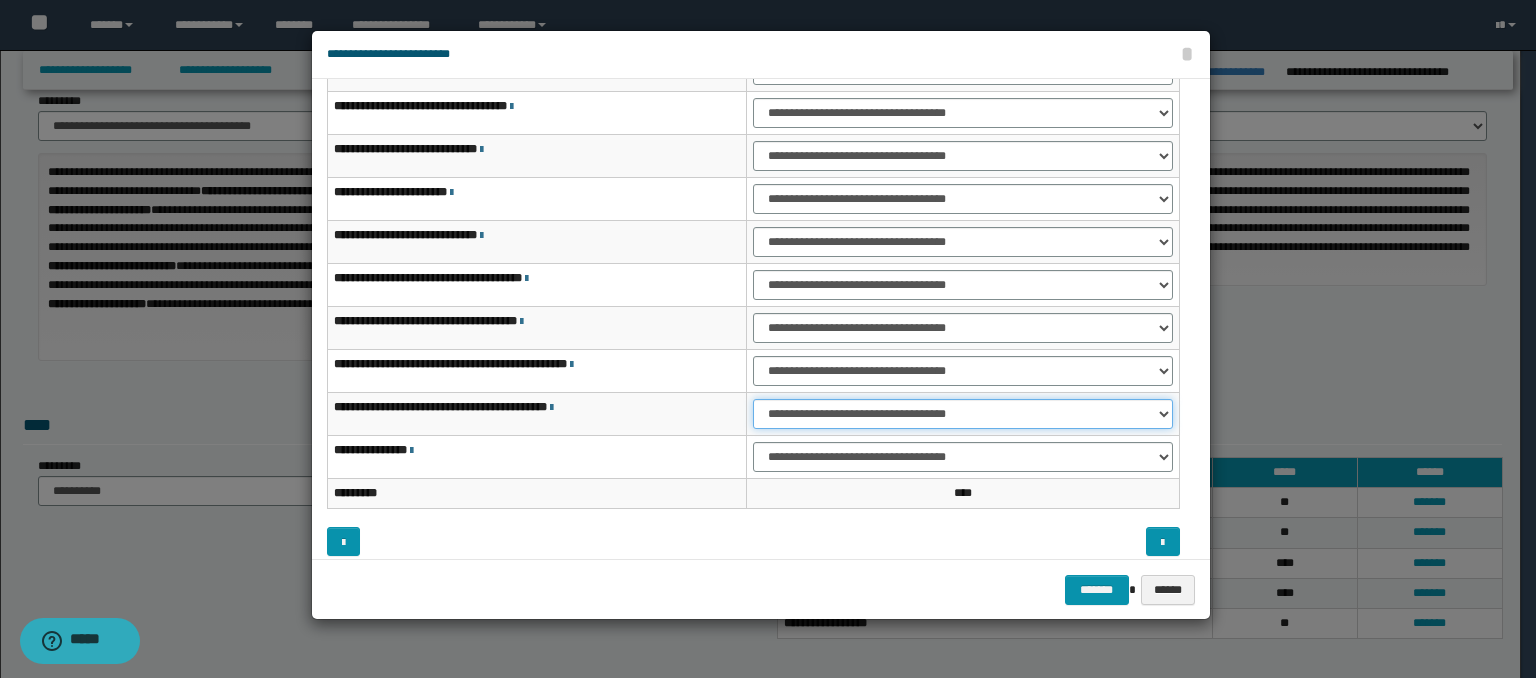 click on "**********" at bounding box center [963, 414] 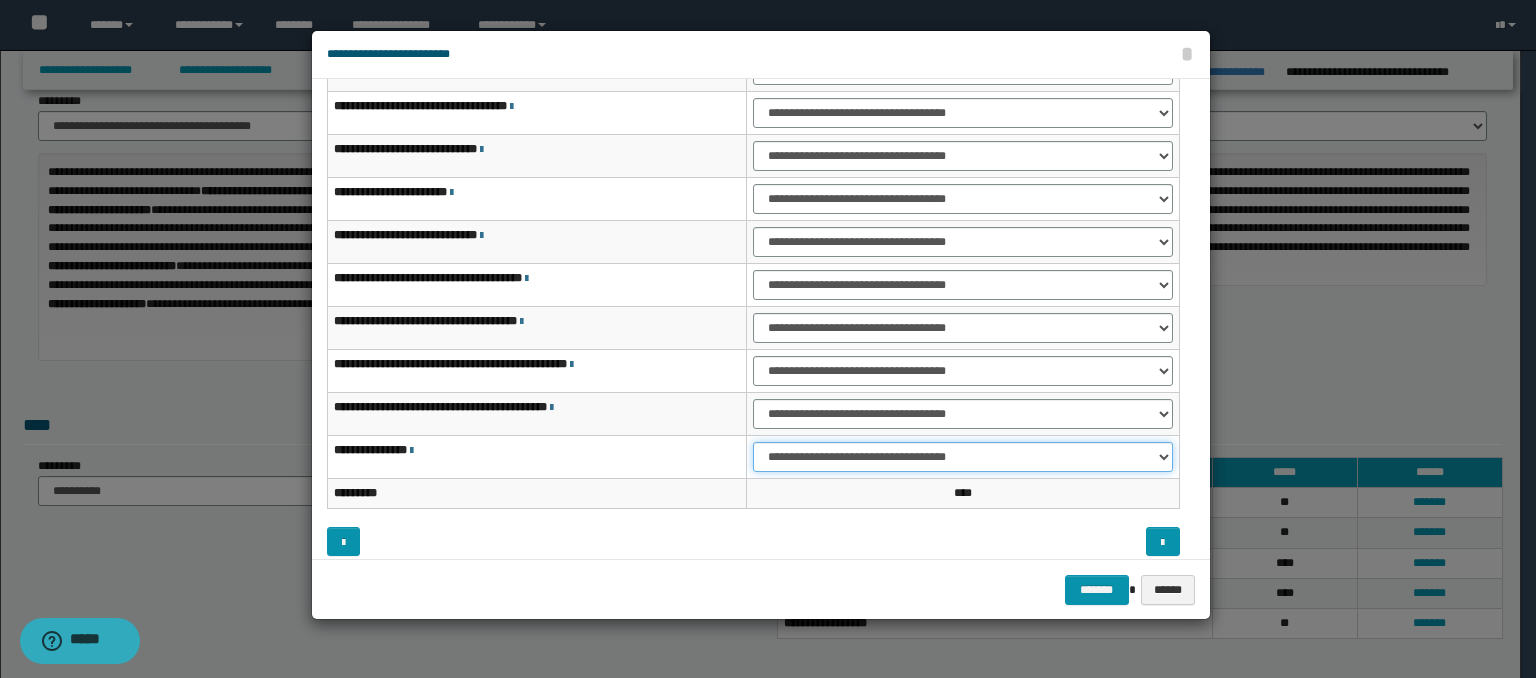 click on "**********" at bounding box center (963, 457) 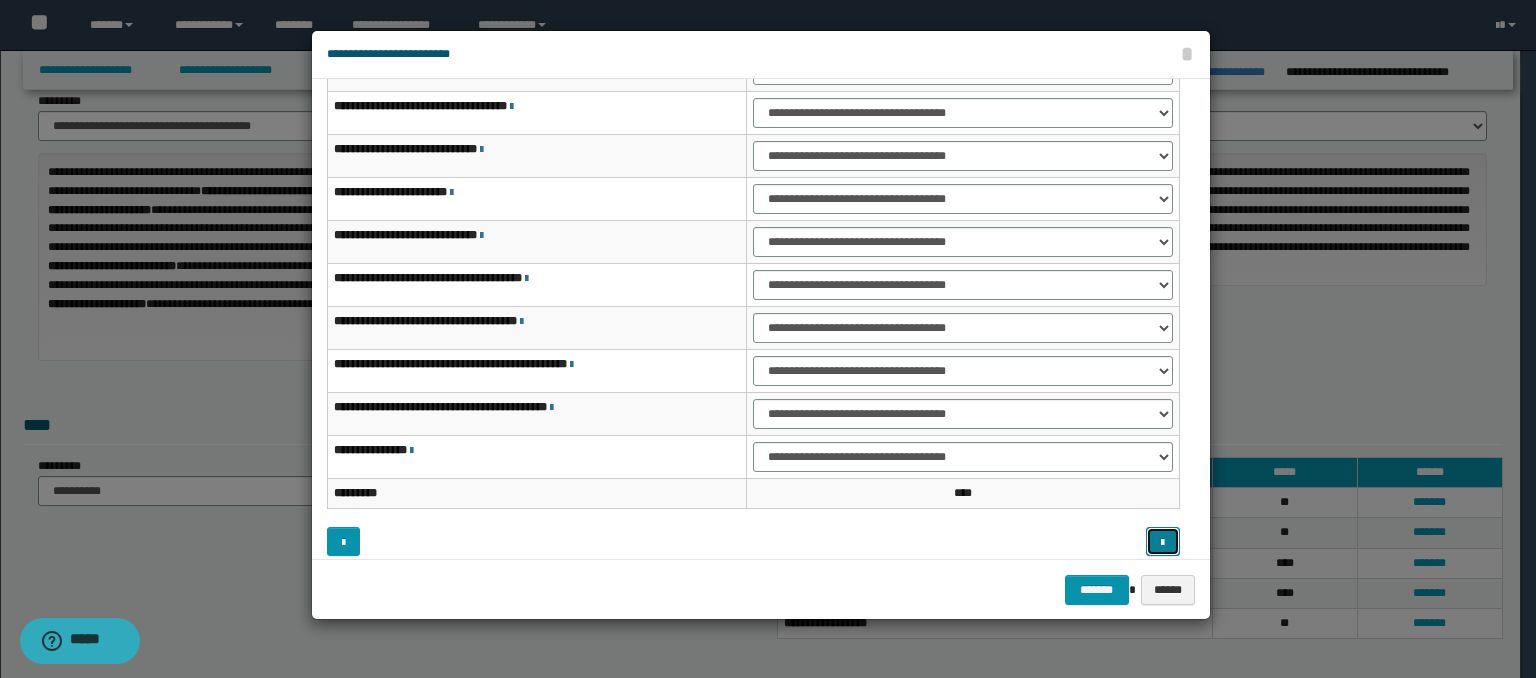 click at bounding box center [1163, 542] 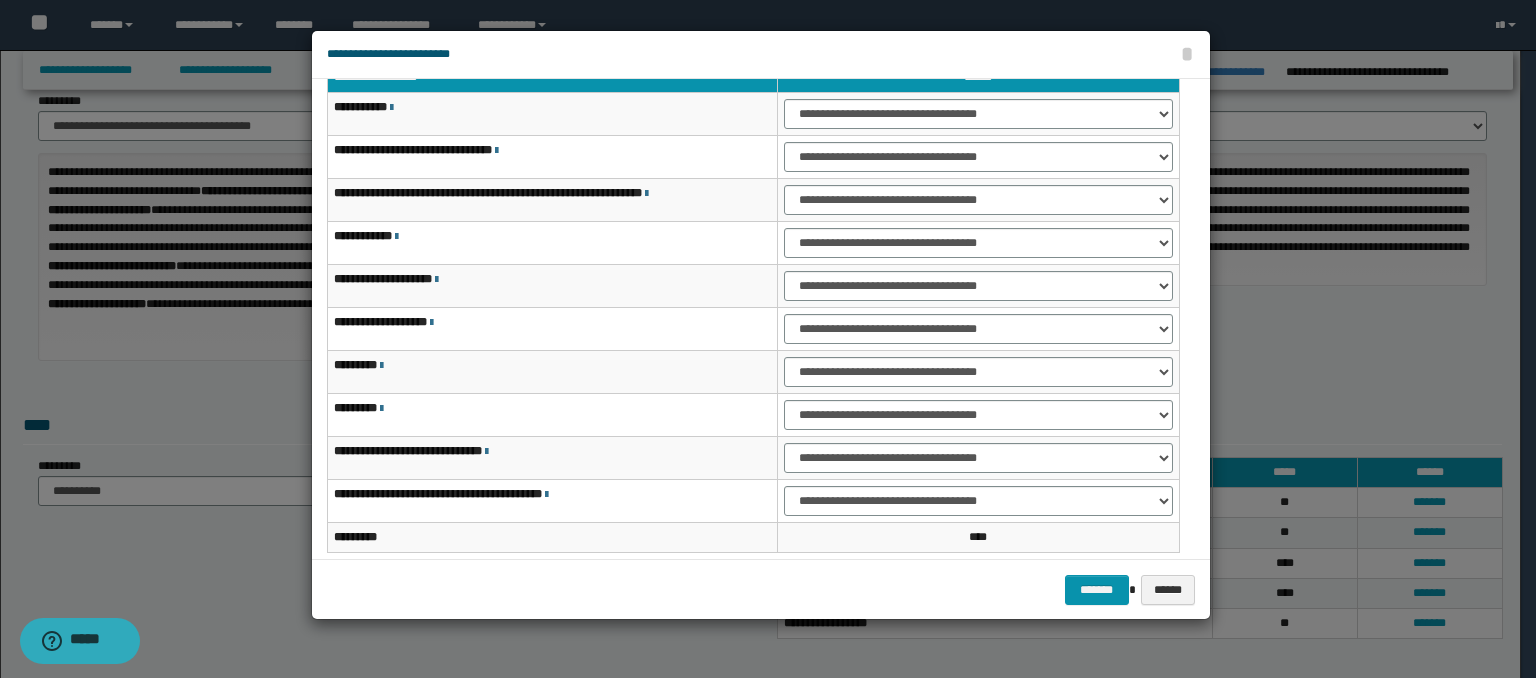 scroll, scrollTop: 0, scrollLeft: 0, axis: both 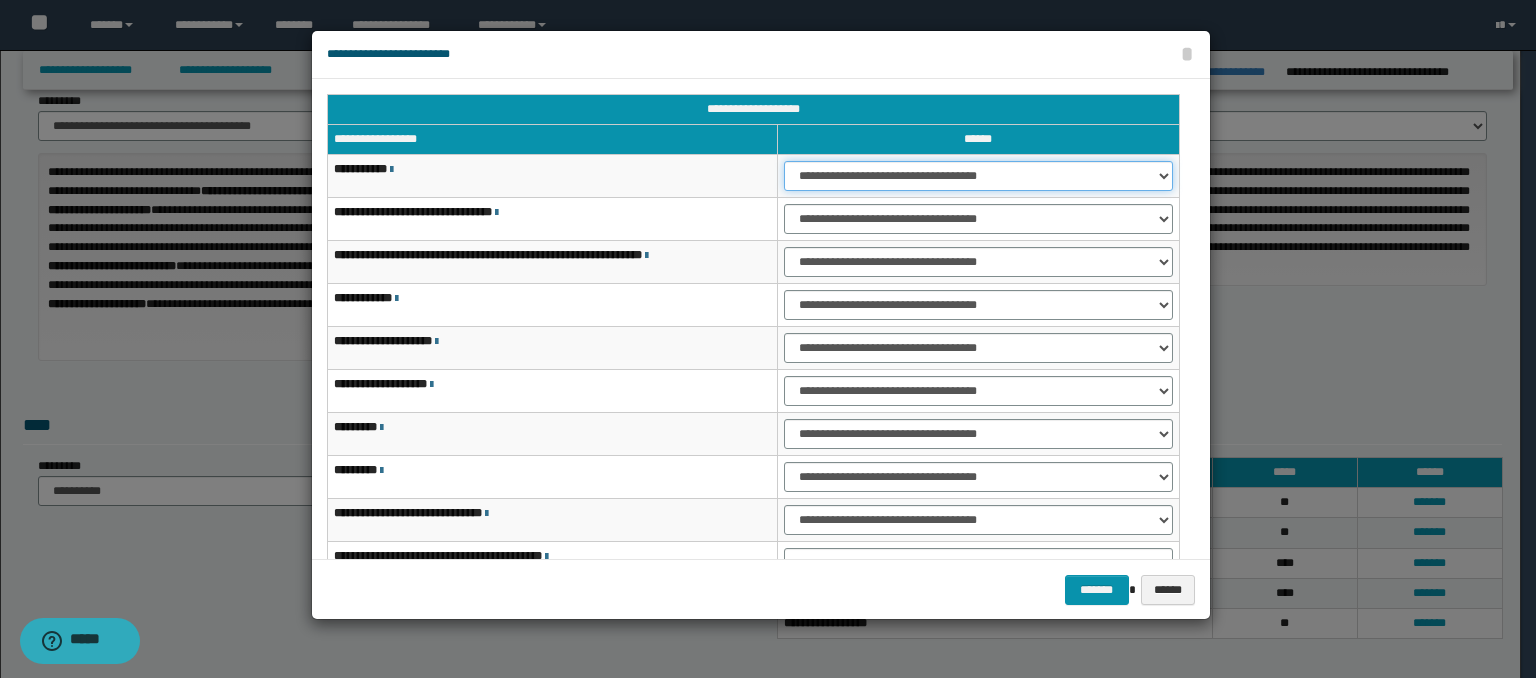 drag, startPoint x: 922, startPoint y: 173, endPoint x: 920, endPoint y: 189, distance: 16.124516 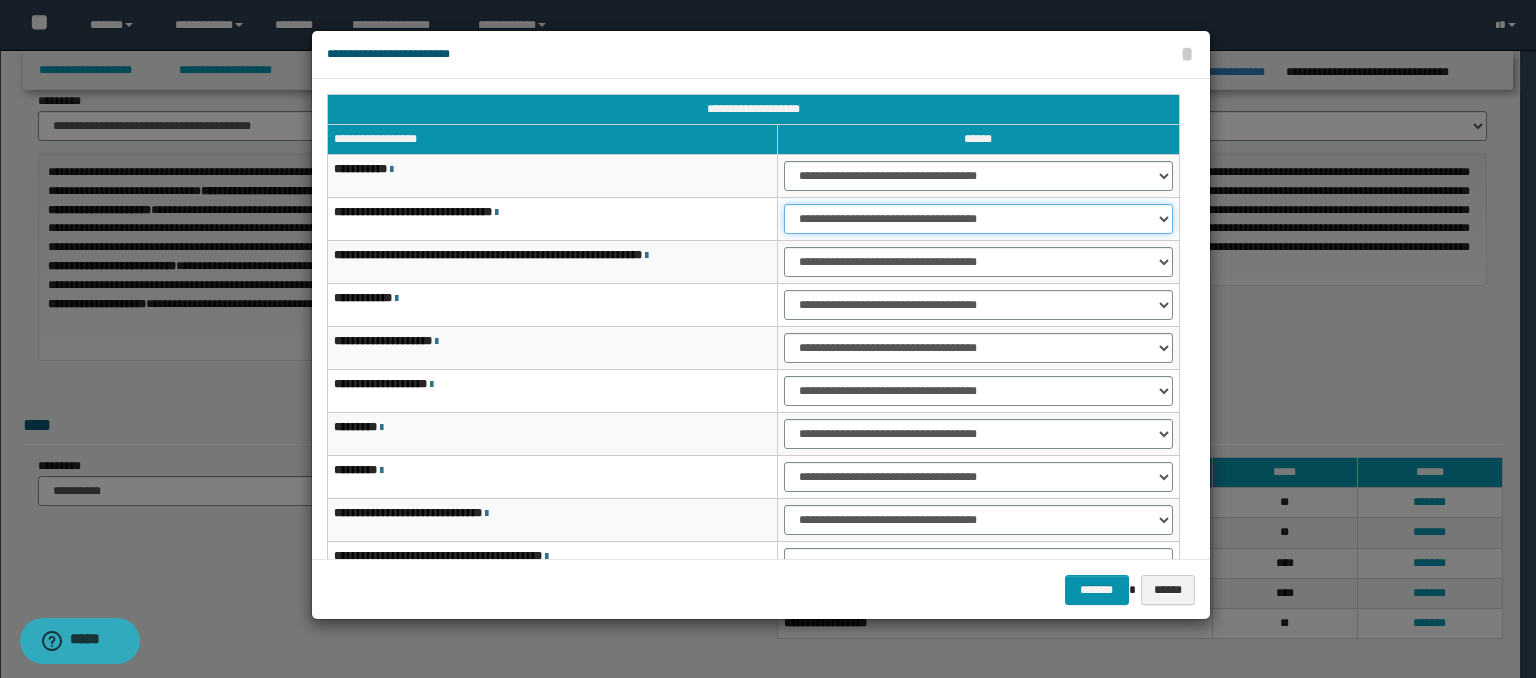 drag, startPoint x: 836, startPoint y: 211, endPoint x: 839, endPoint y: 225, distance: 14.3178215 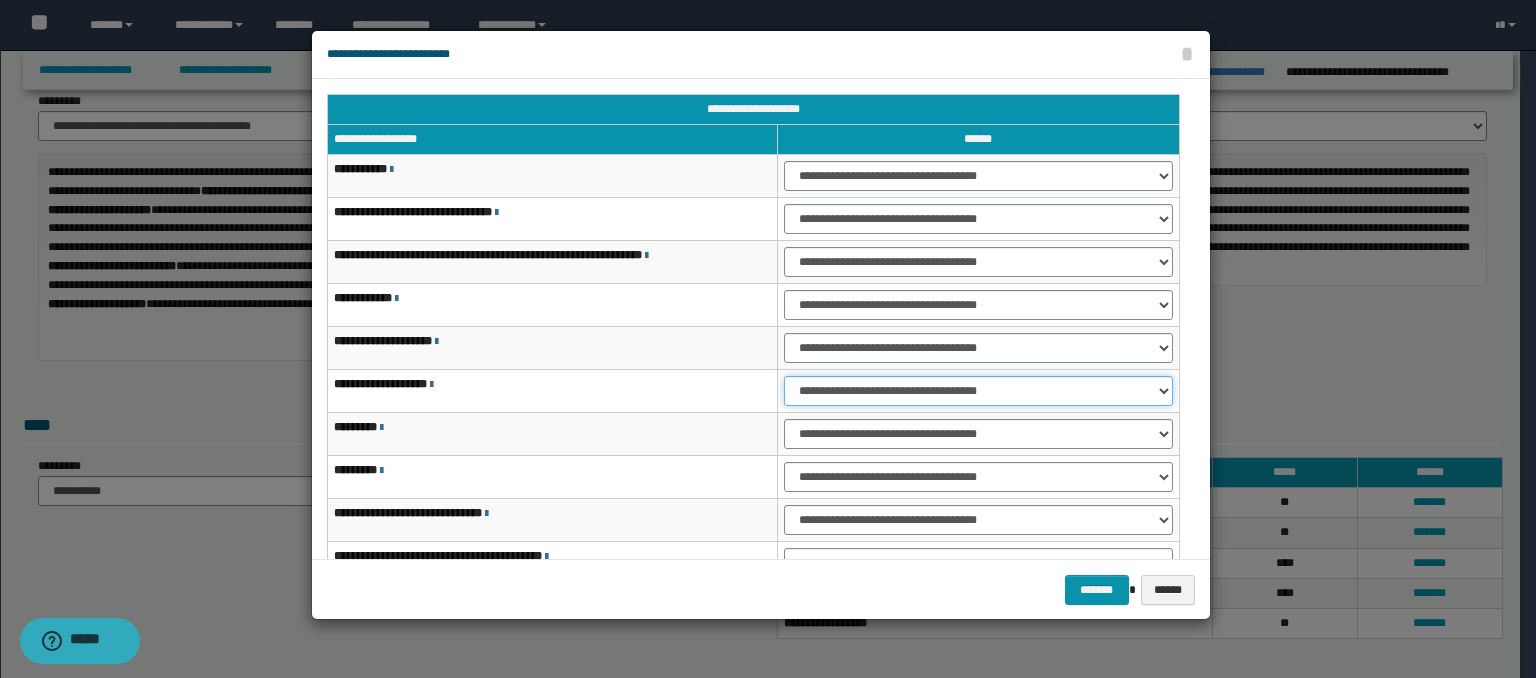 click on "**********" at bounding box center [978, 391] 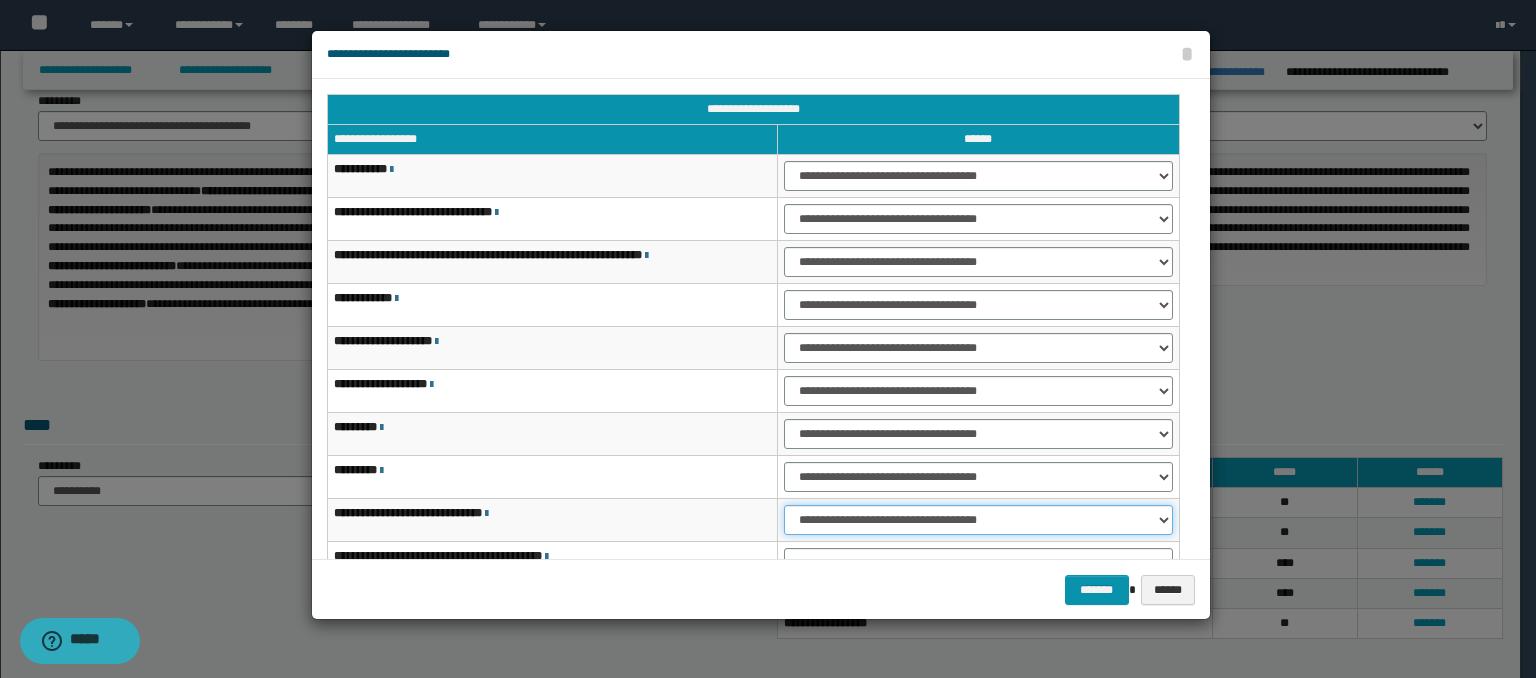 click on "**********" at bounding box center (978, 520) 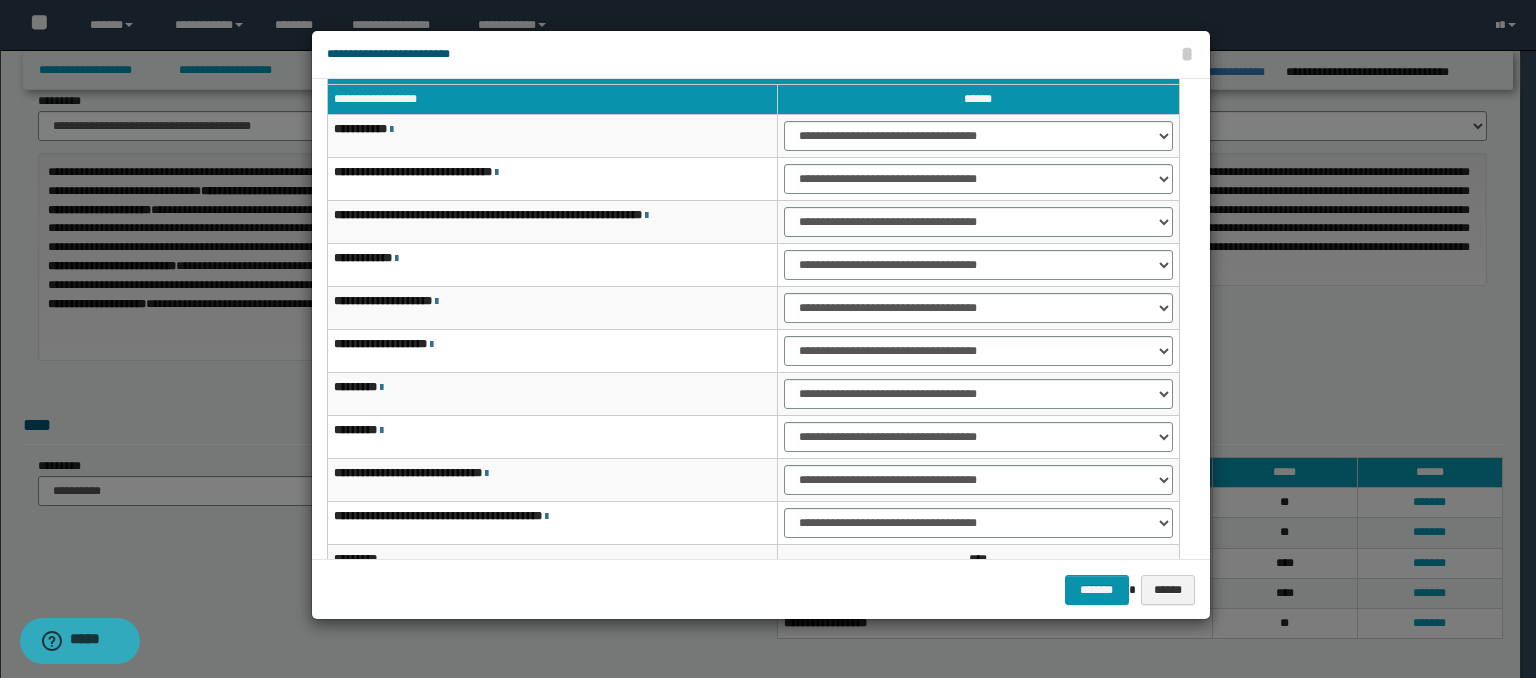 scroll, scrollTop: 118, scrollLeft: 0, axis: vertical 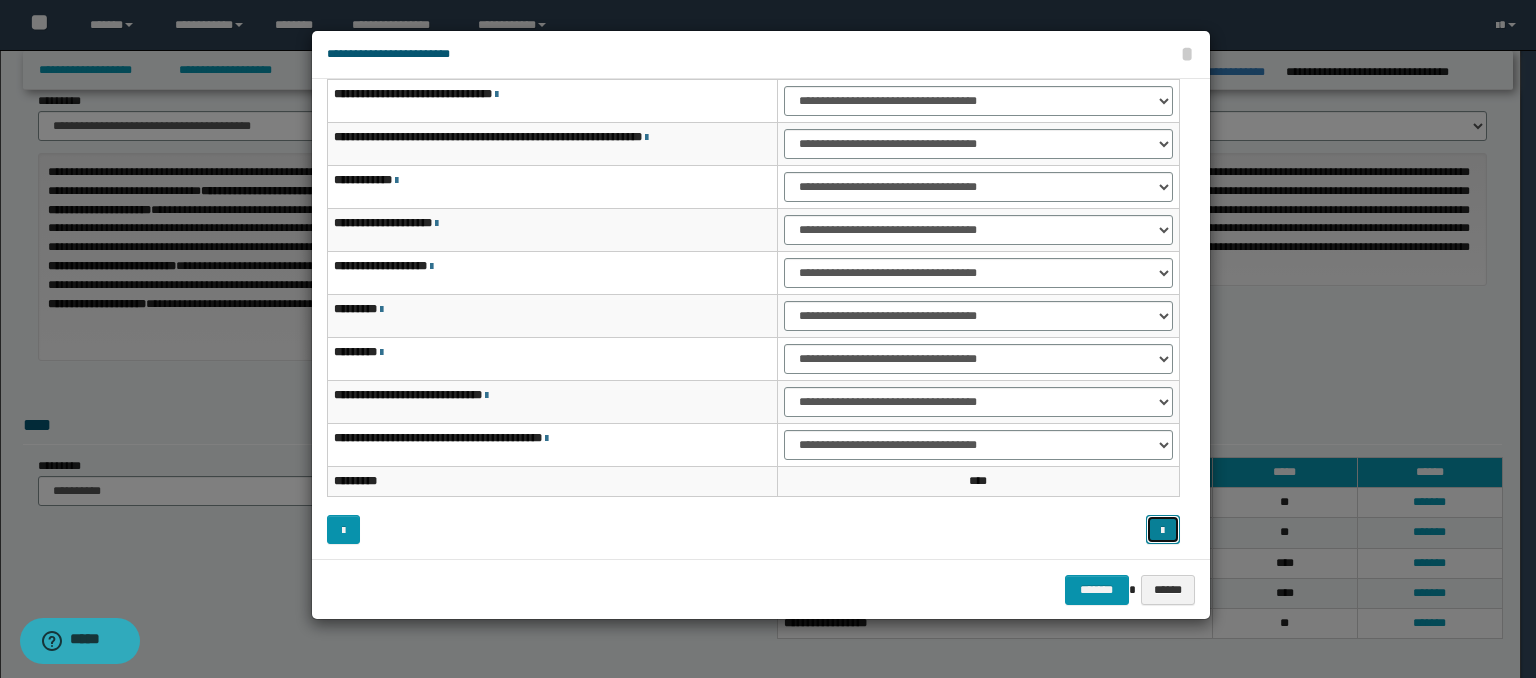 click at bounding box center [1162, 531] 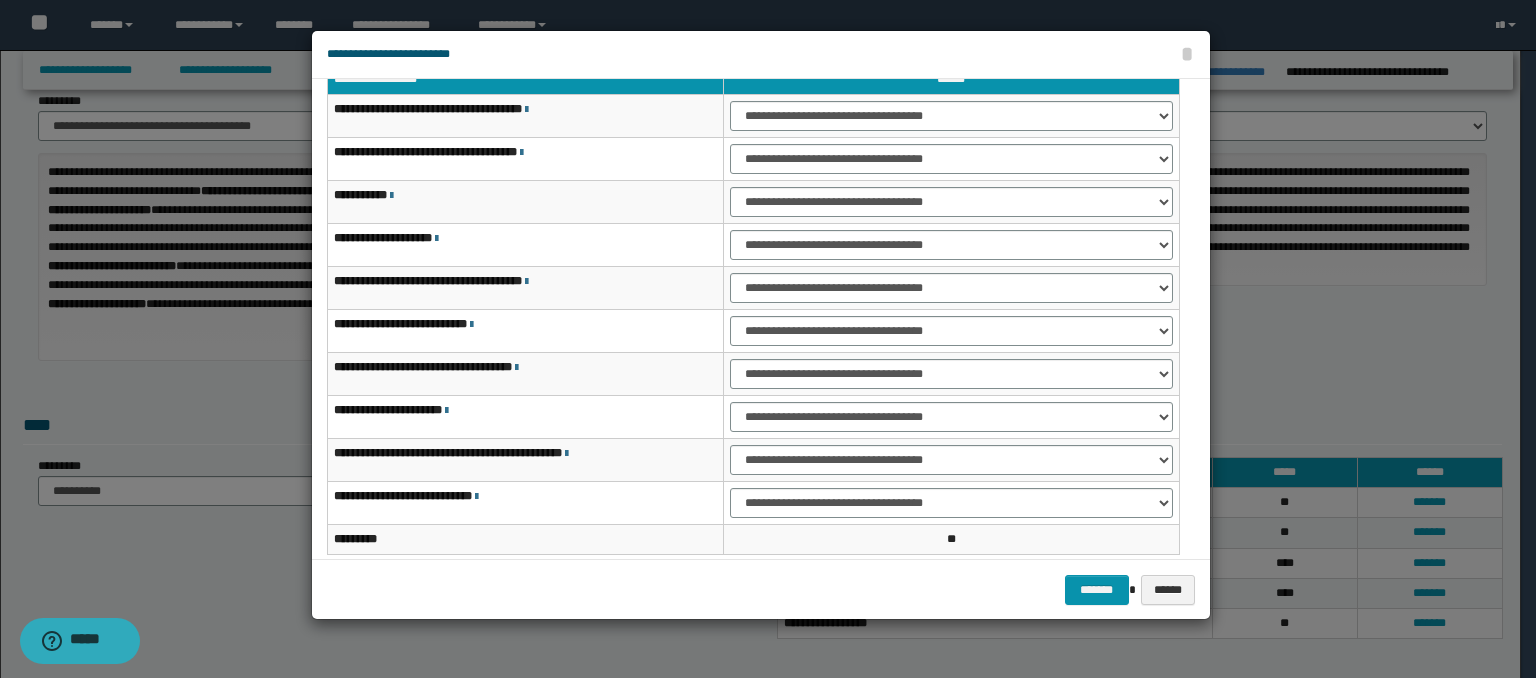 scroll, scrollTop: 0, scrollLeft: 0, axis: both 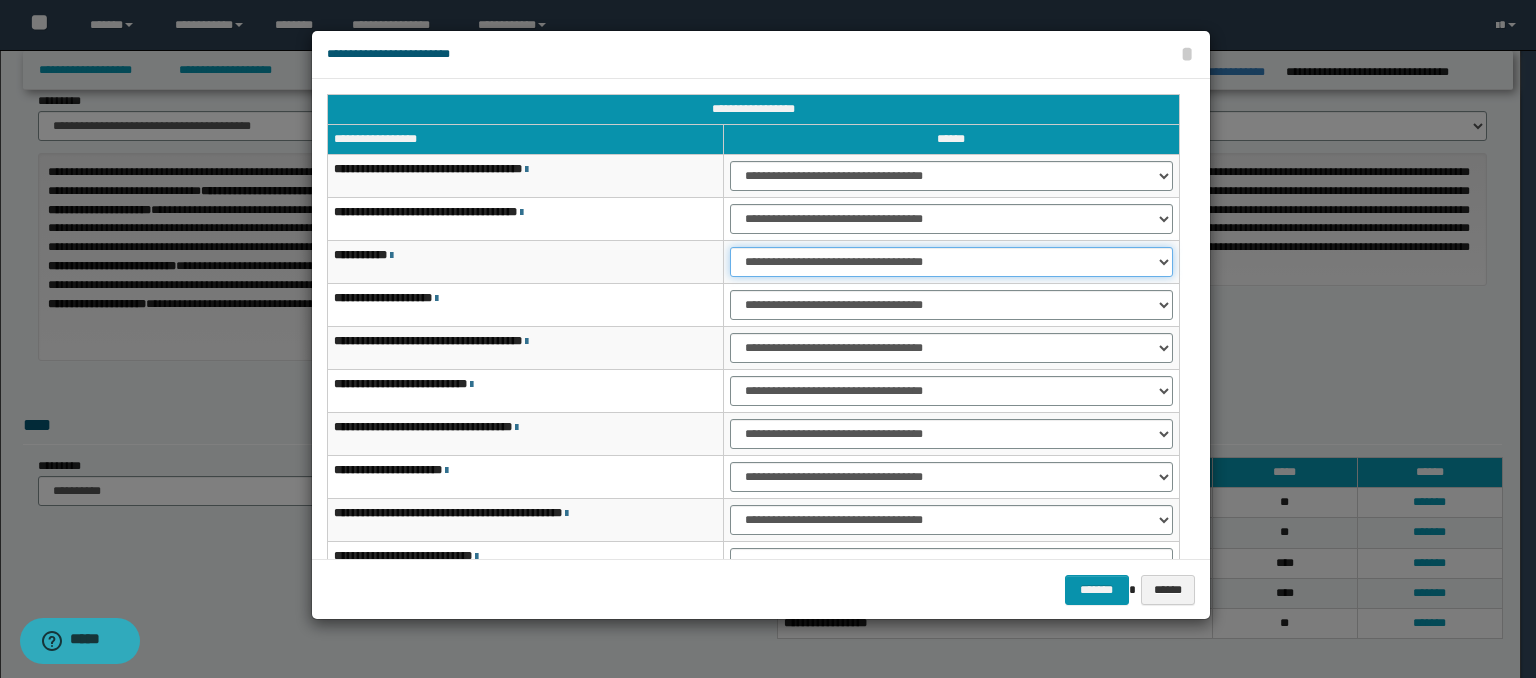 drag, startPoint x: 807, startPoint y: 254, endPoint x: 803, endPoint y: 273, distance: 19.416489 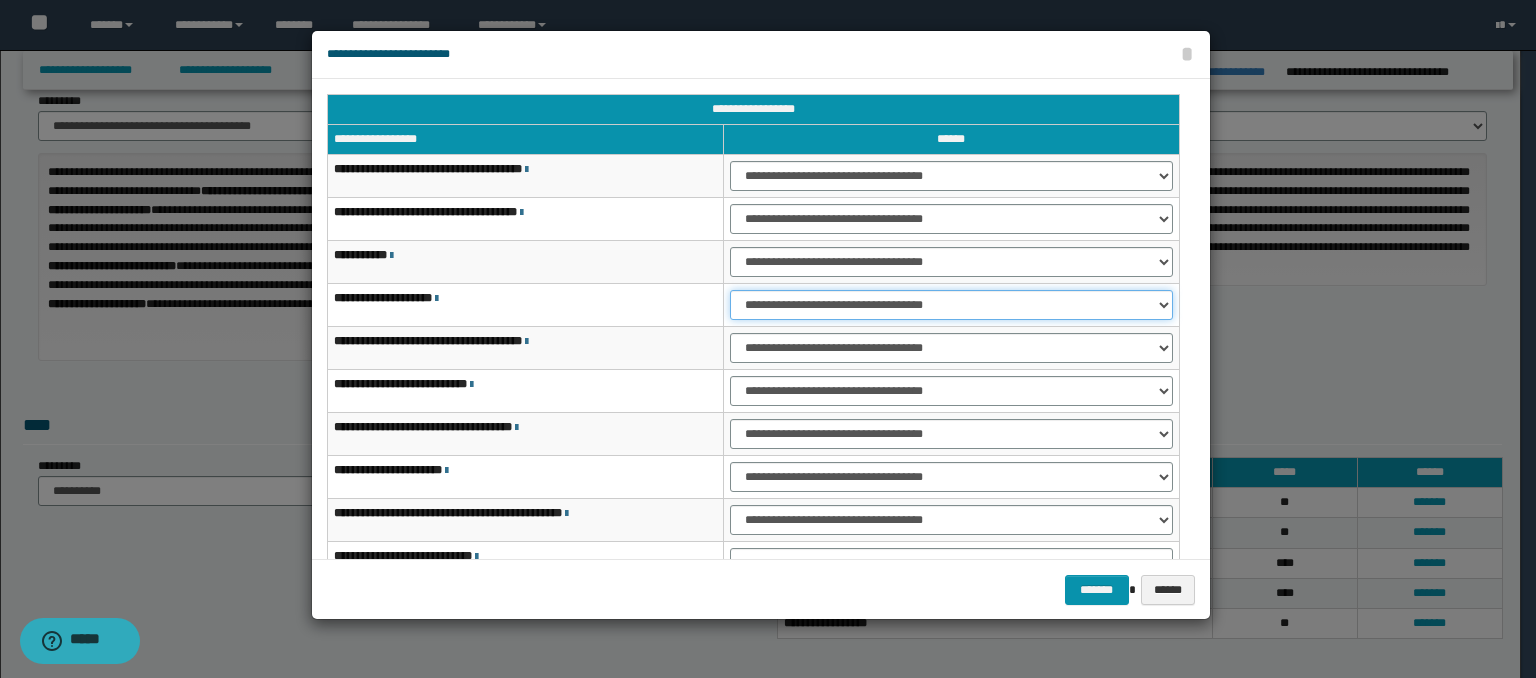 drag, startPoint x: 803, startPoint y: 305, endPoint x: 805, endPoint y: 316, distance: 11.18034 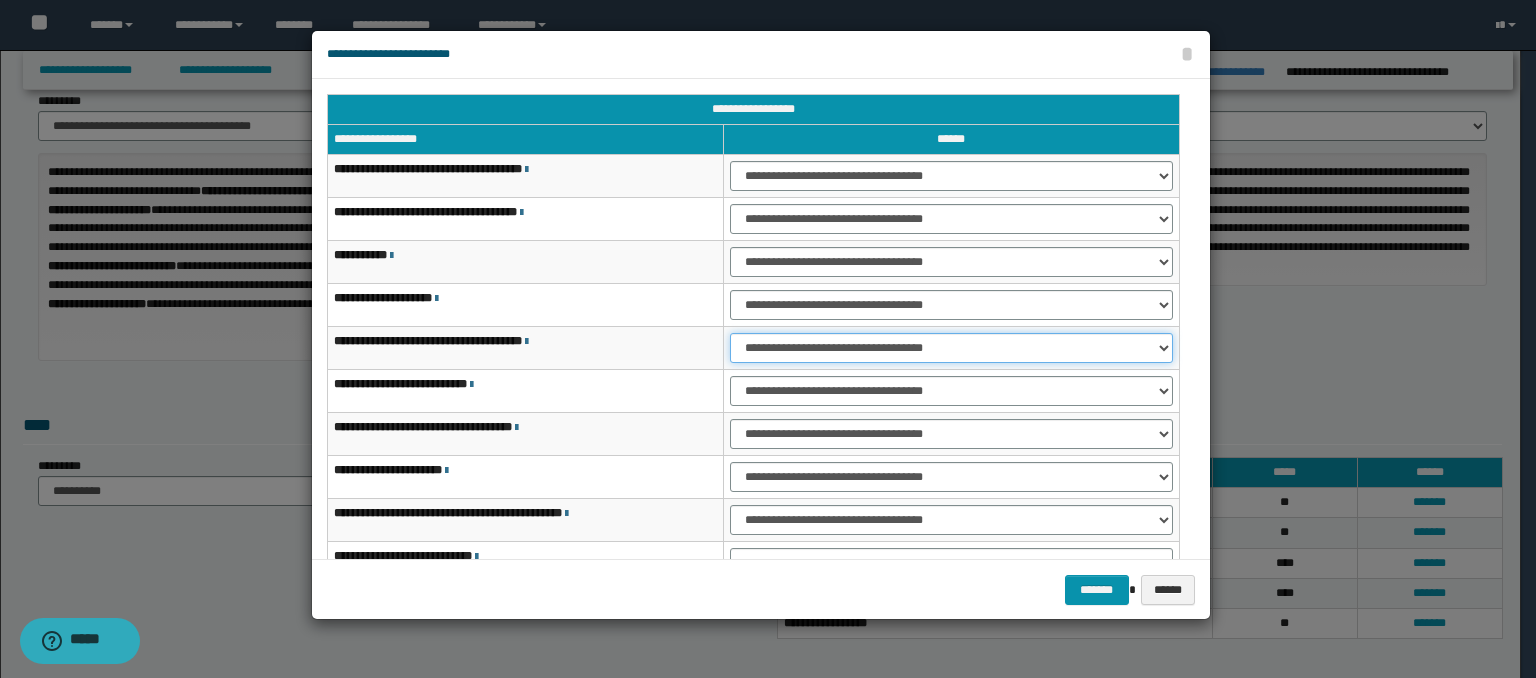 click on "**********" at bounding box center (951, 348) 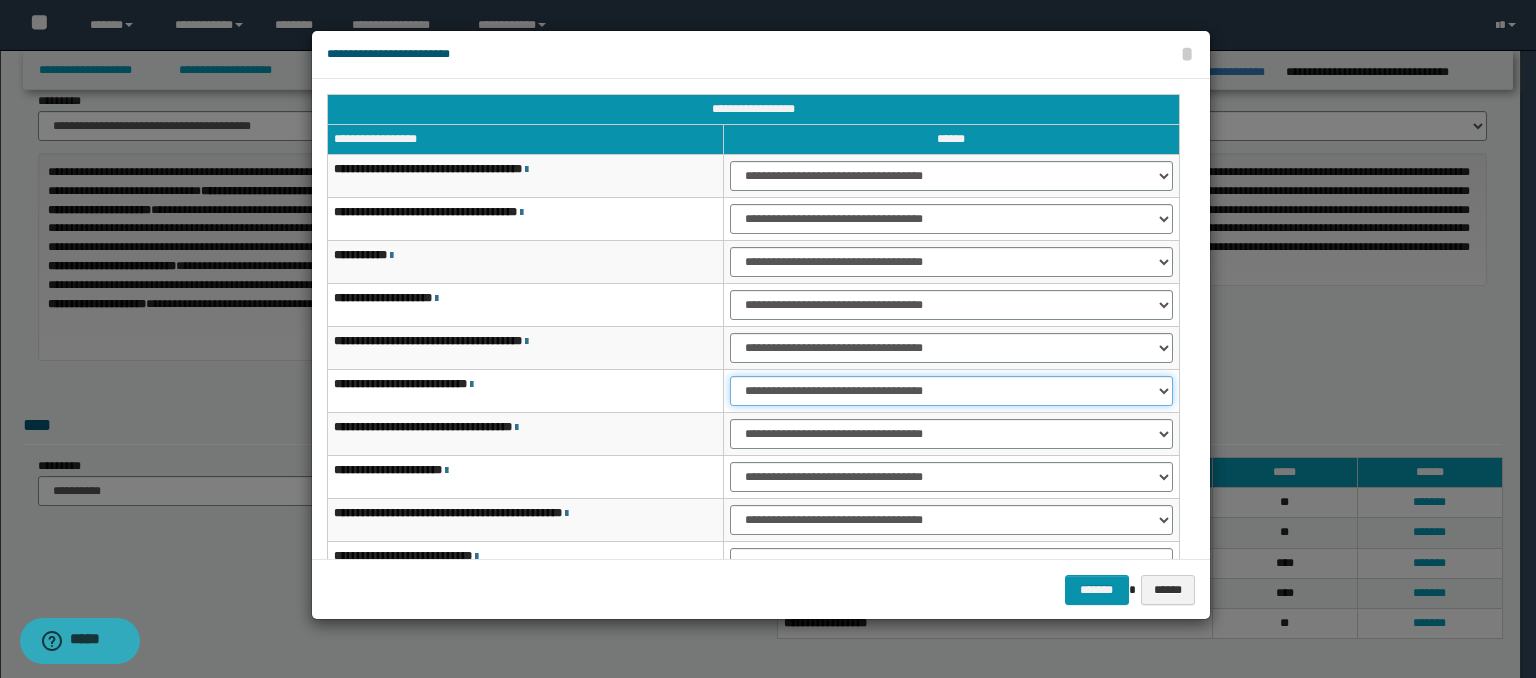 drag, startPoint x: 845, startPoint y: 385, endPoint x: 842, endPoint y: 401, distance: 16.27882 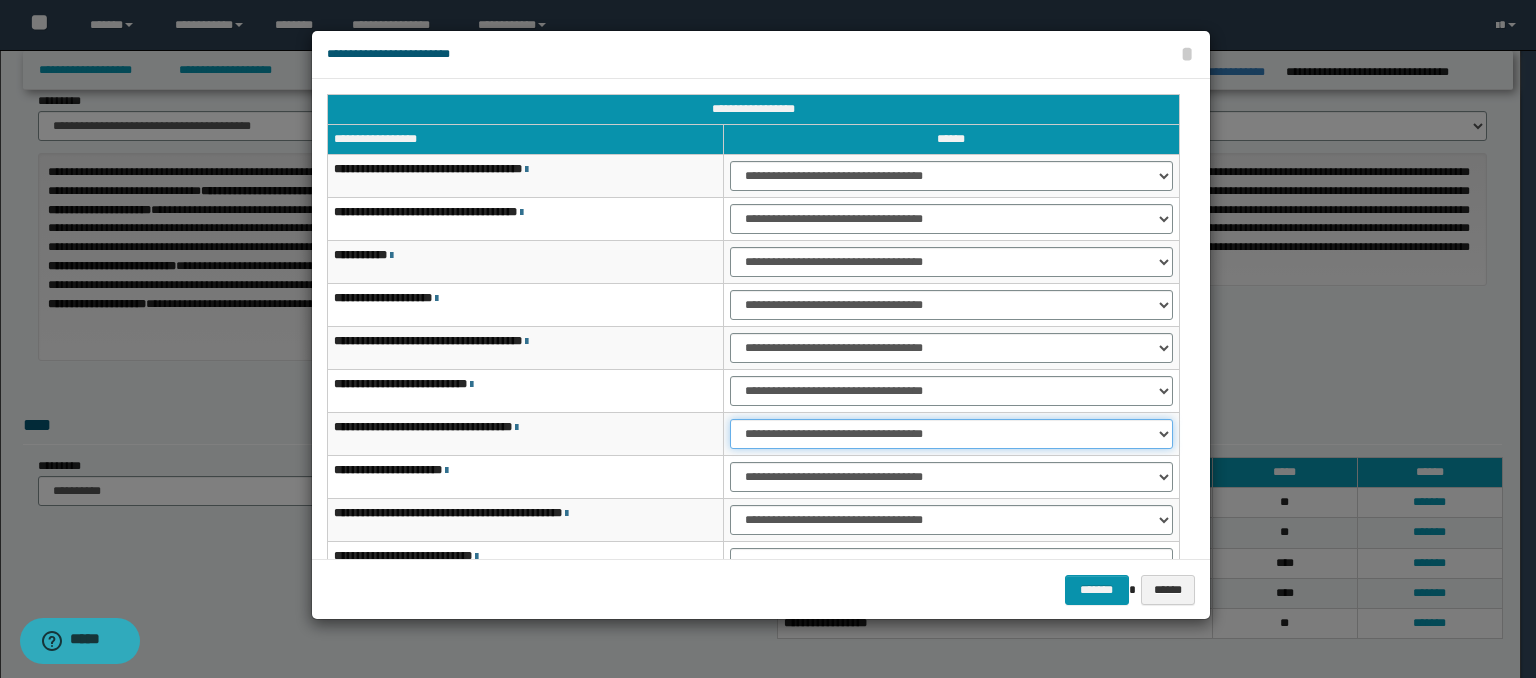 click on "**********" at bounding box center (951, 434) 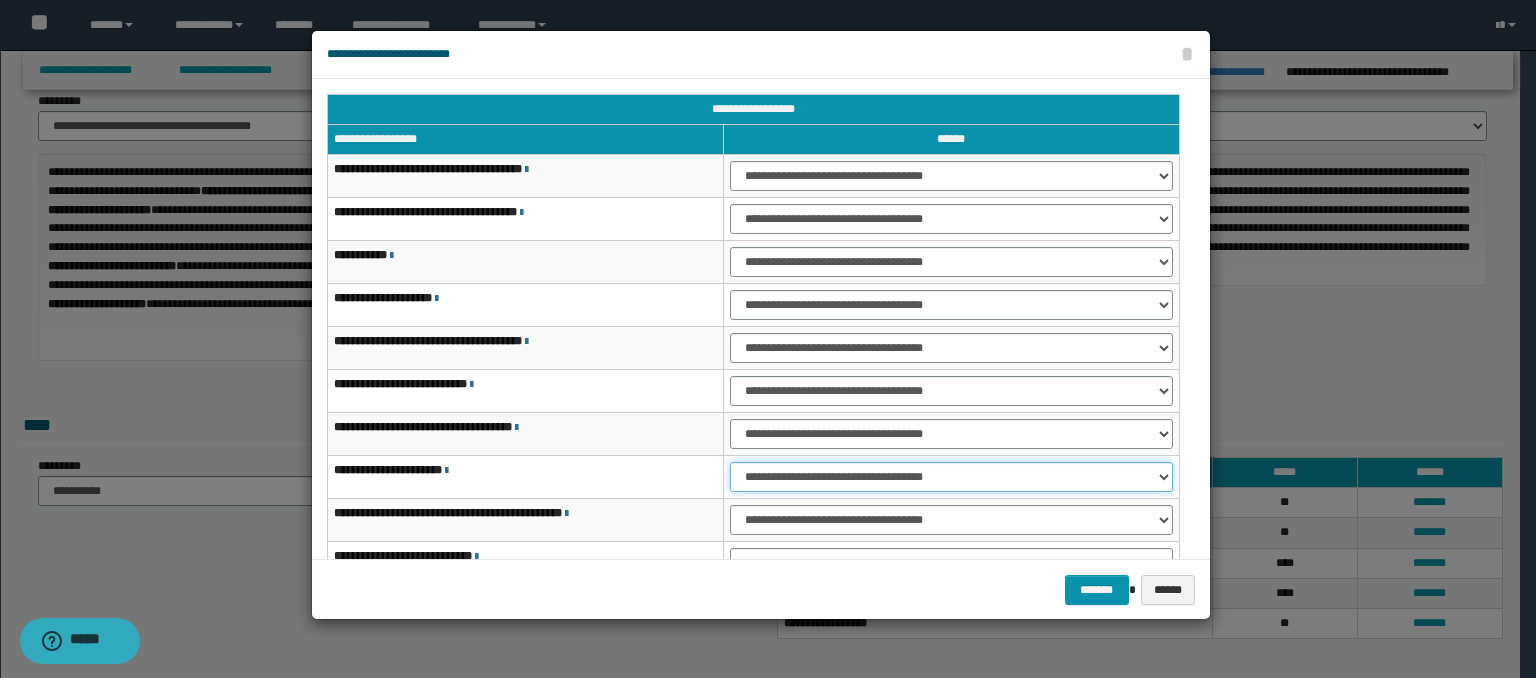 click on "**********" at bounding box center [951, 477] 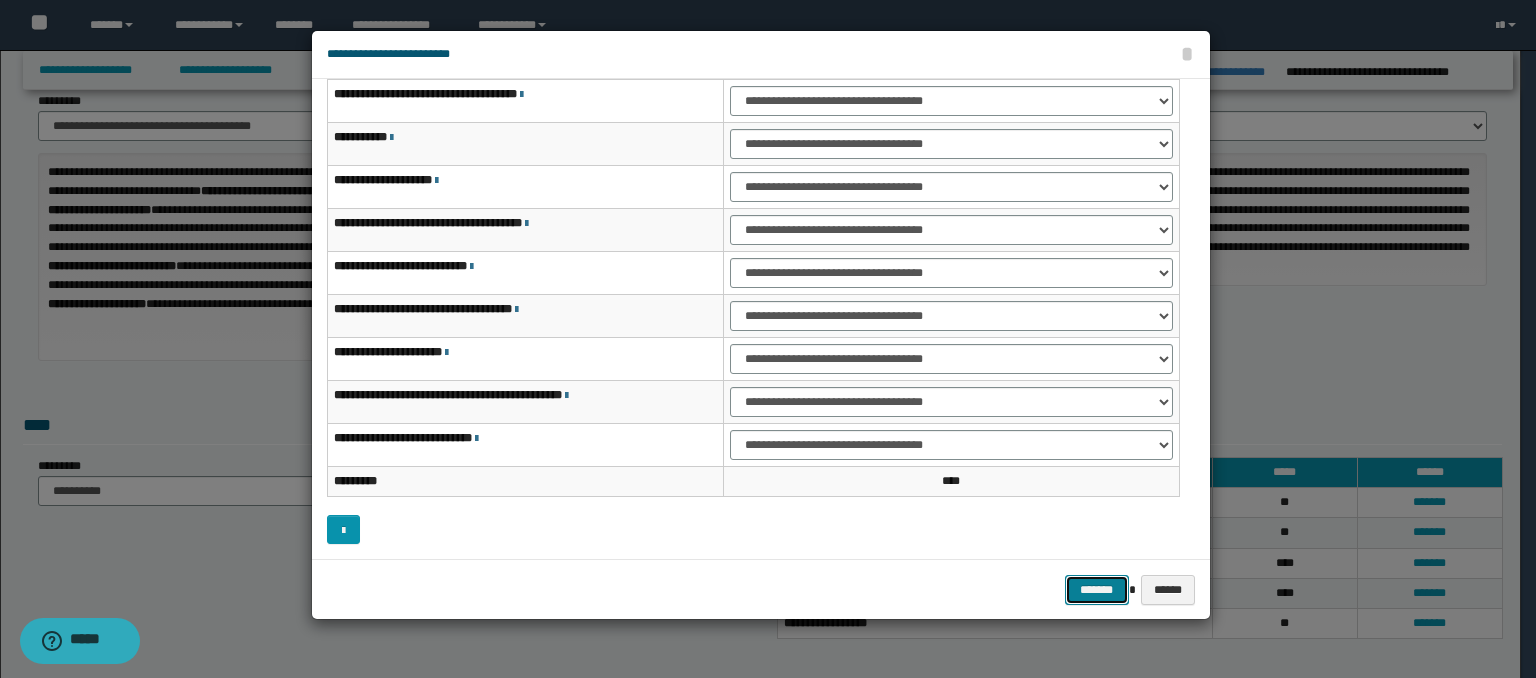 click on "*******" at bounding box center (1097, 590) 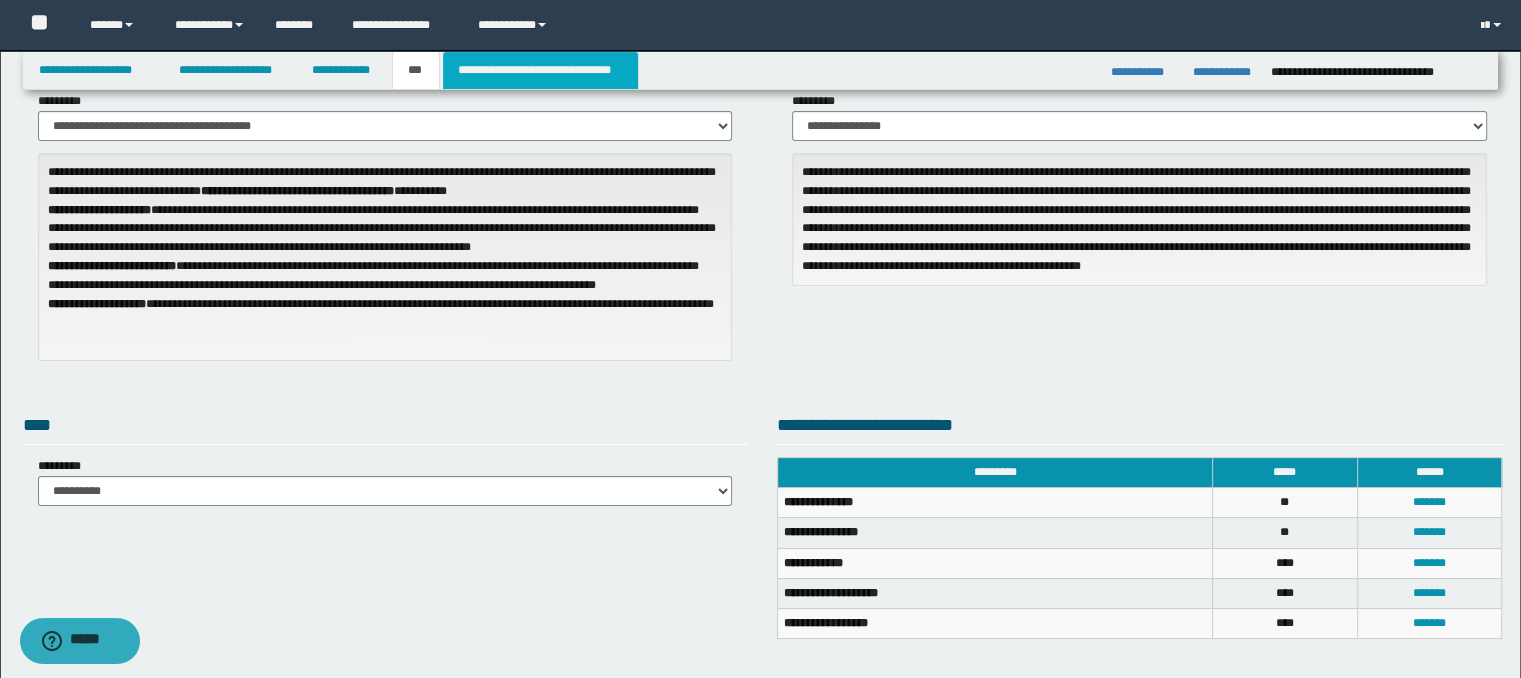 click on "**********" at bounding box center [540, 70] 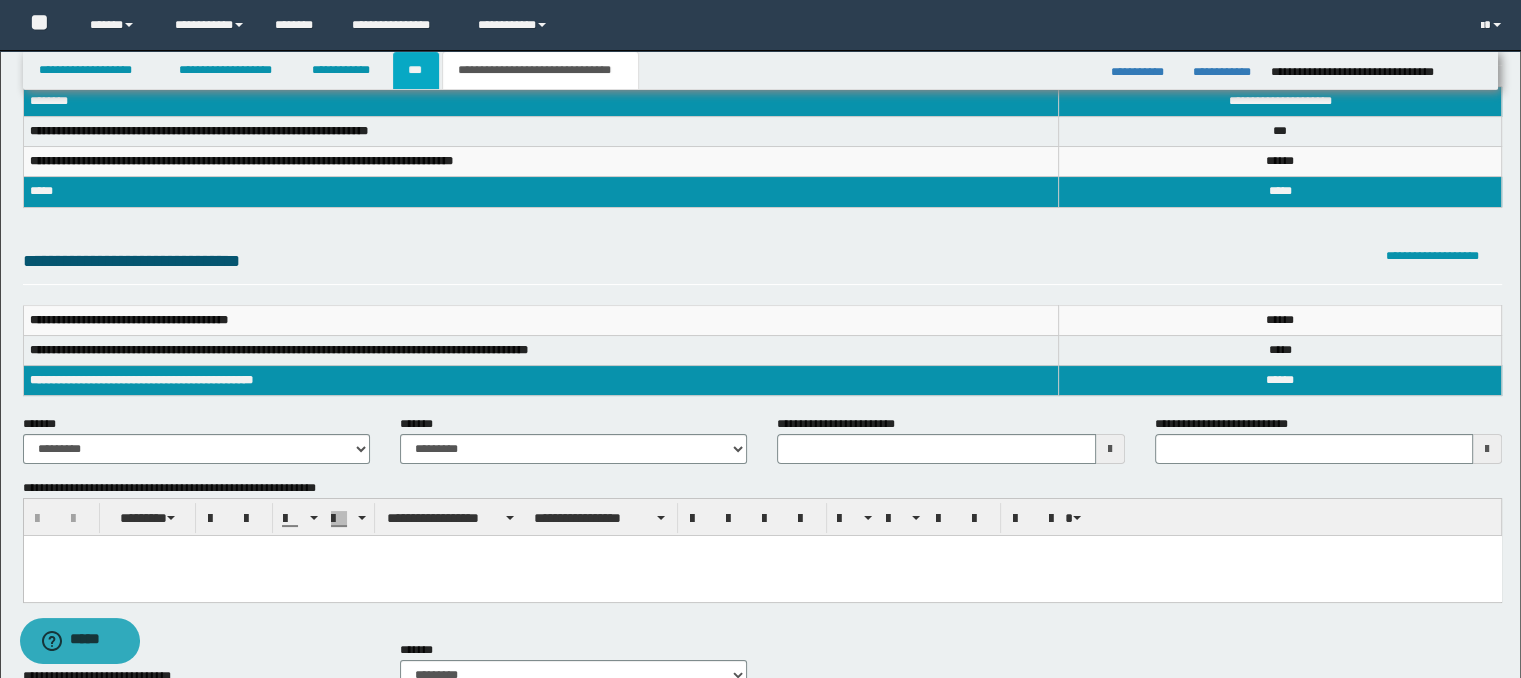click on "***" at bounding box center (416, 70) 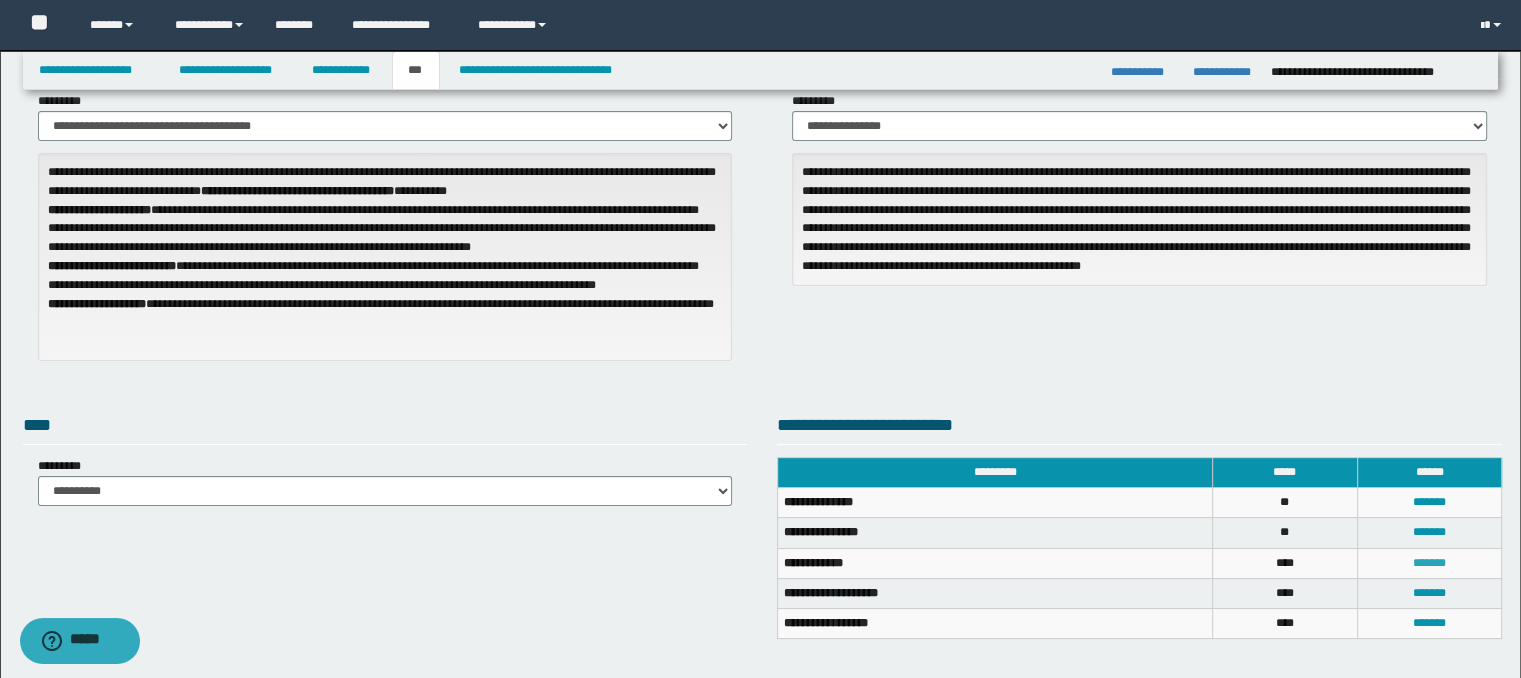 click on "*******" at bounding box center [1429, 563] 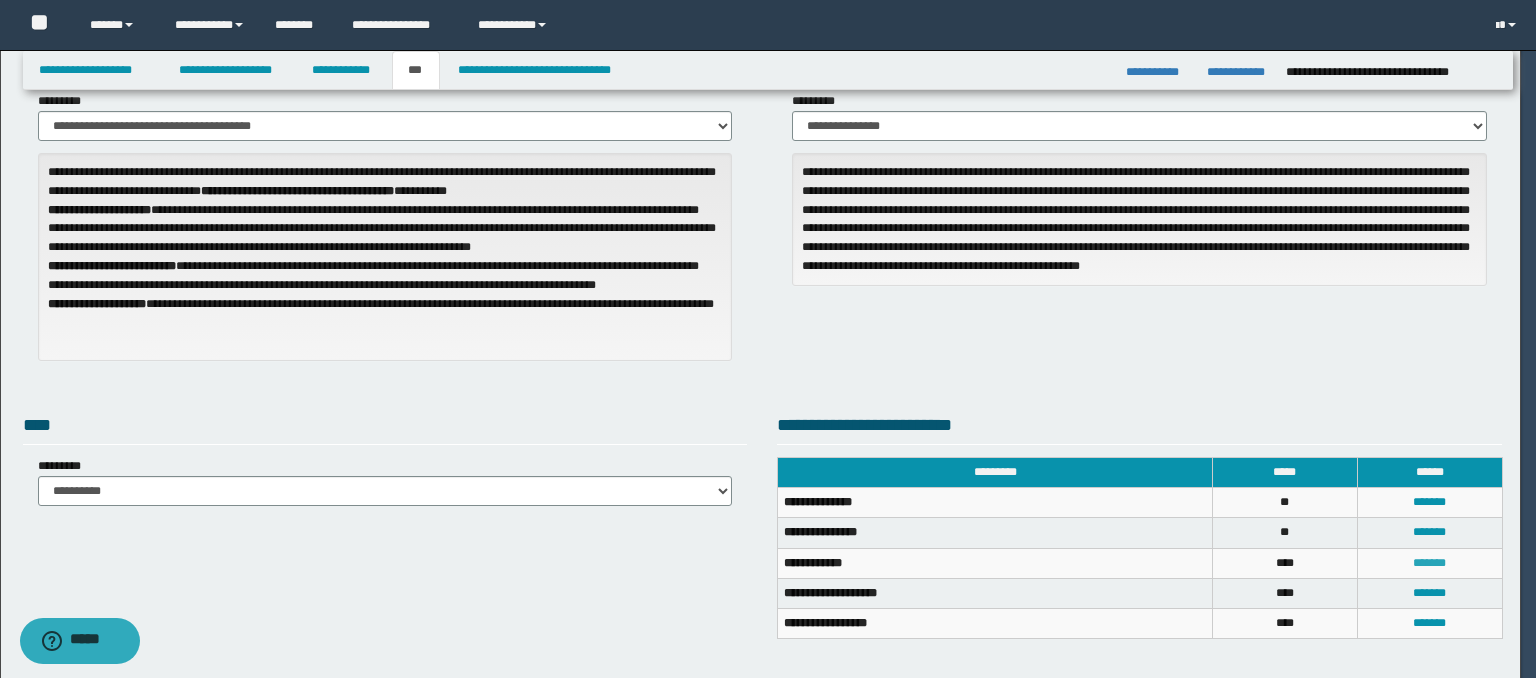 scroll, scrollTop: 0, scrollLeft: 0, axis: both 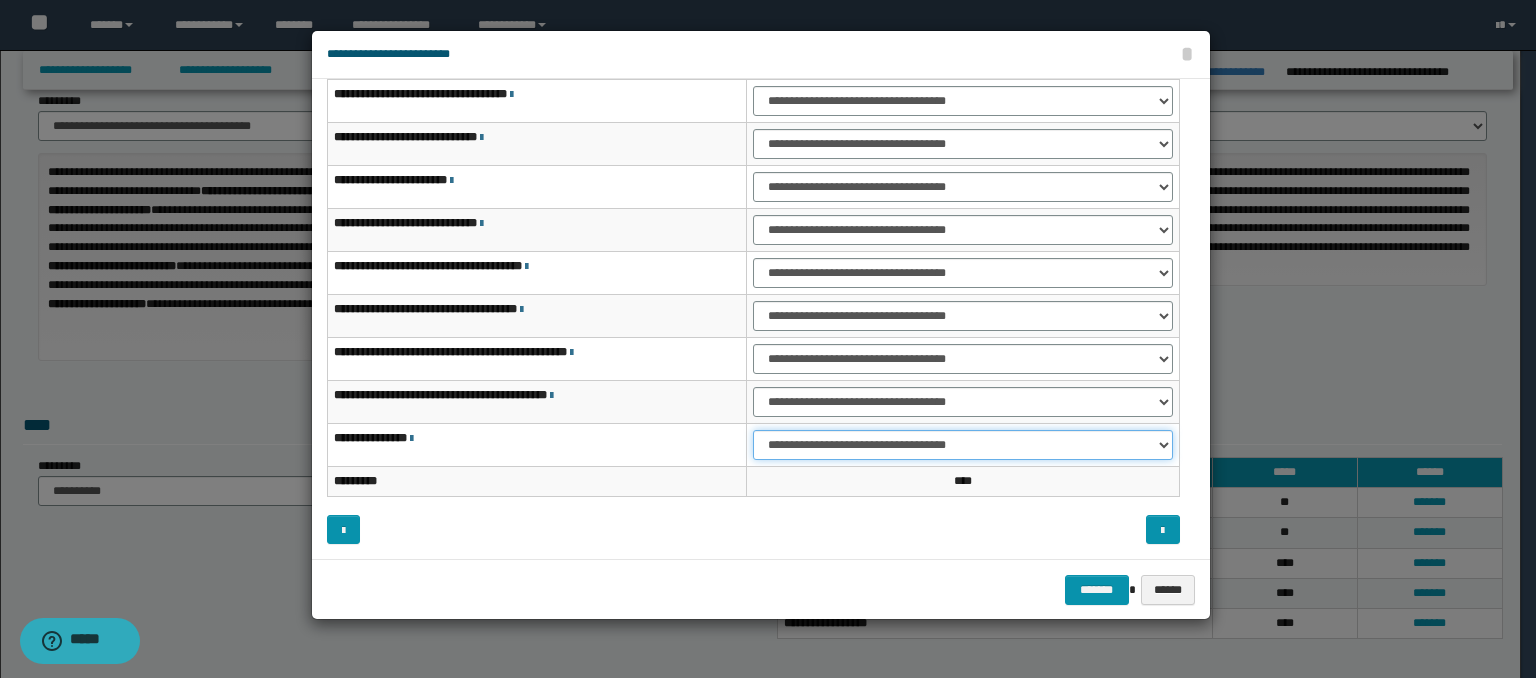 click on "**********" at bounding box center (963, 445) 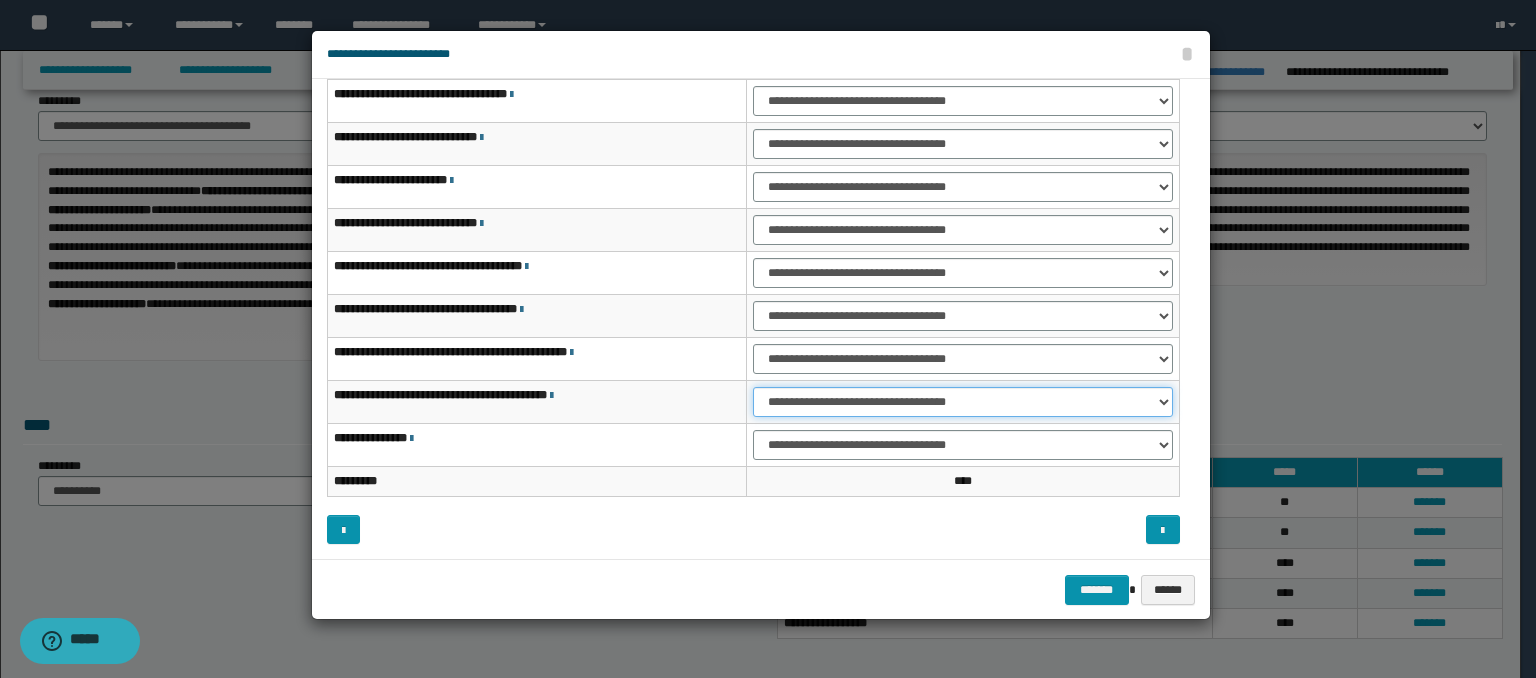 click on "**********" at bounding box center (963, 402) 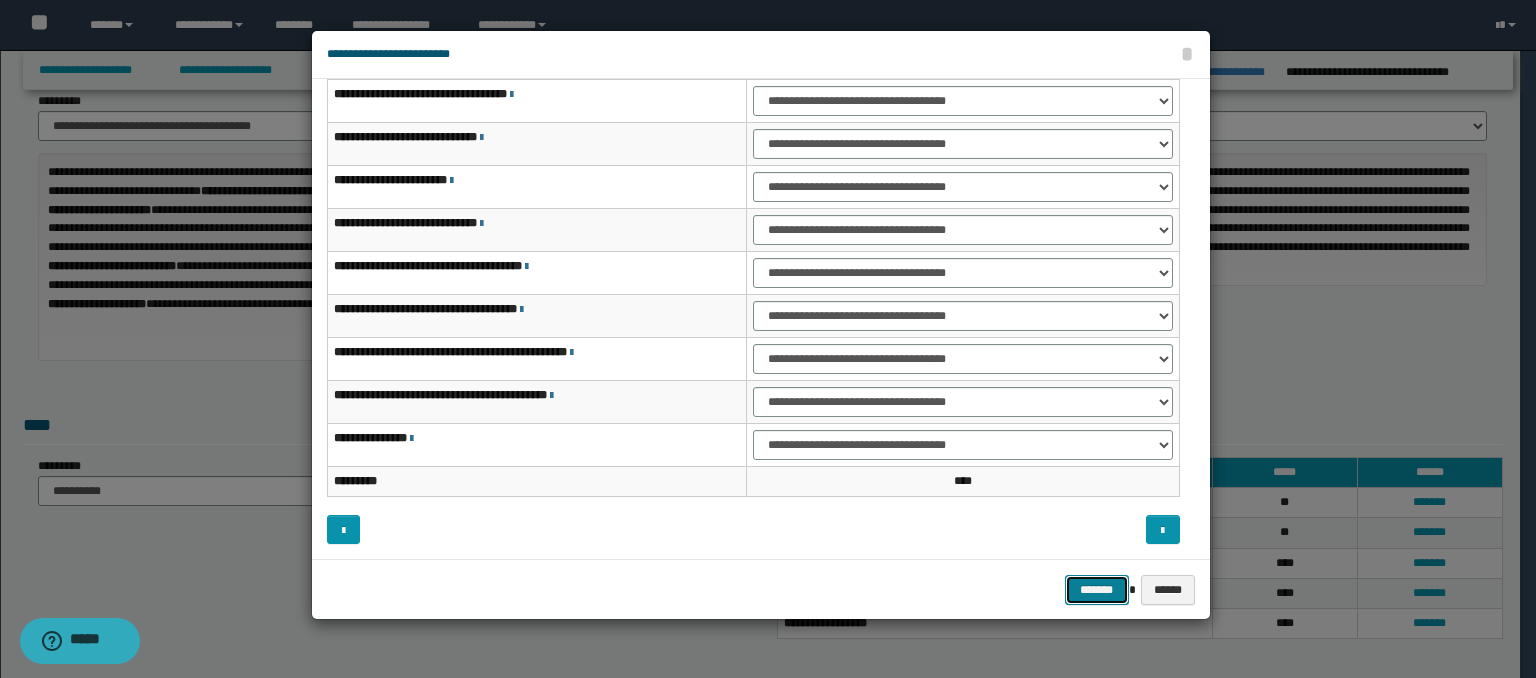 click on "*******" at bounding box center [1097, 590] 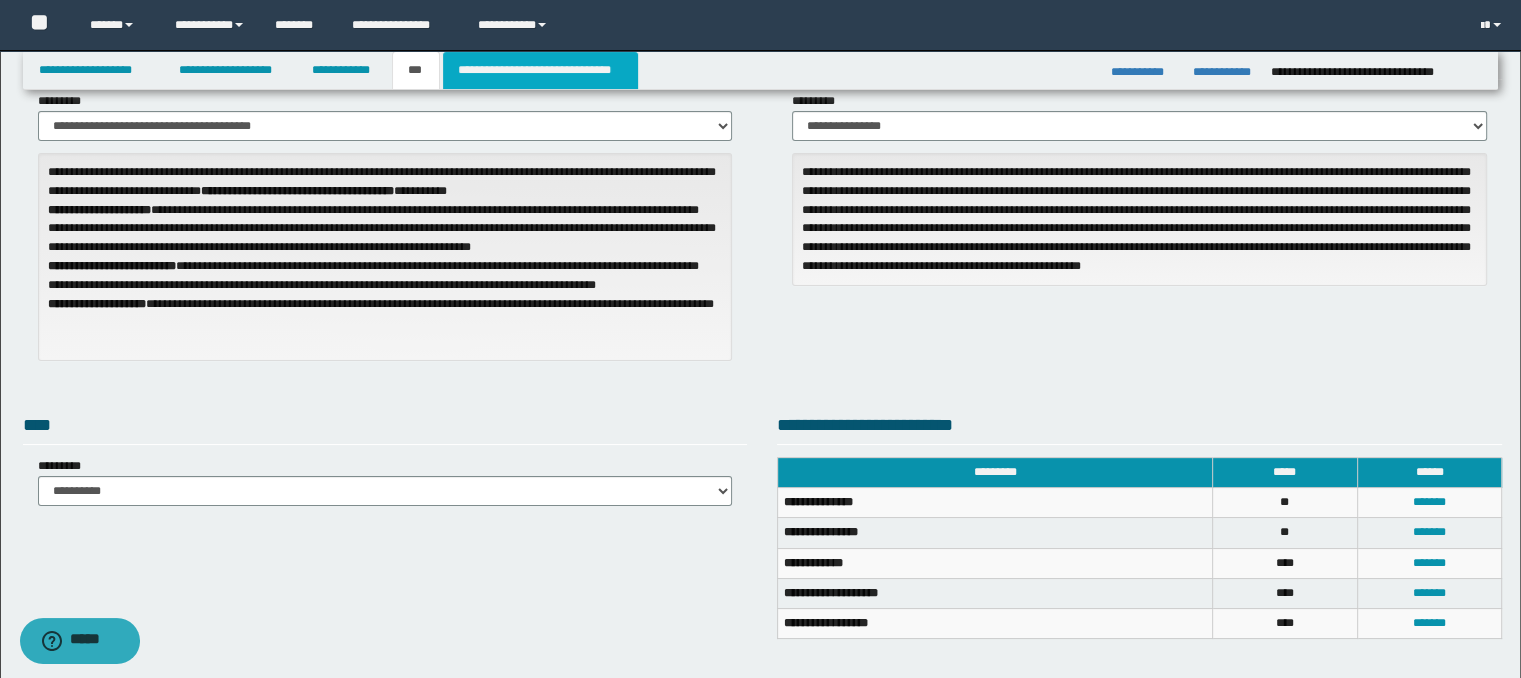 click on "**********" at bounding box center [540, 70] 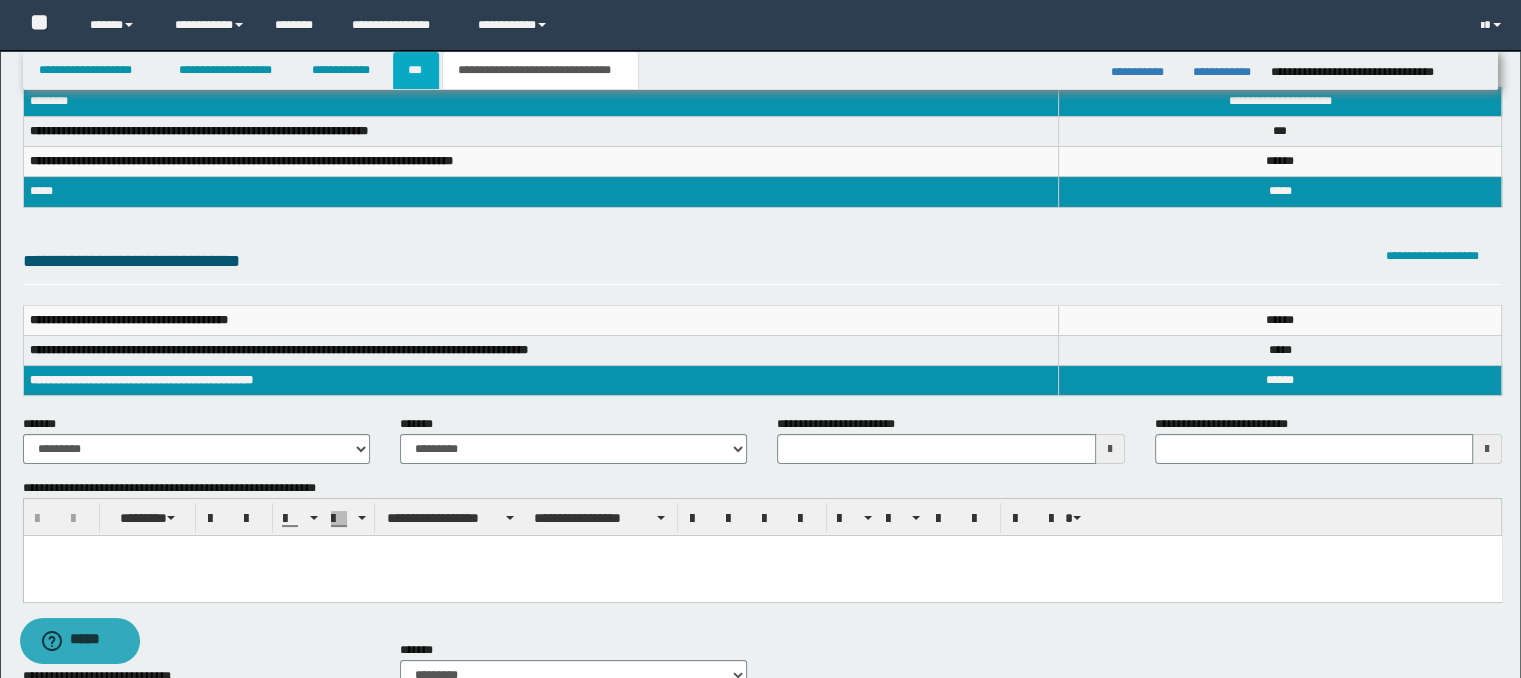 click on "***" at bounding box center [416, 70] 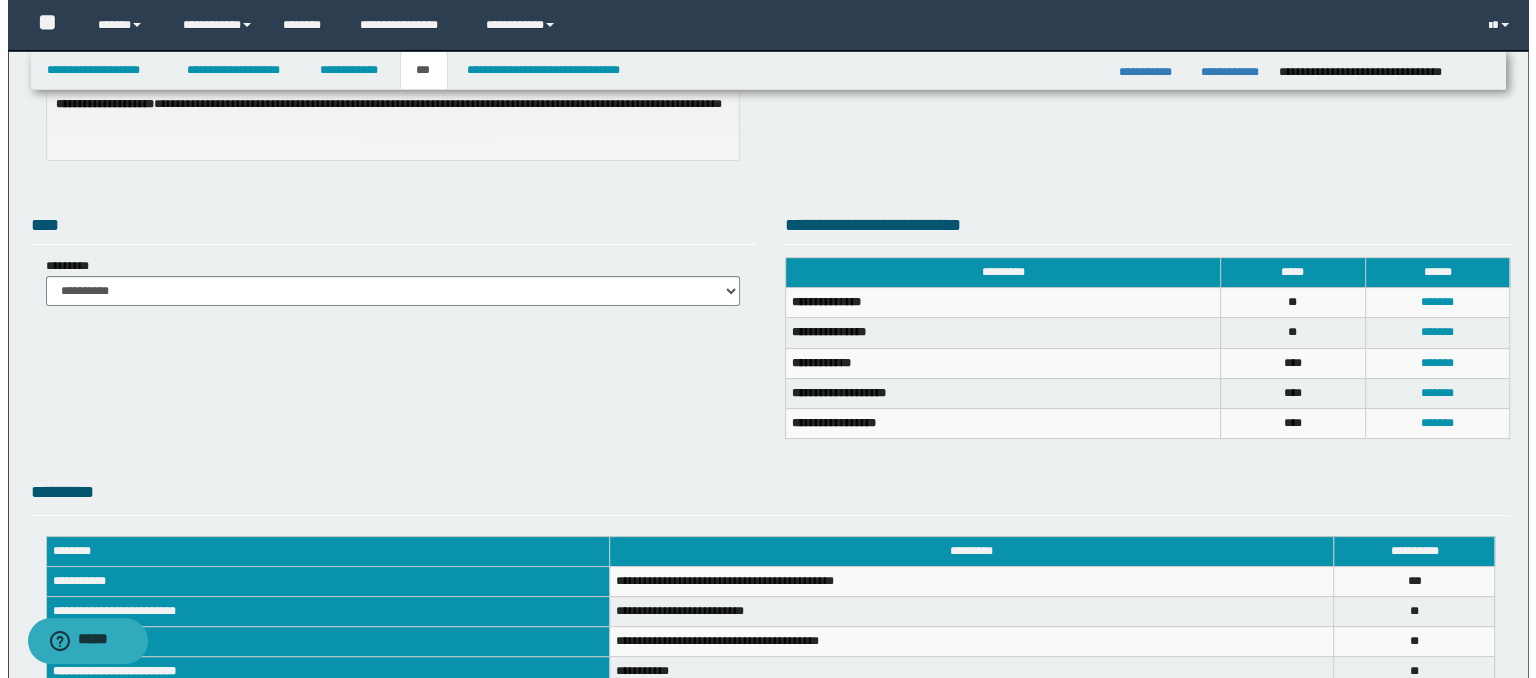 scroll, scrollTop: 400, scrollLeft: 0, axis: vertical 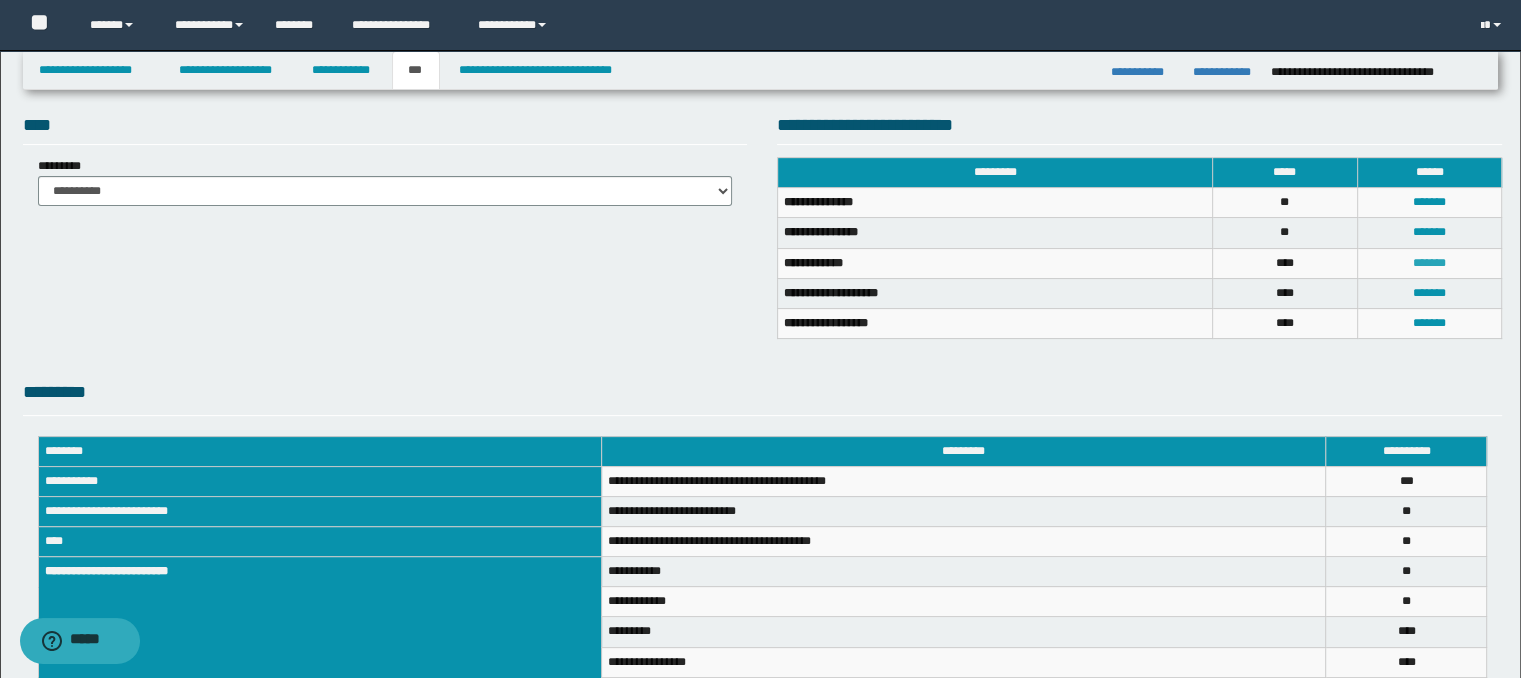 click on "*******" at bounding box center [1429, 263] 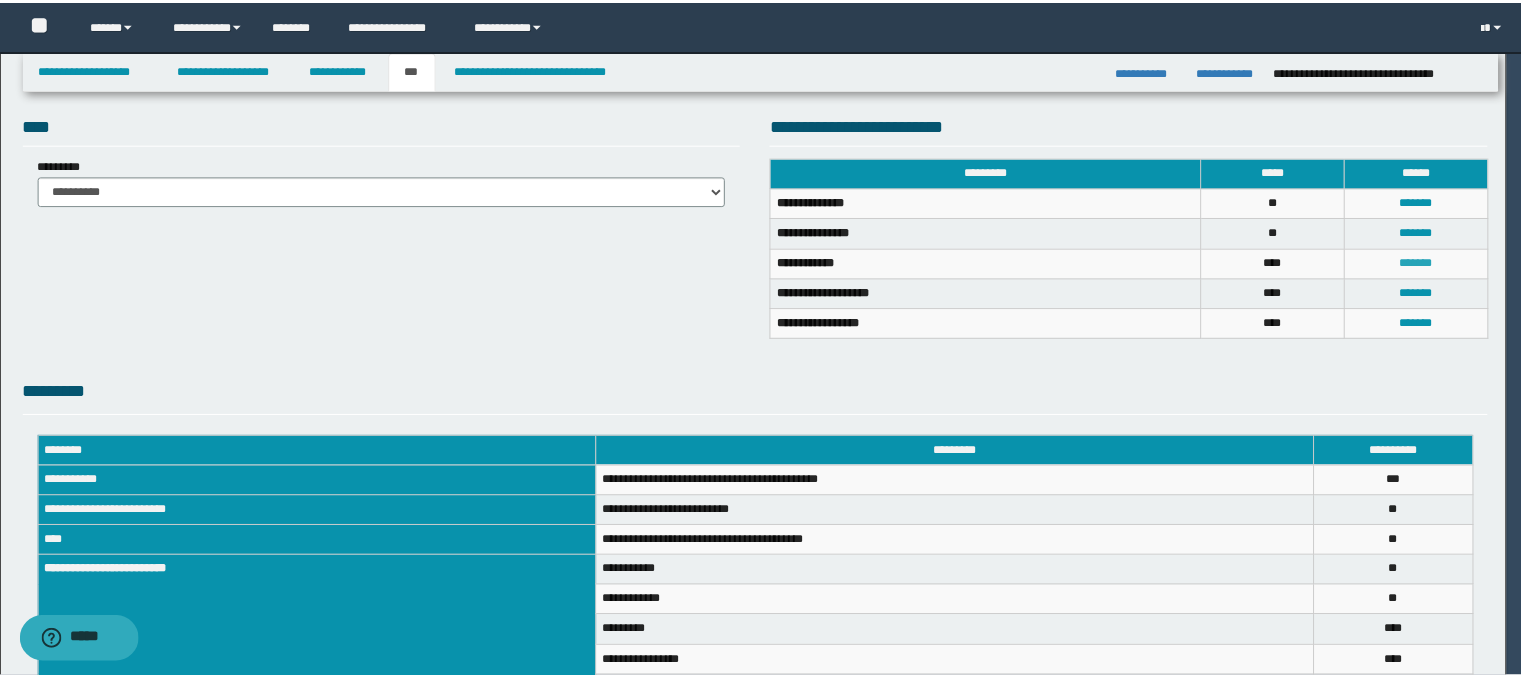 scroll, scrollTop: 0, scrollLeft: 0, axis: both 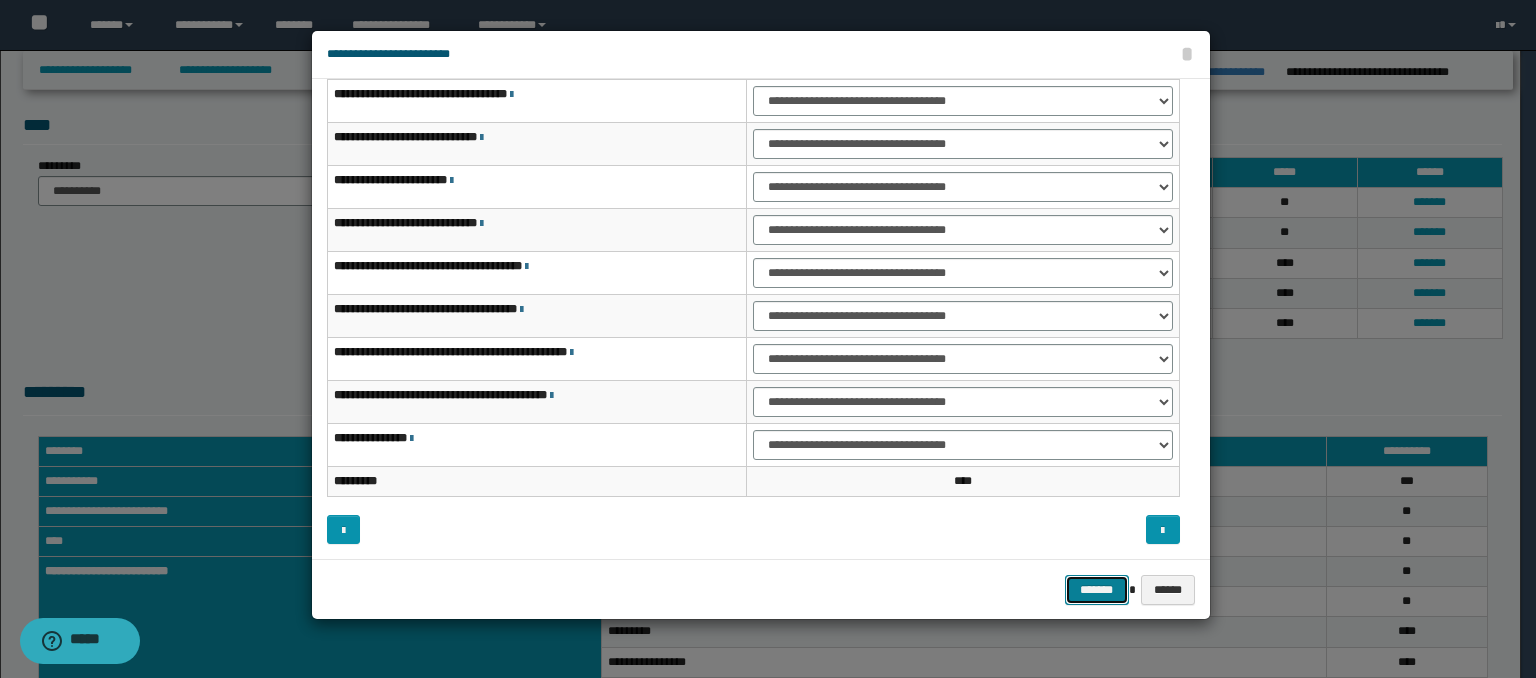 click on "*******" at bounding box center [1097, 590] 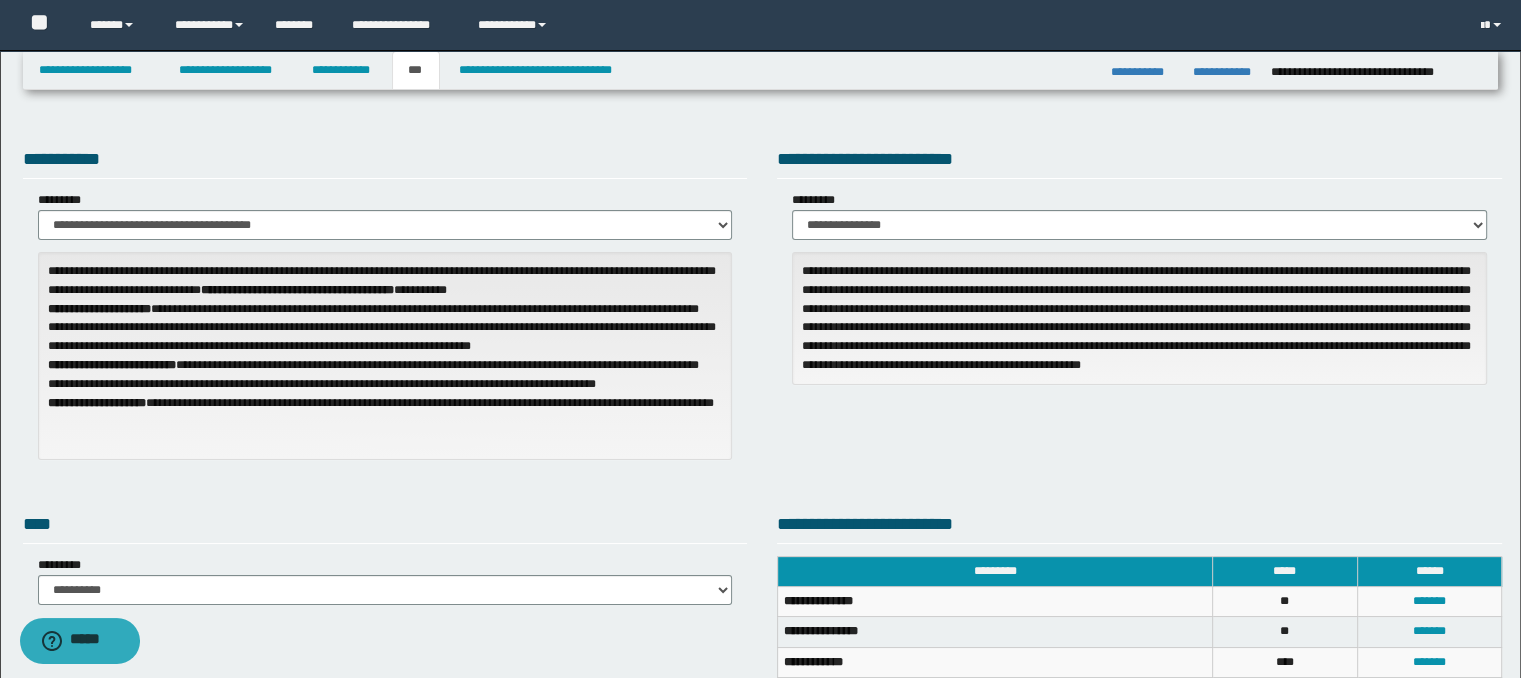 scroll, scrollTop: 0, scrollLeft: 0, axis: both 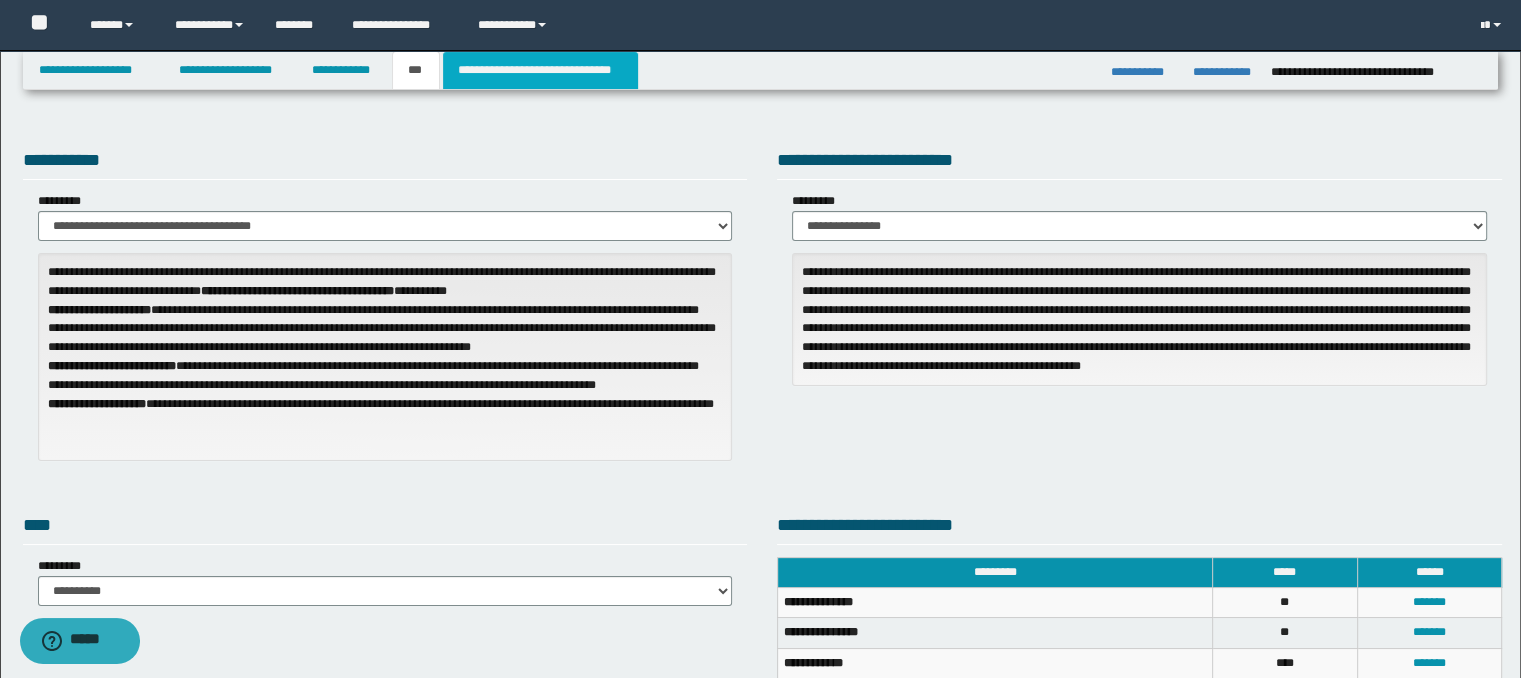 click on "**********" at bounding box center [540, 70] 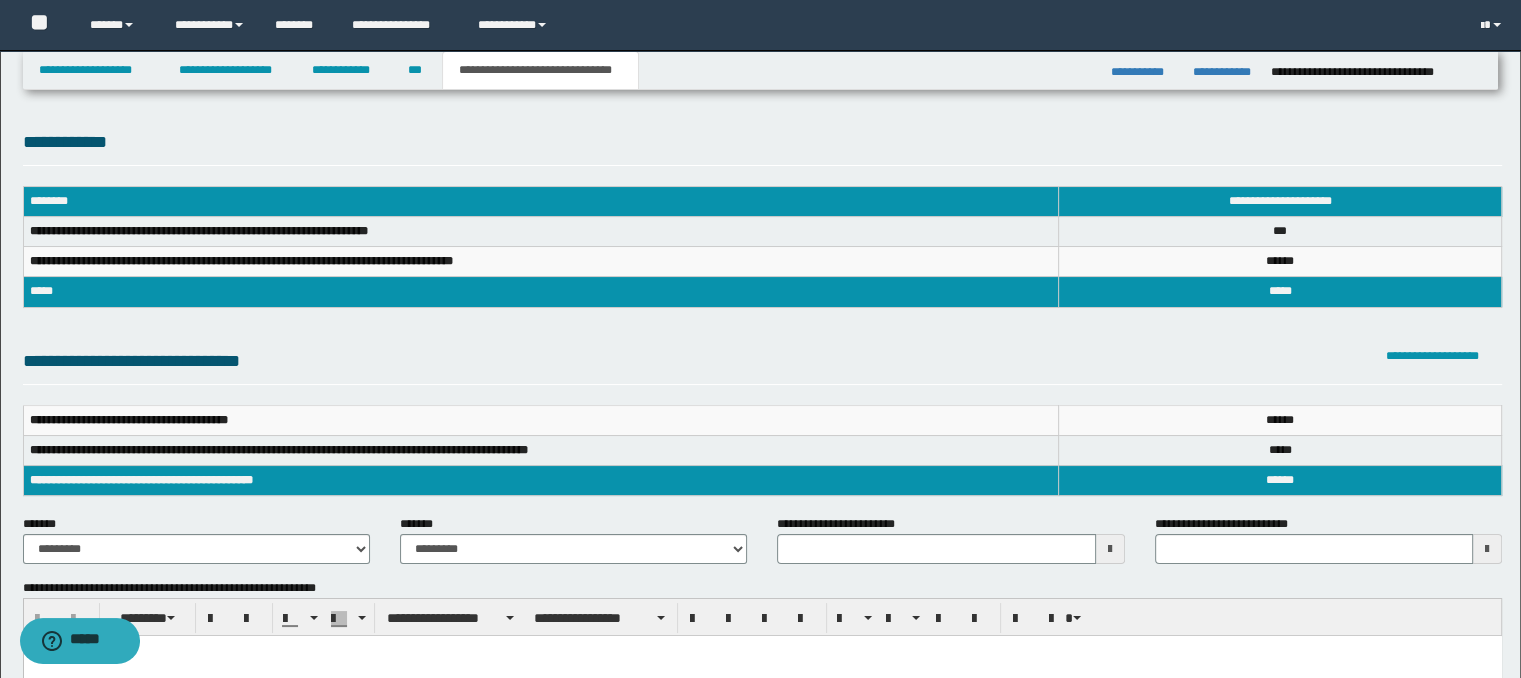 type 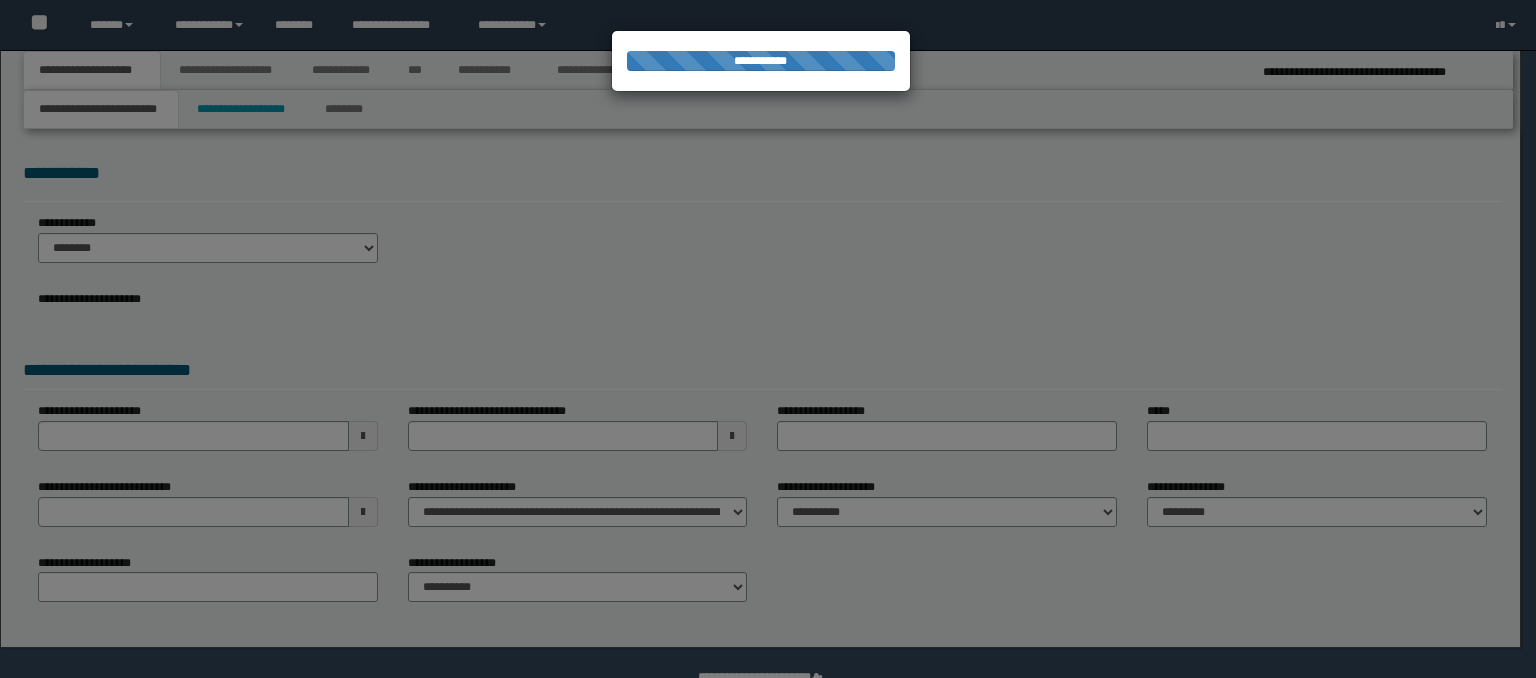 scroll, scrollTop: 0, scrollLeft: 0, axis: both 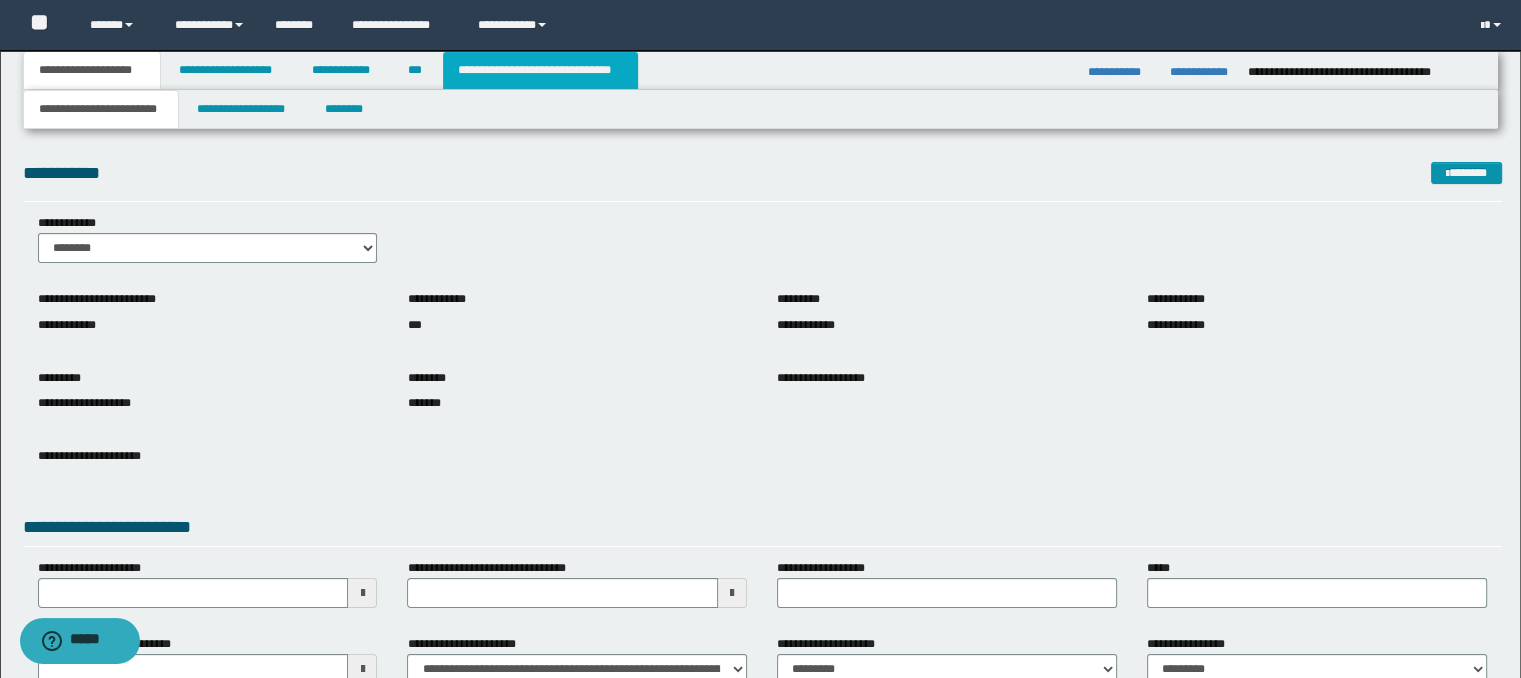 click on "**********" at bounding box center (540, 70) 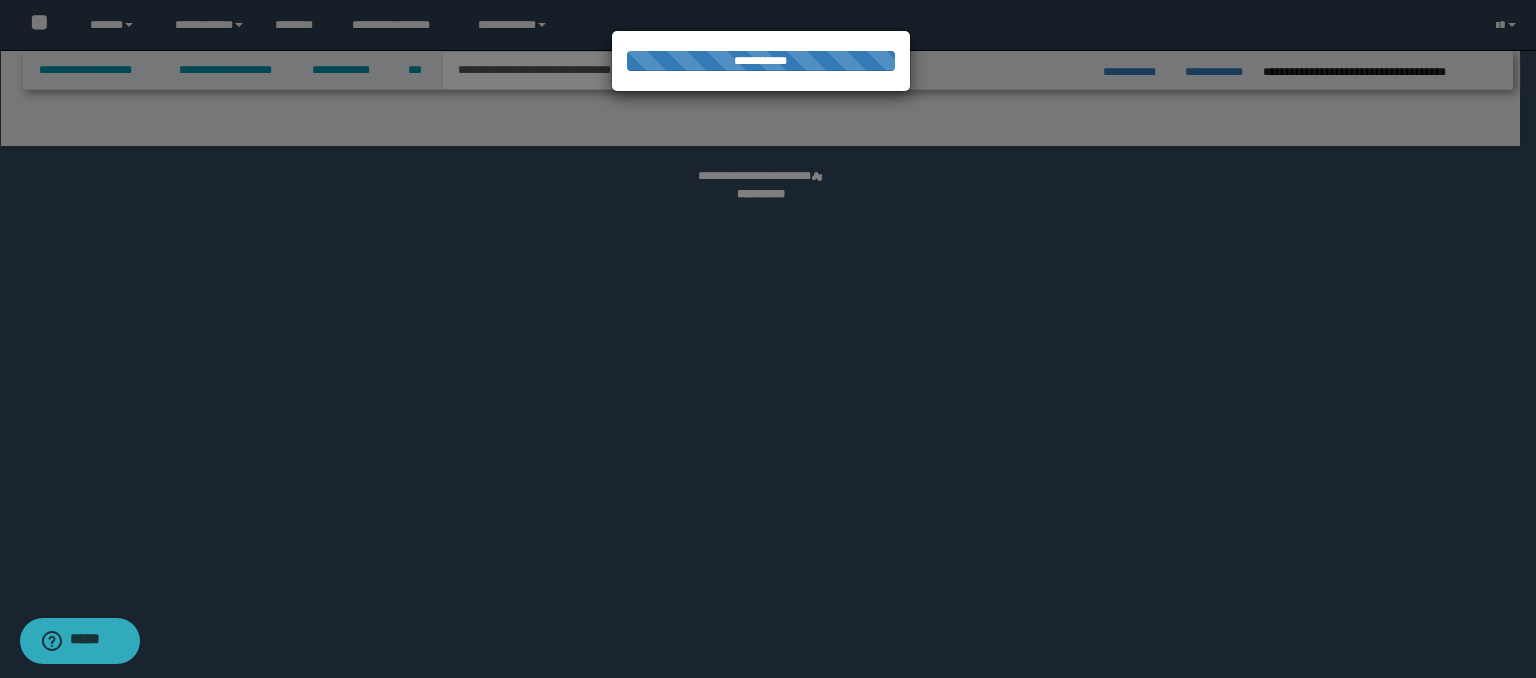 select on "*" 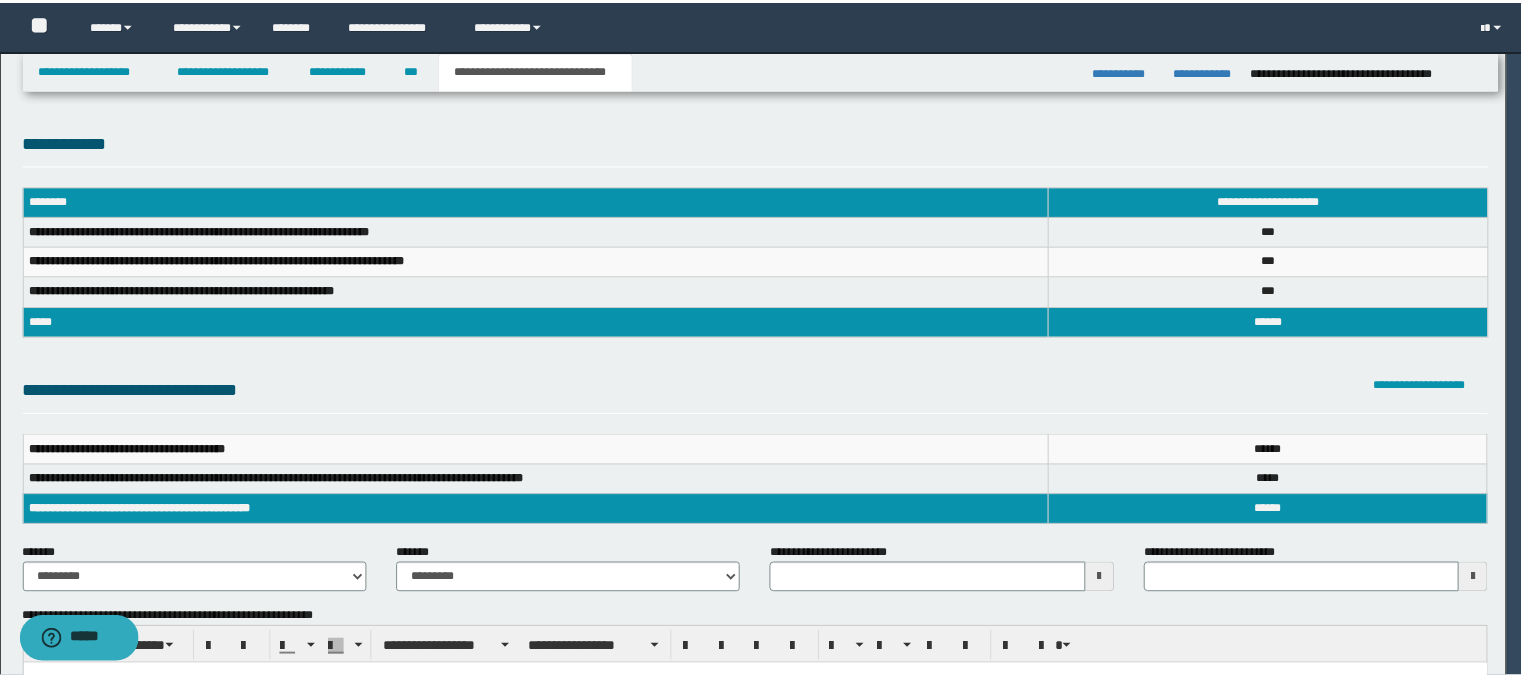 scroll, scrollTop: 0, scrollLeft: 0, axis: both 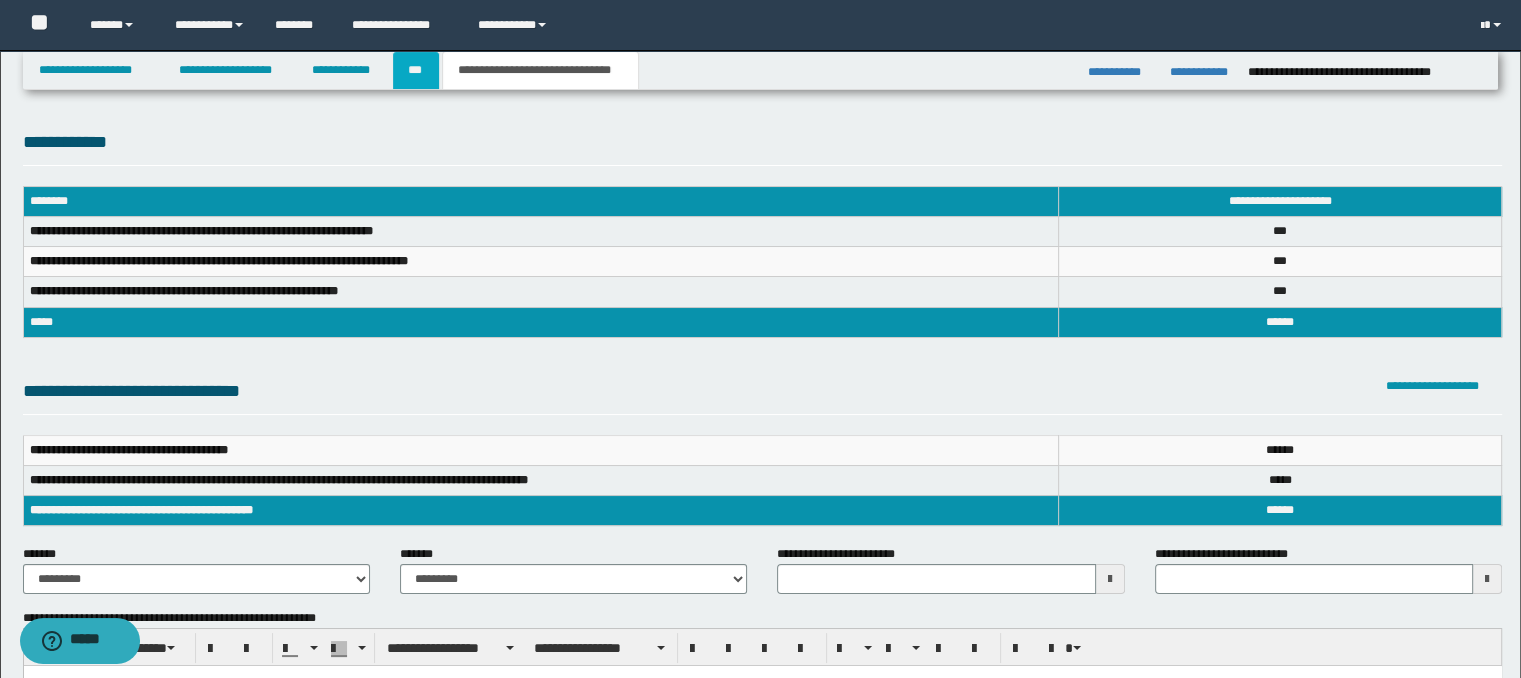 click on "***" at bounding box center (416, 70) 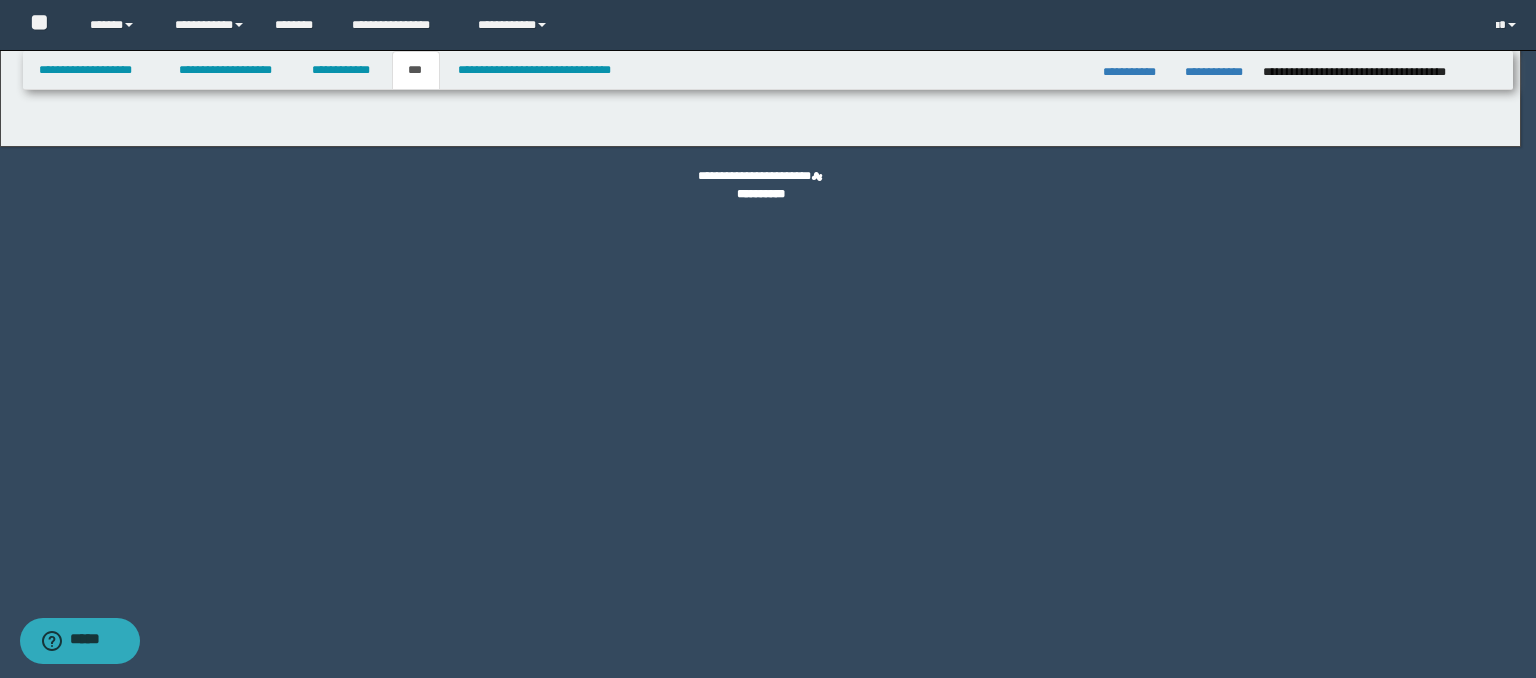 select on "**" 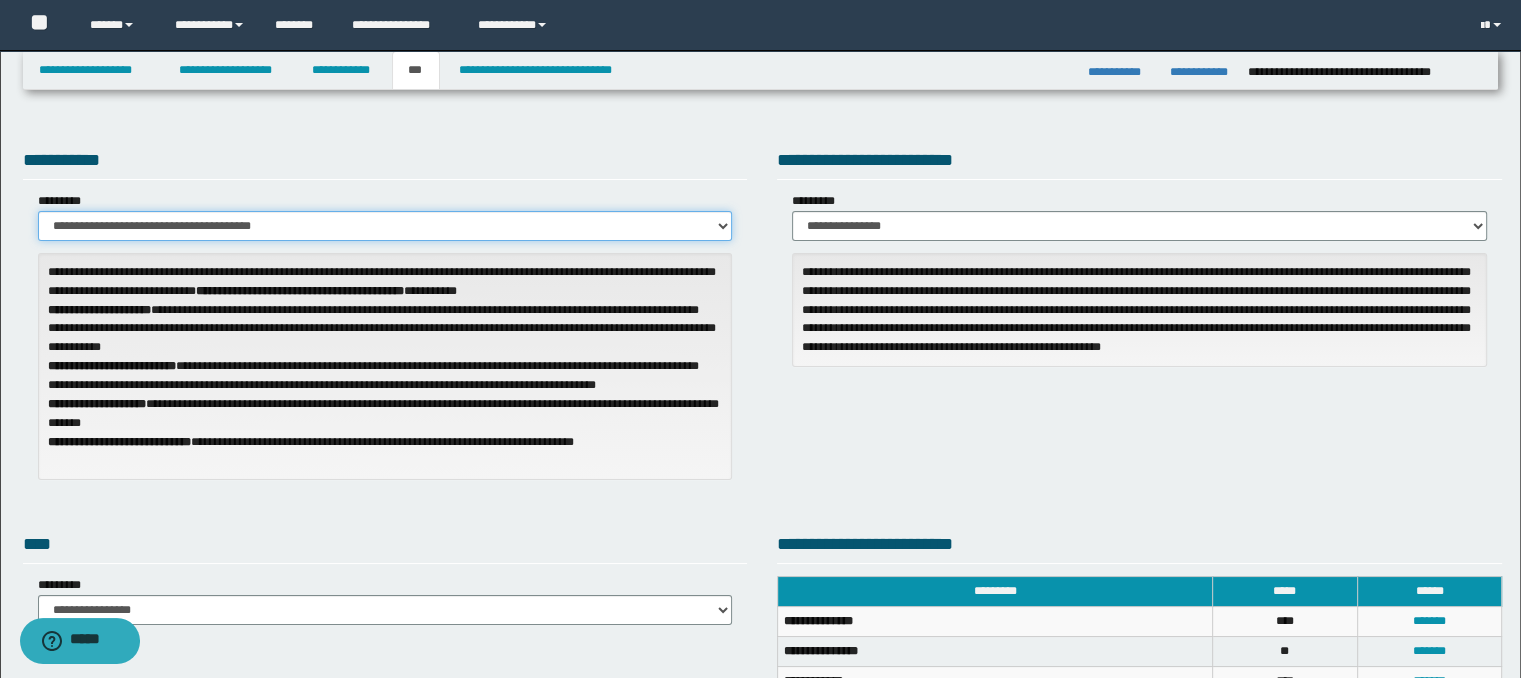 click on "**********" at bounding box center (385, 226) 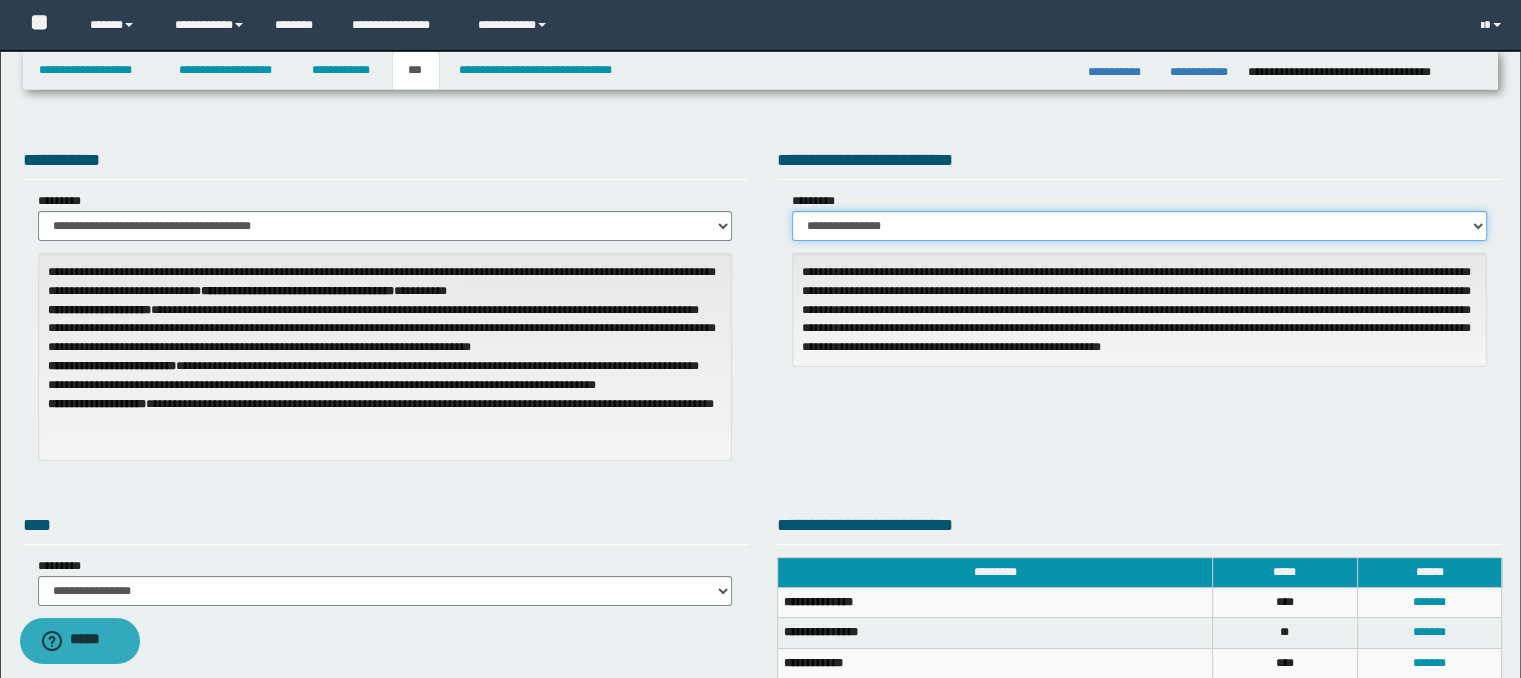 click on "**********" at bounding box center [1139, 226] 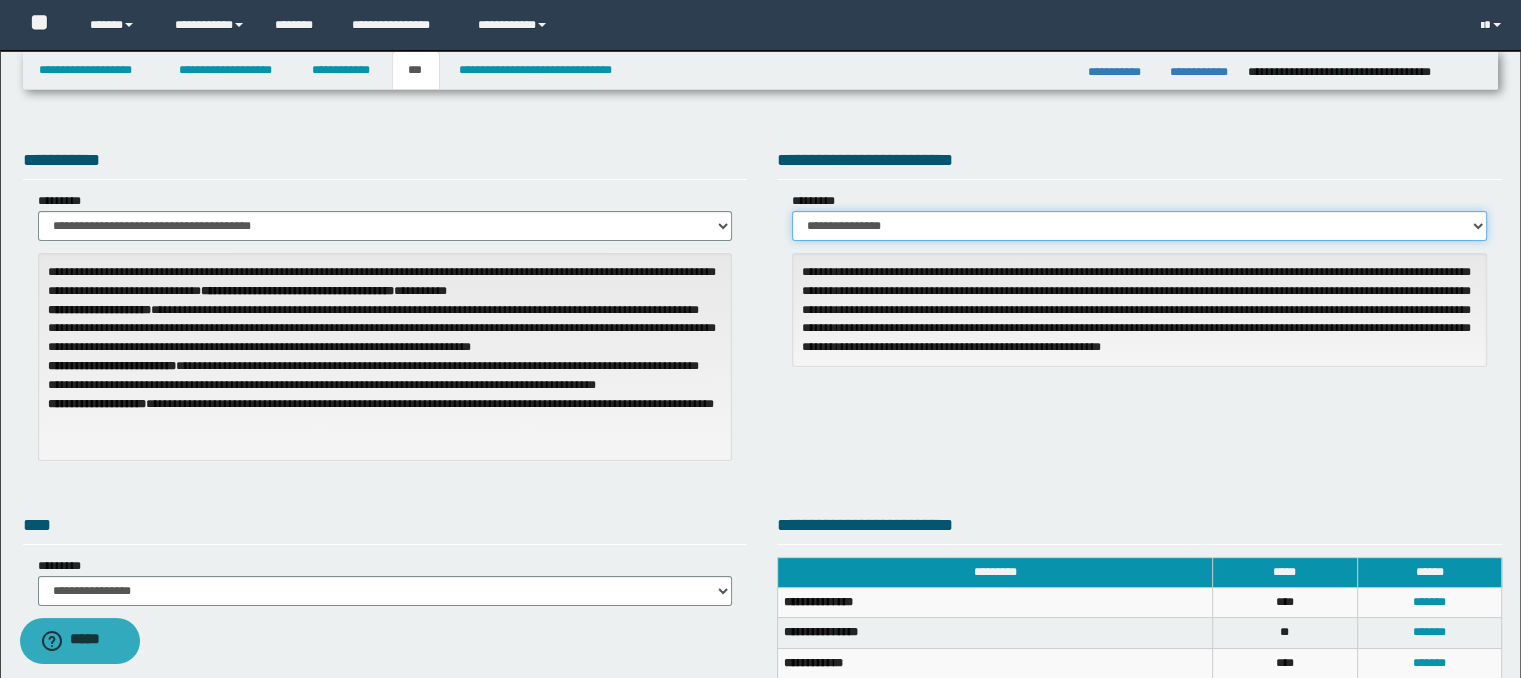 select on "***" 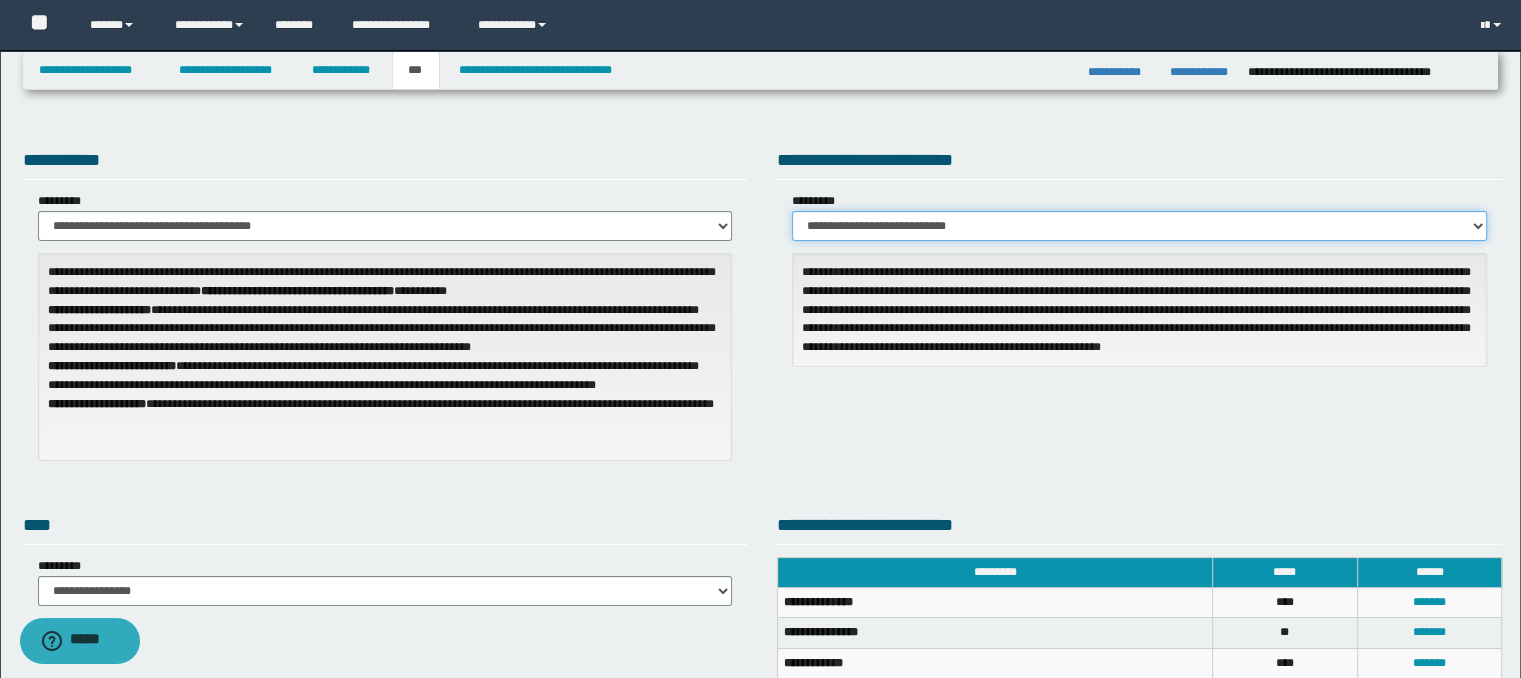 click on "**********" at bounding box center [1139, 226] 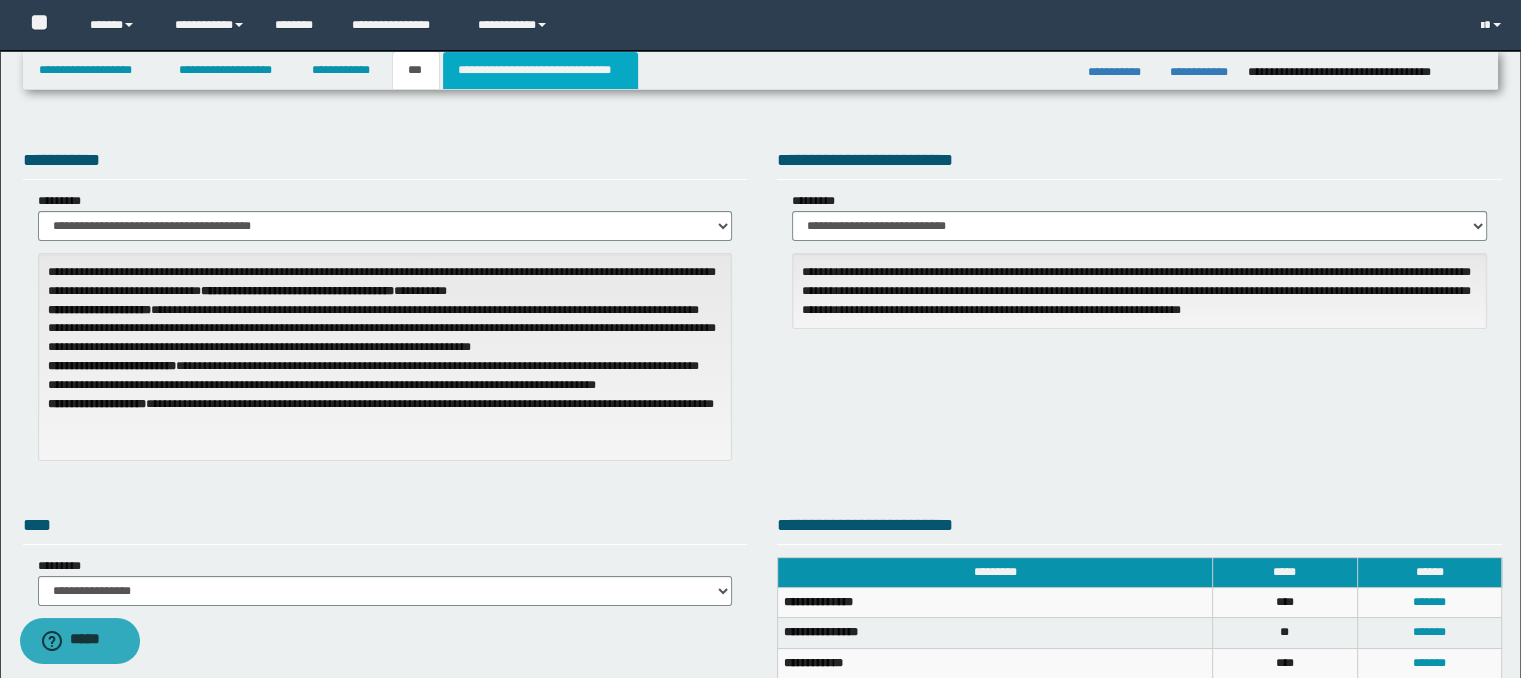 click on "**********" at bounding box center [540, 70] 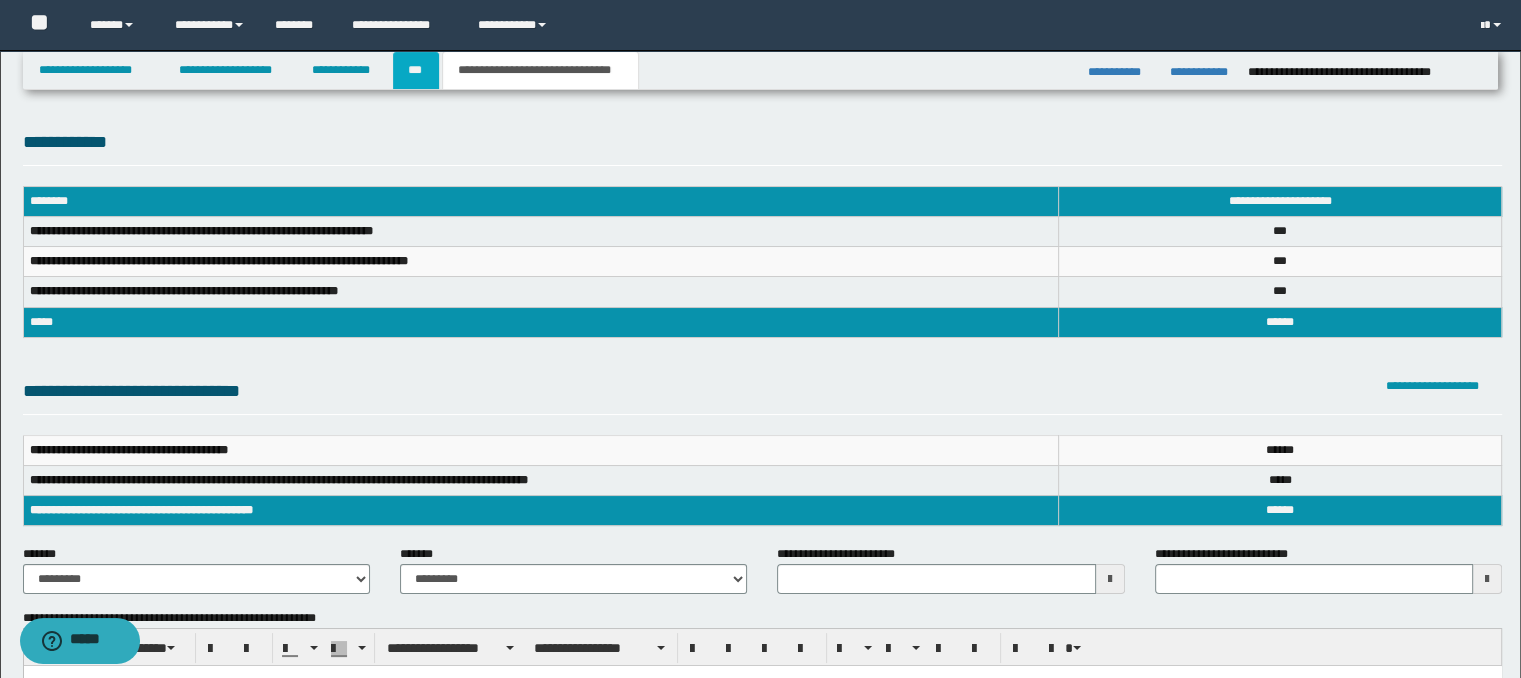 click on "***" at bounding box center (416, 70) 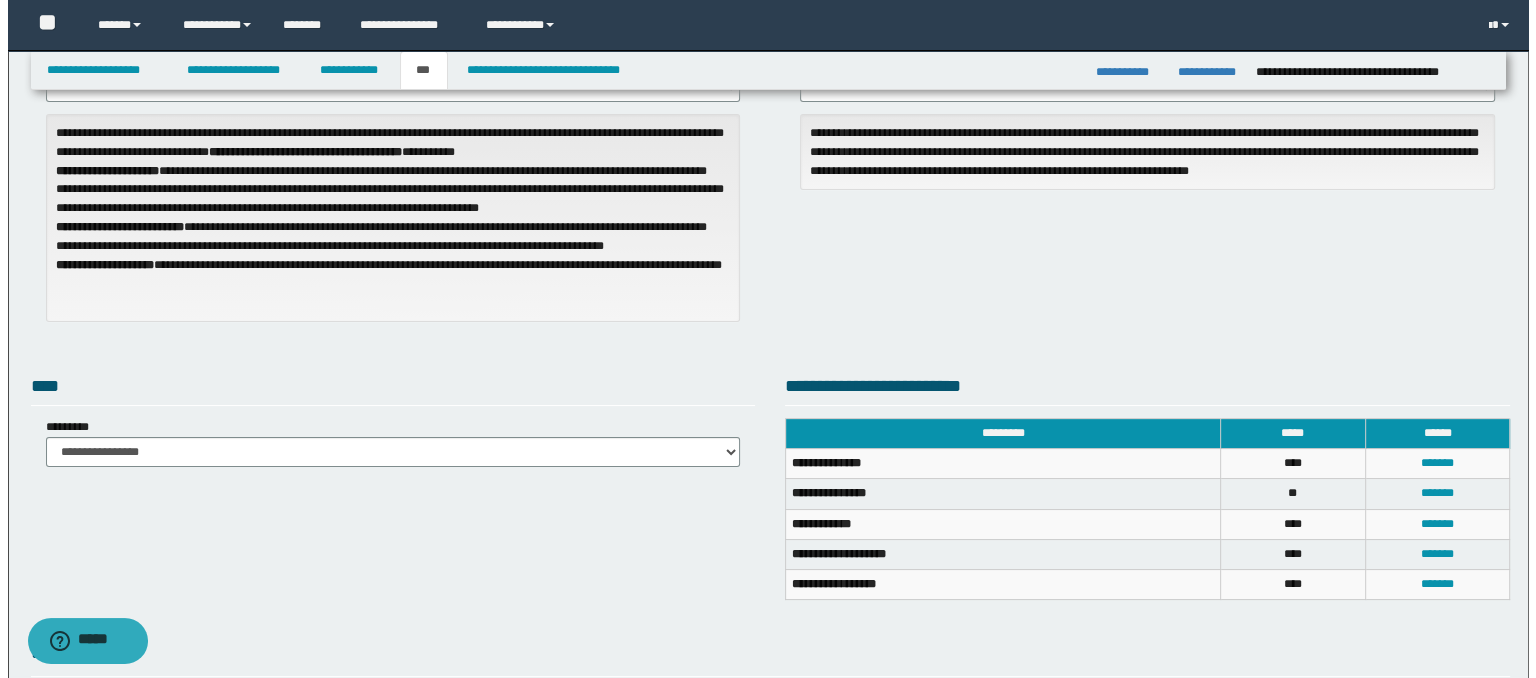 scroll, scrollTop: 200, scrollLeft: 0, axis: vertical 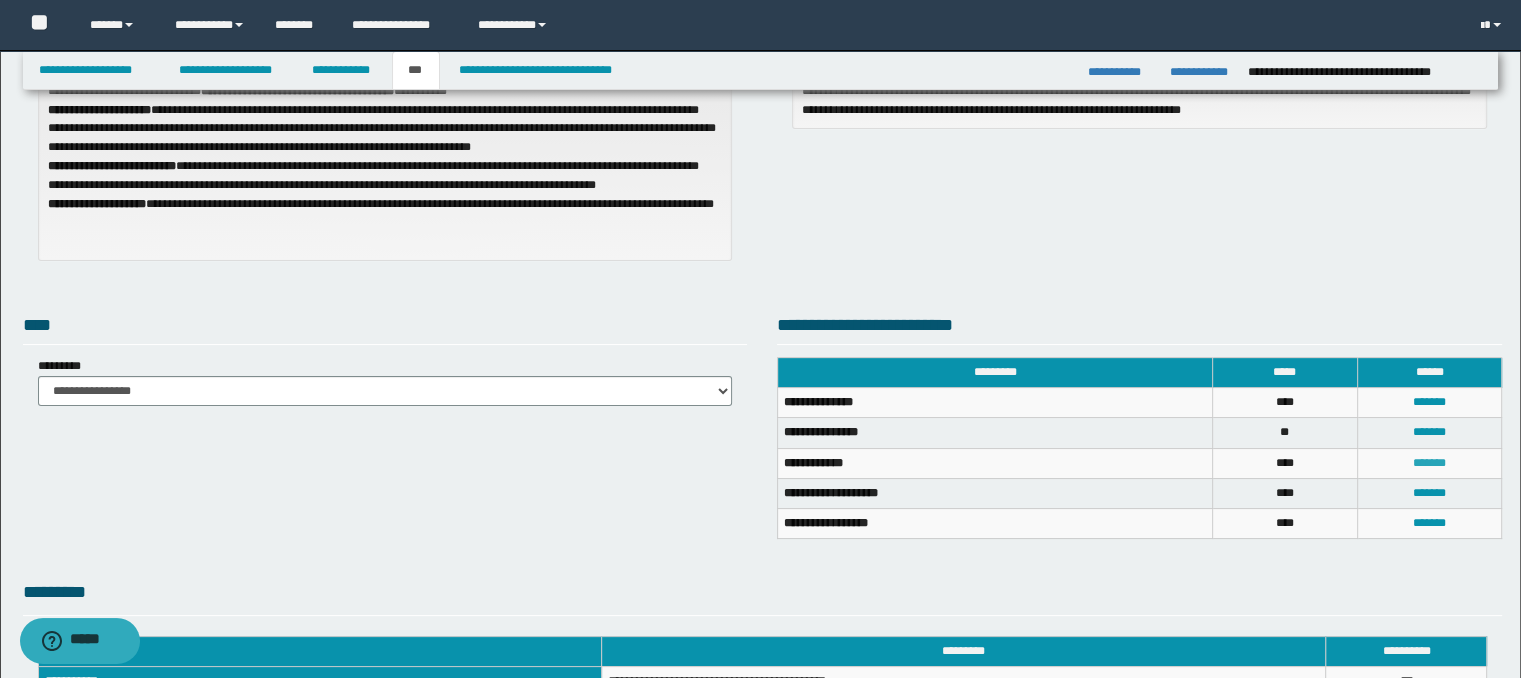 click on "*******" at bounding box center (1429, 463) 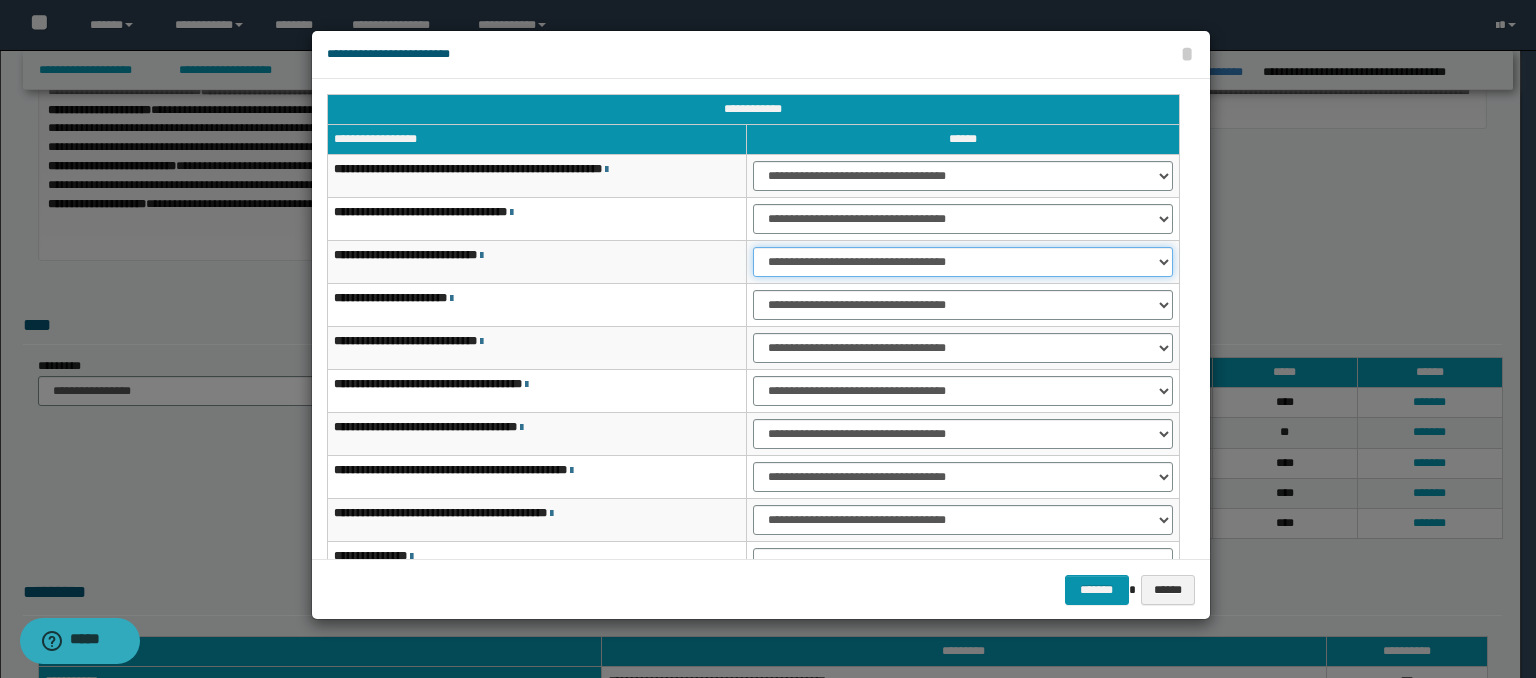 click on "**********" at bounding box center [963, 262] 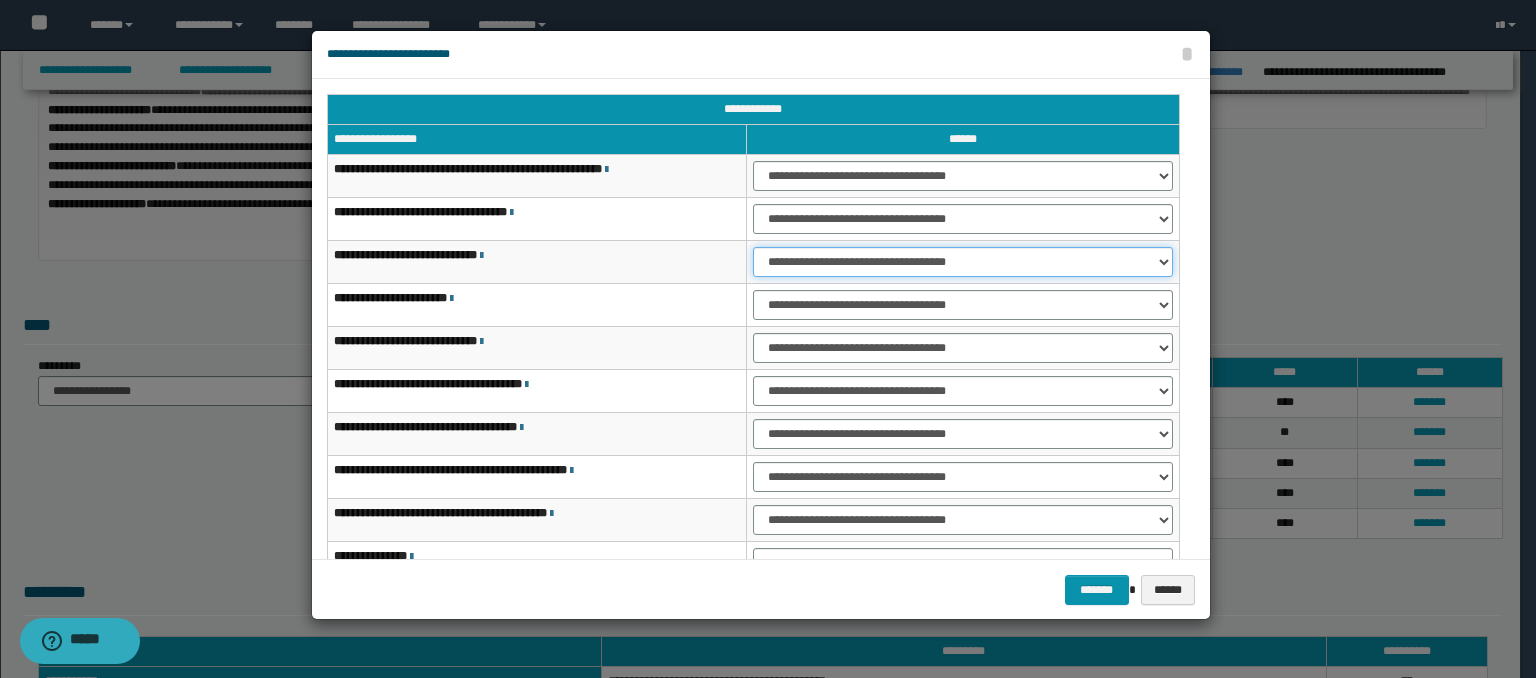 select on "***" 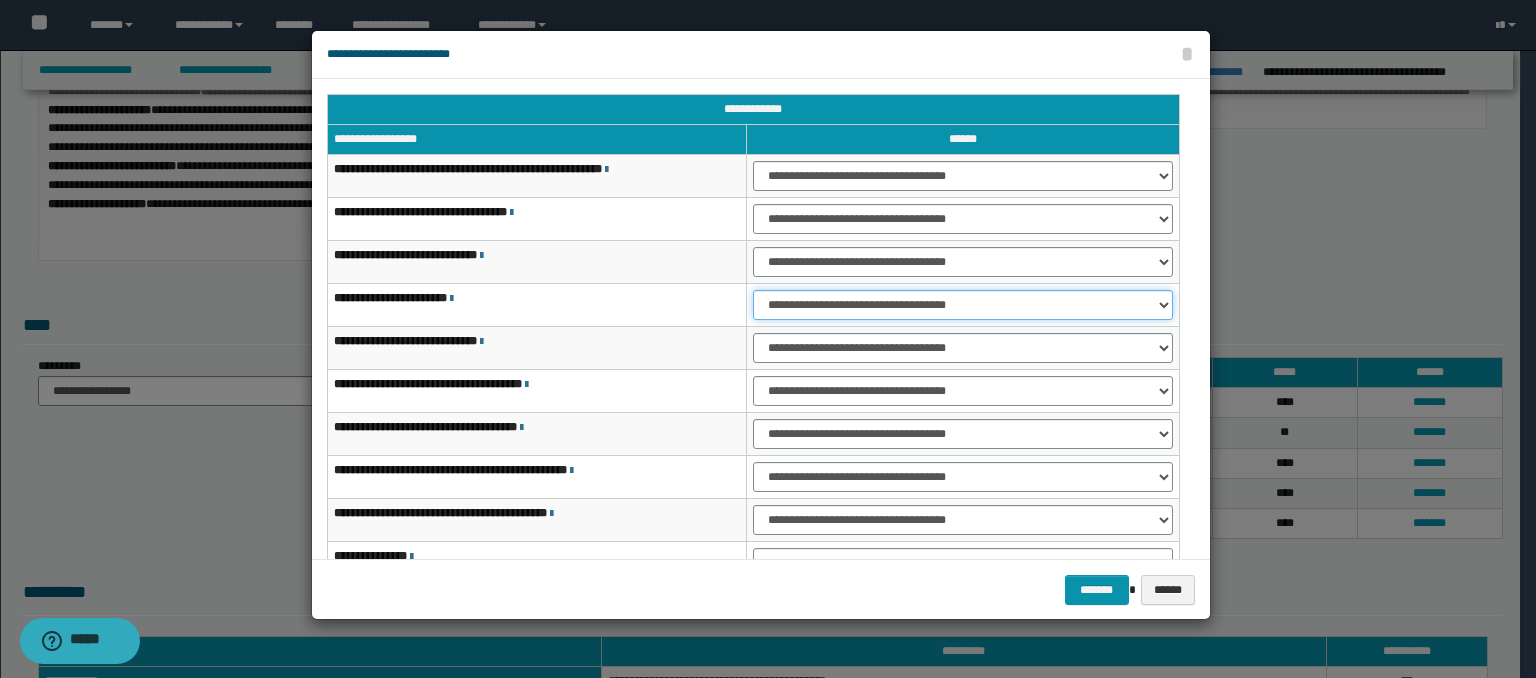 click on "**********" at bounding box center (963, 305) 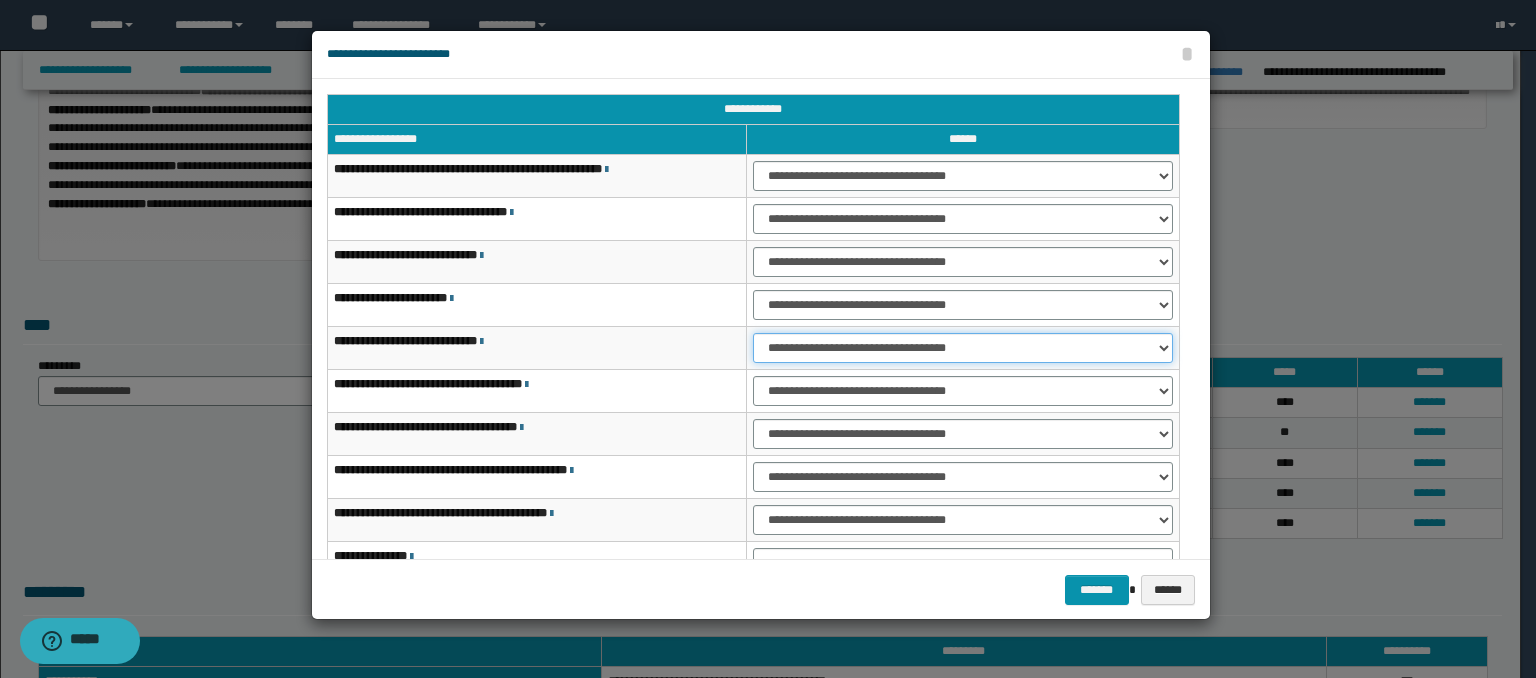 click on "**********" at bounding box center (963, 348) 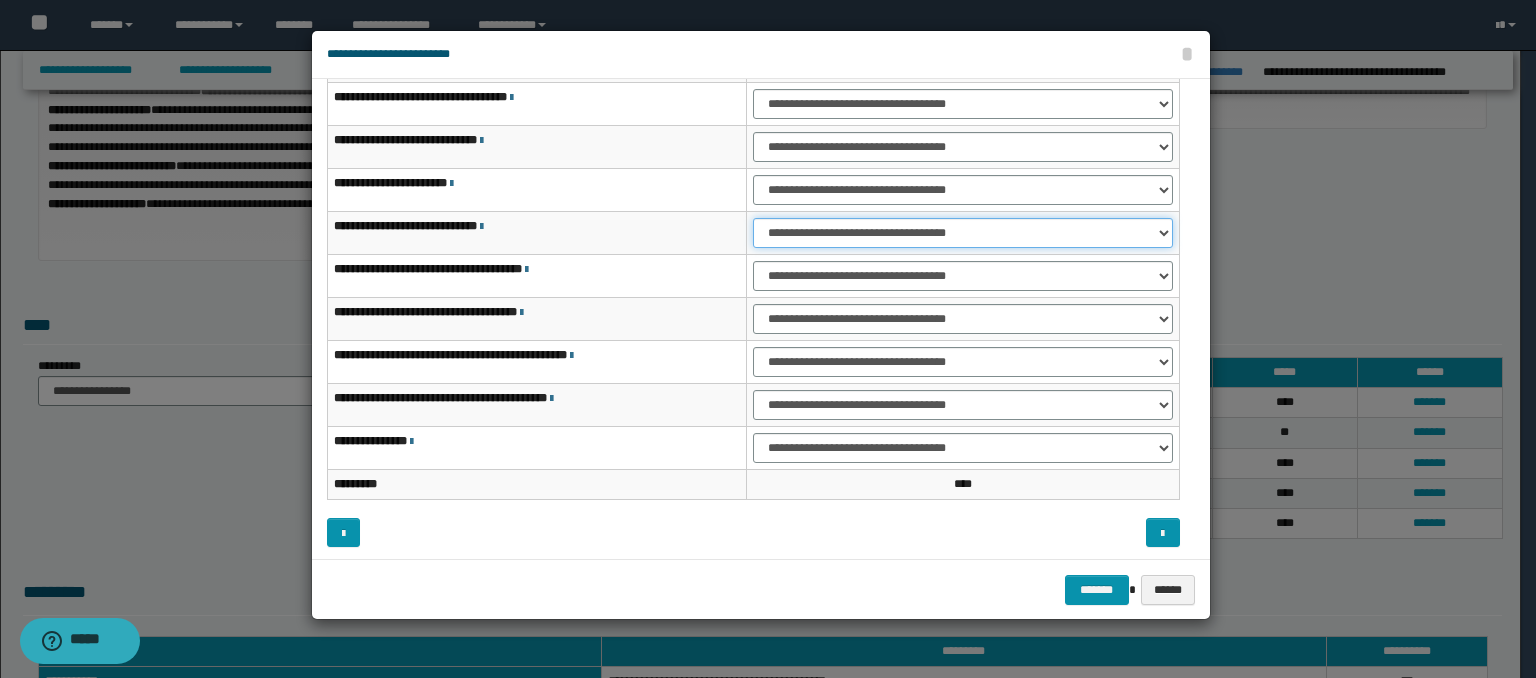 scroll, scrollTop: 118, scrollLeft: 0, axis: vertical 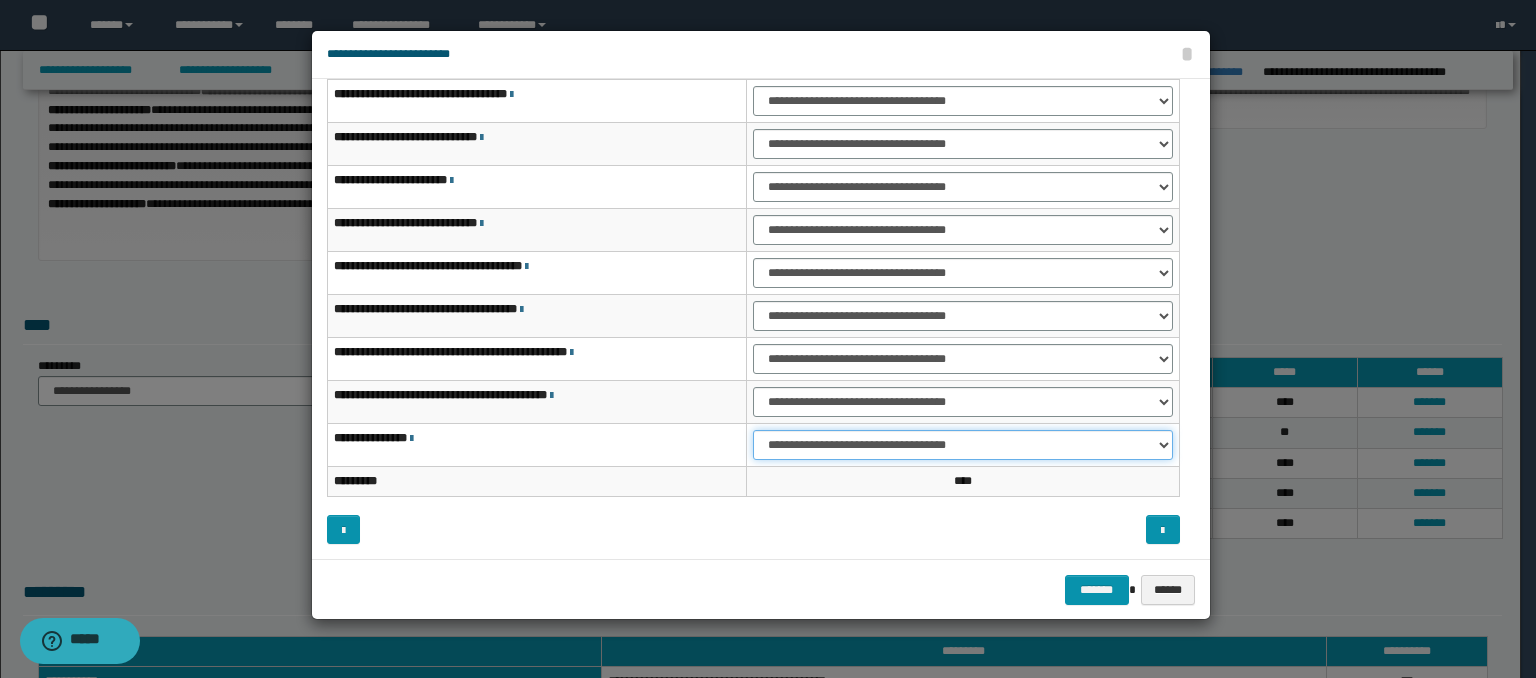 click on "**********" at bounding box center (963, 445) 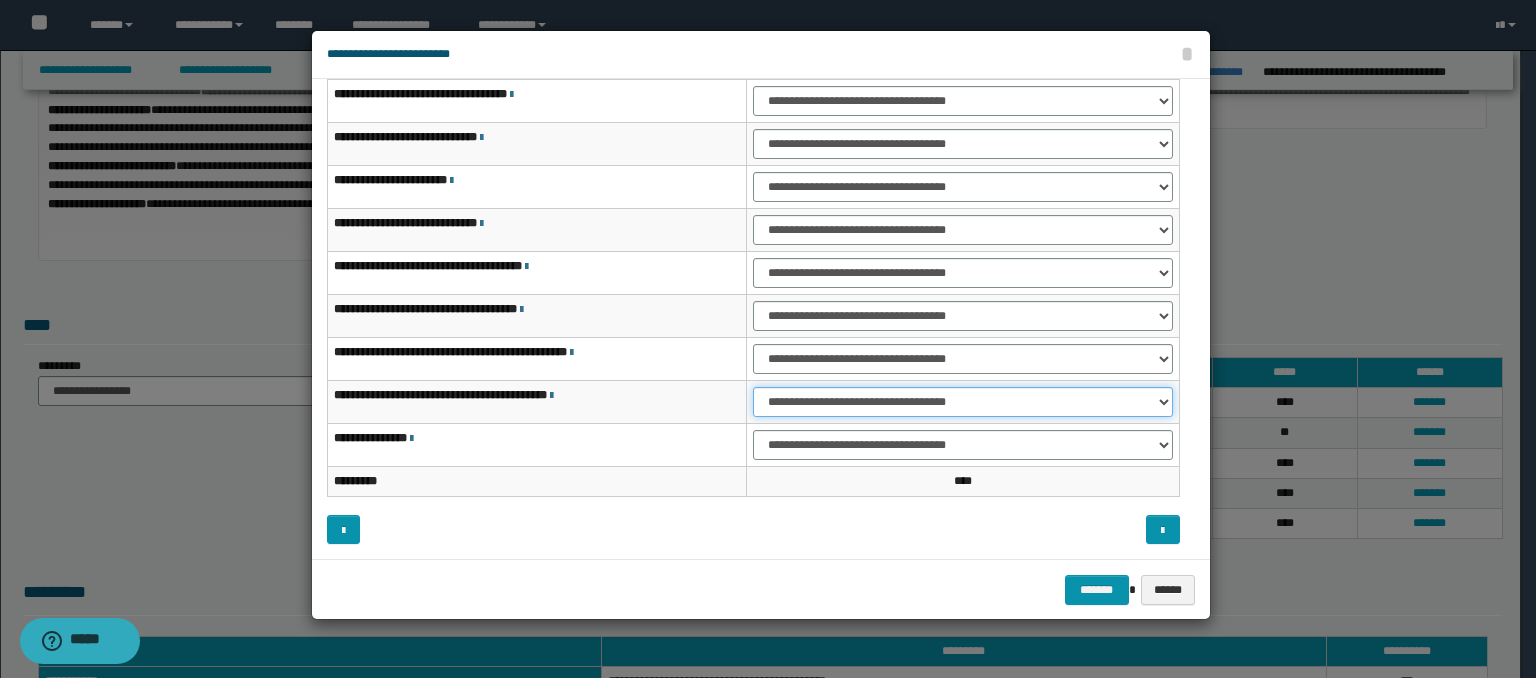 click on "**********" at bounding box center [963, 402] 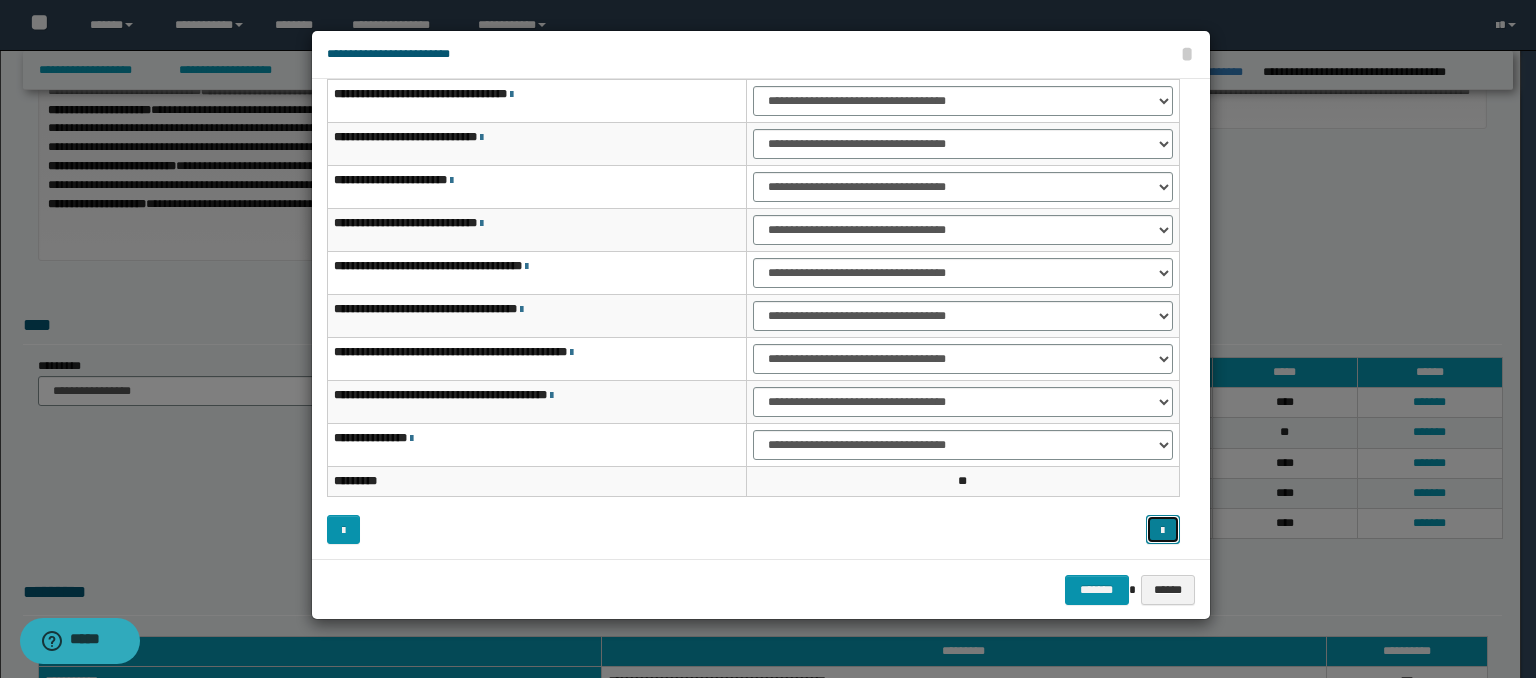 click at bounding box center [1163, 530] 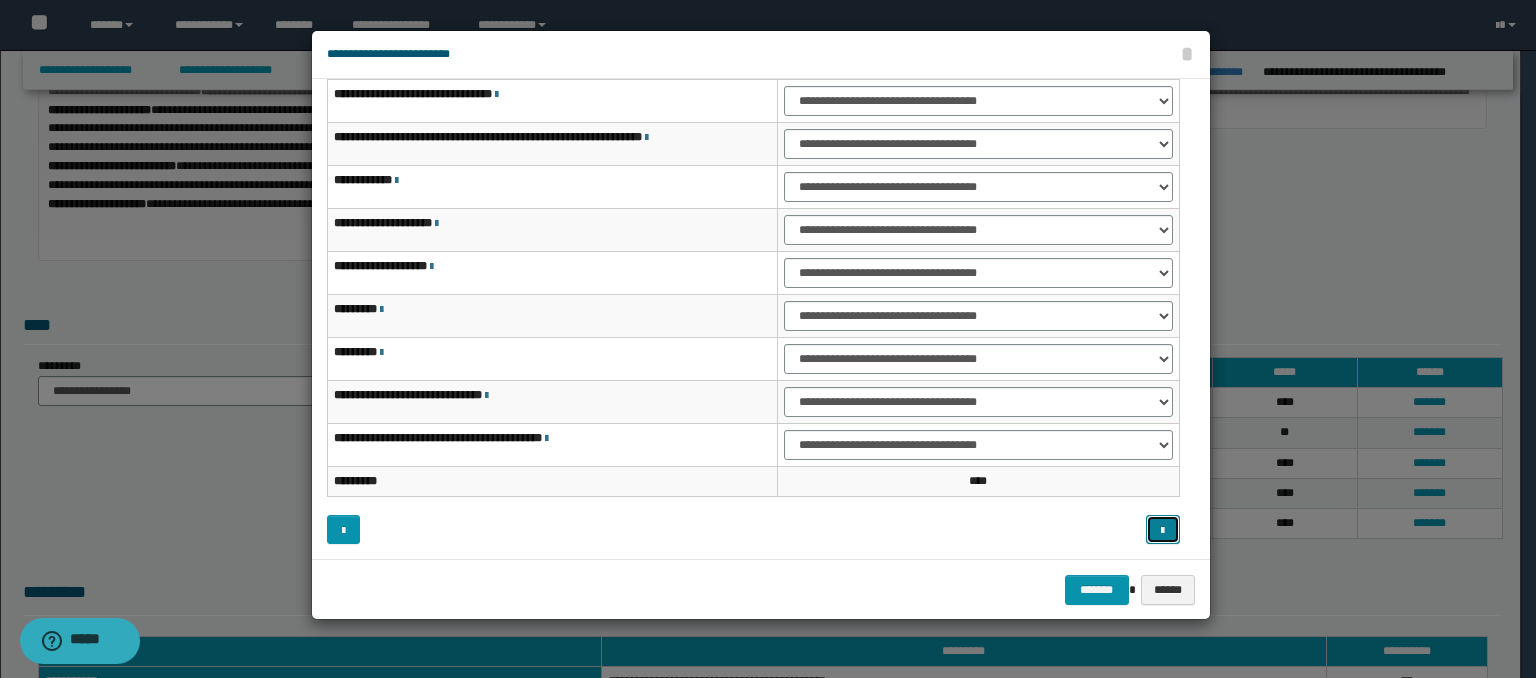 click at bounding box center (1163, 530) 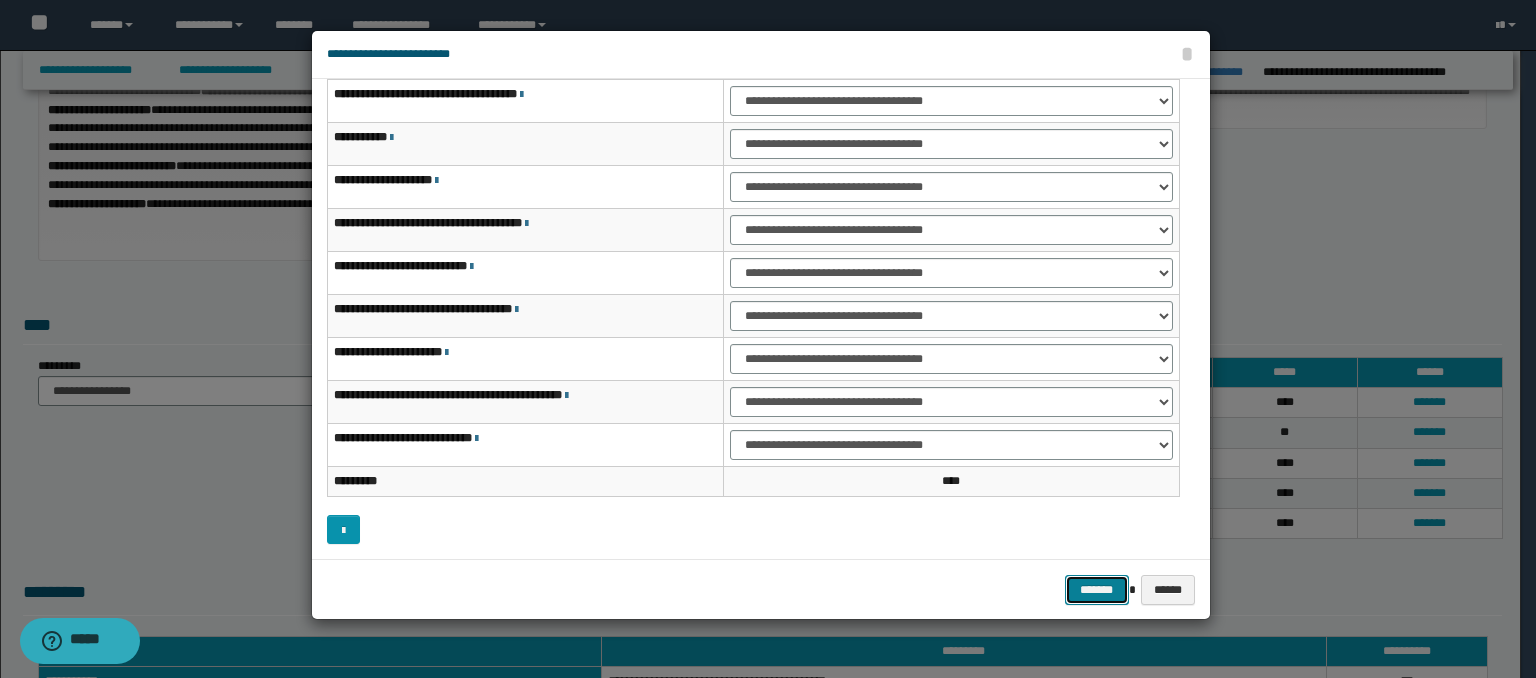 click on "*******" at bounding box center [1097, 590] 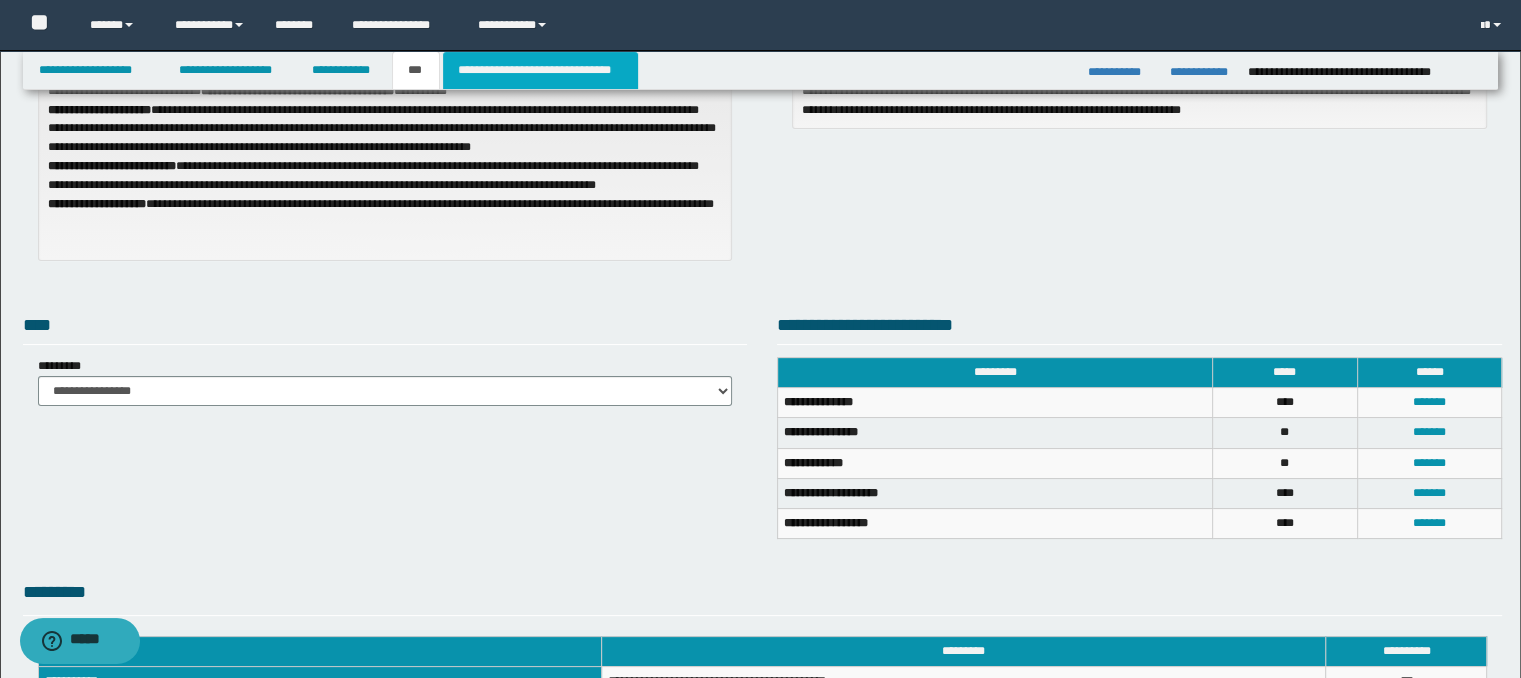 click on "**********" at bounding box center (540, 70) 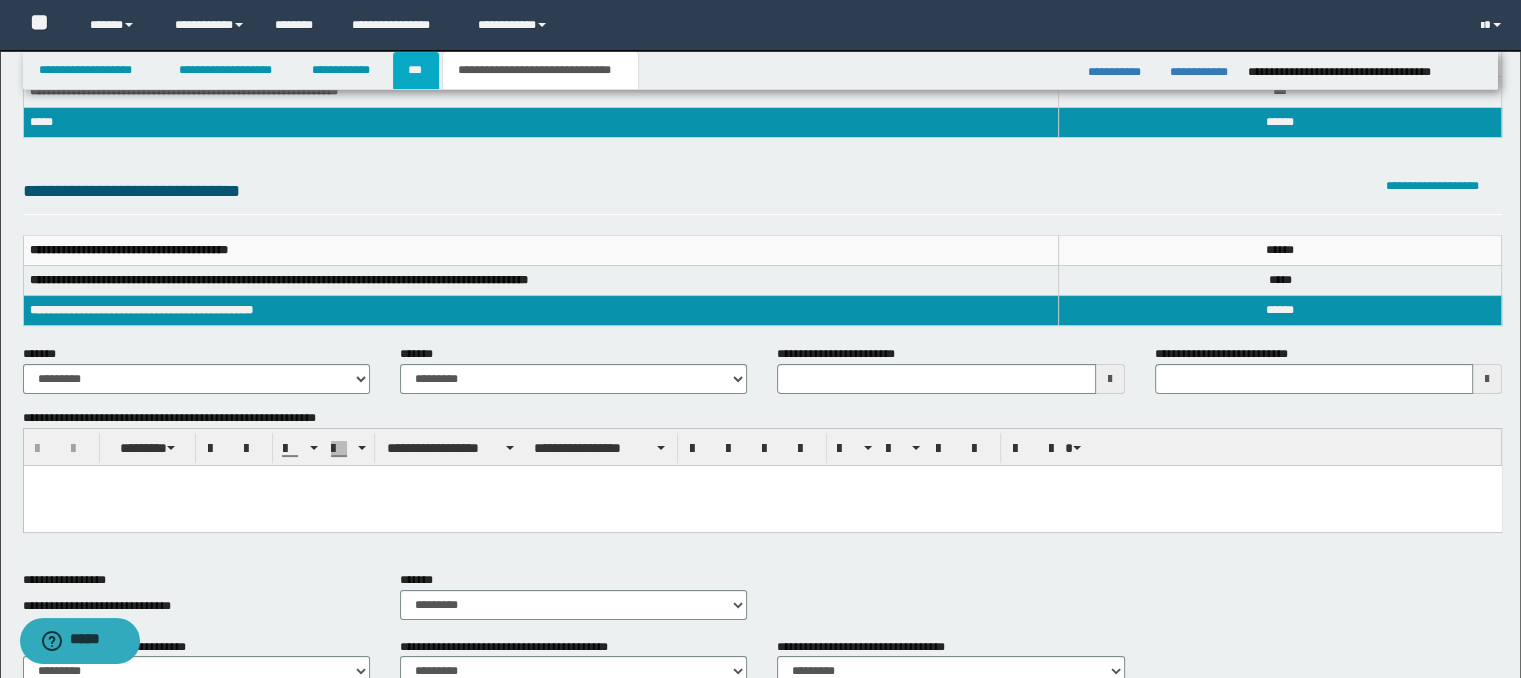 click on "***" at bounding box center (416, 70) 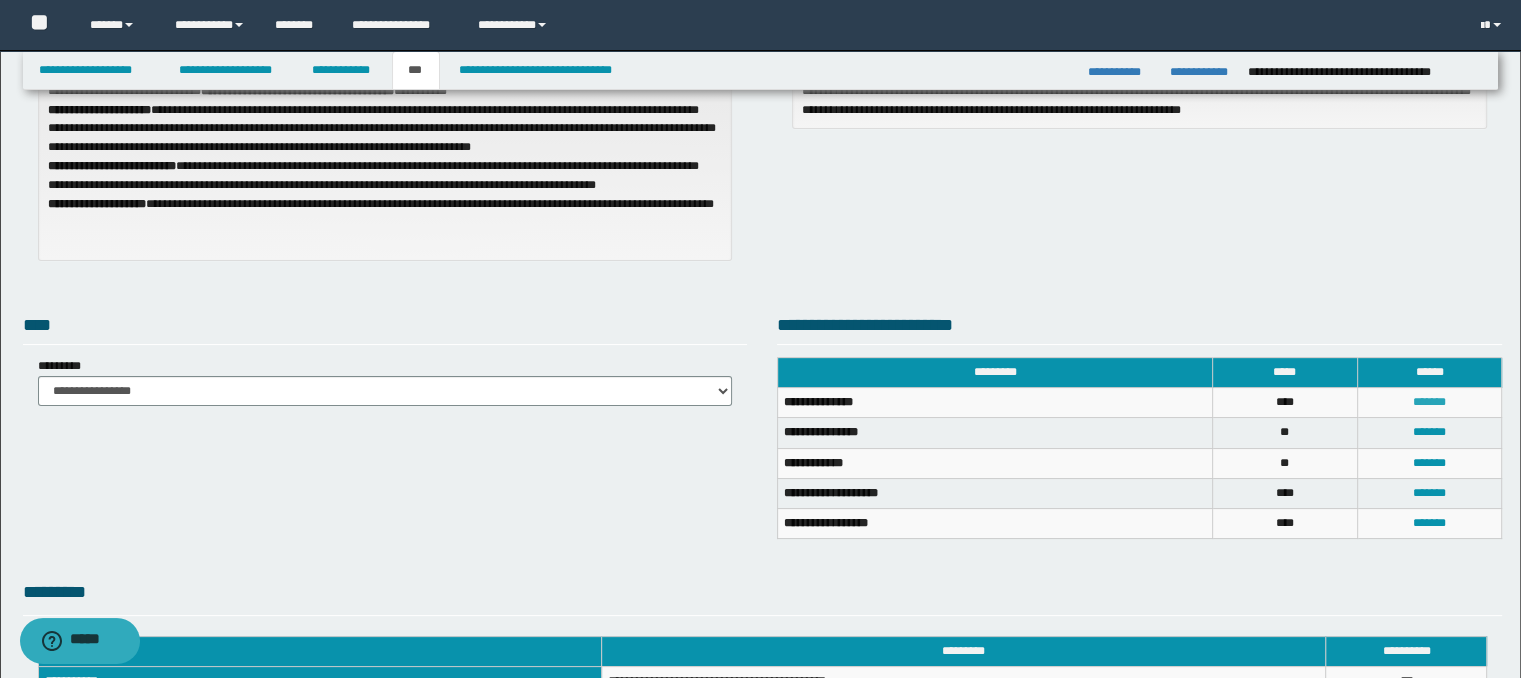 click on "*******" at bounding box center (1429, 402) 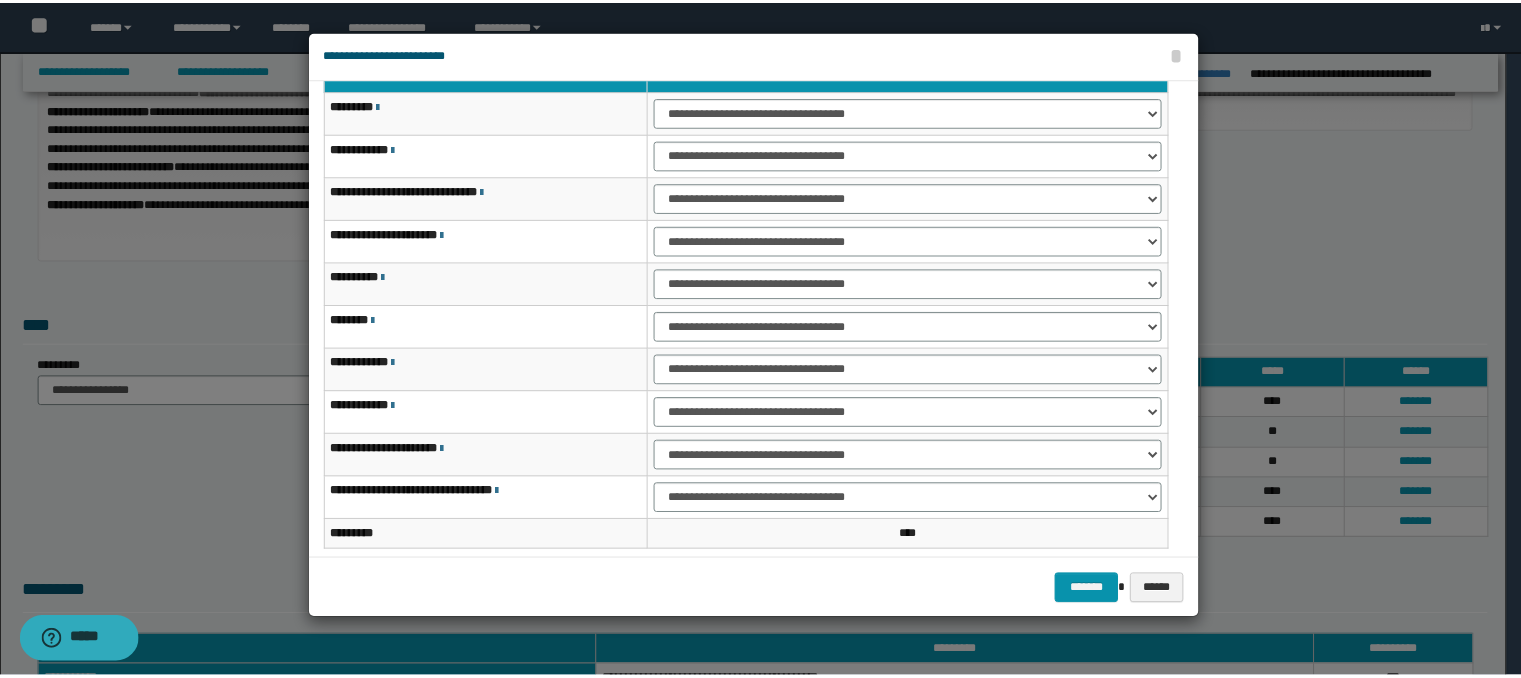 scroll, scrollTop: 118, scrollLeft: 0, axis: vertical 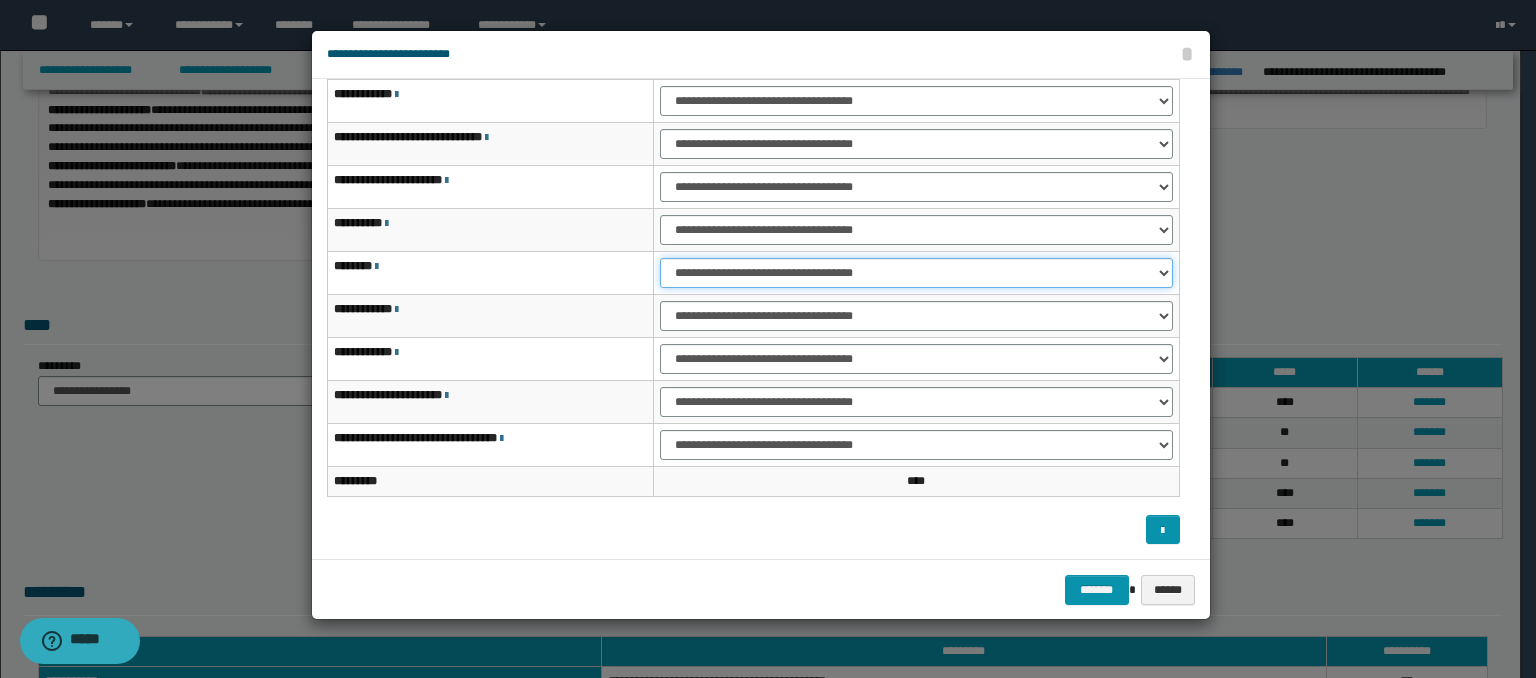 drag, startPoint x: 762, startPoint y: 266, endPoint x: 760, endPoint y: 280, distance: 14.142136 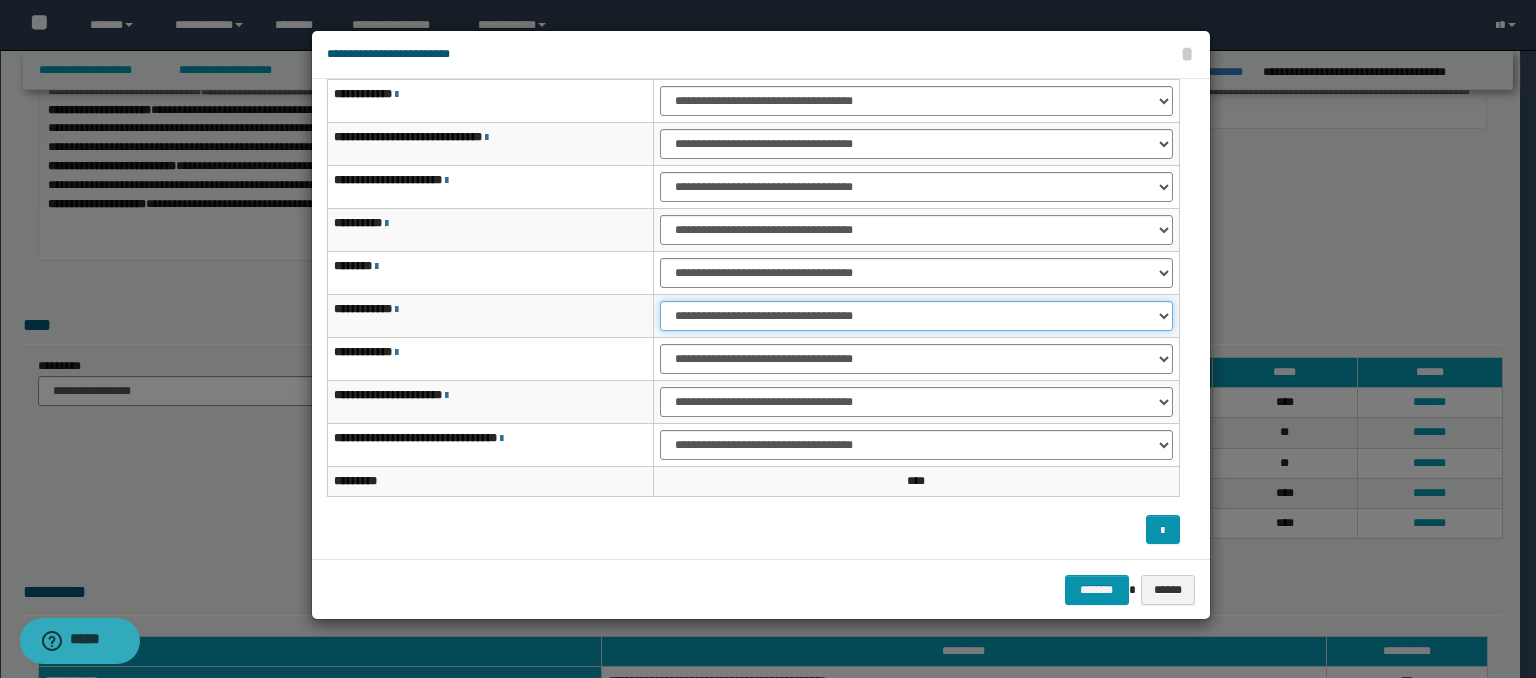 drag, startPoint x: 741, startPoint y: 311, endPoint x: 739, endPoint y: 325, distance: 14.142136 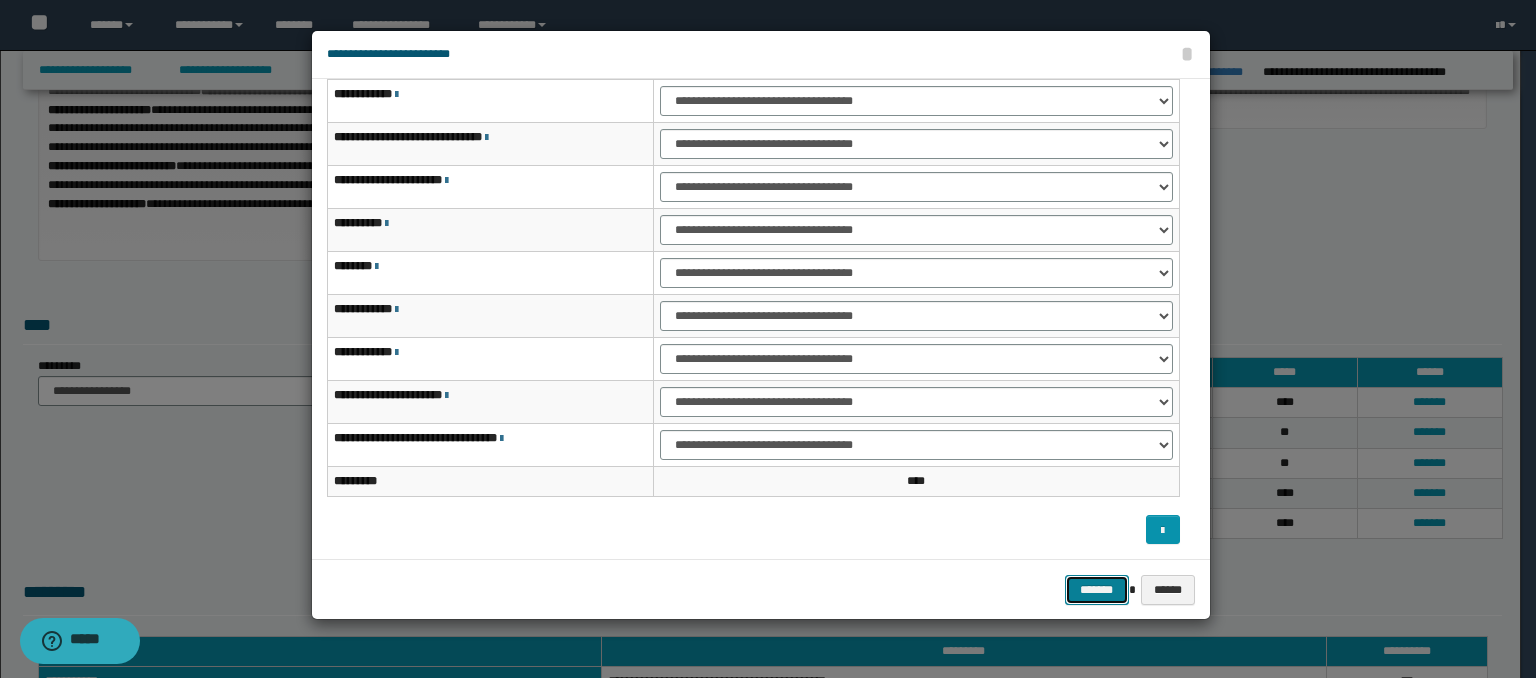 click on "*******" at bounding box center (1097, 590) 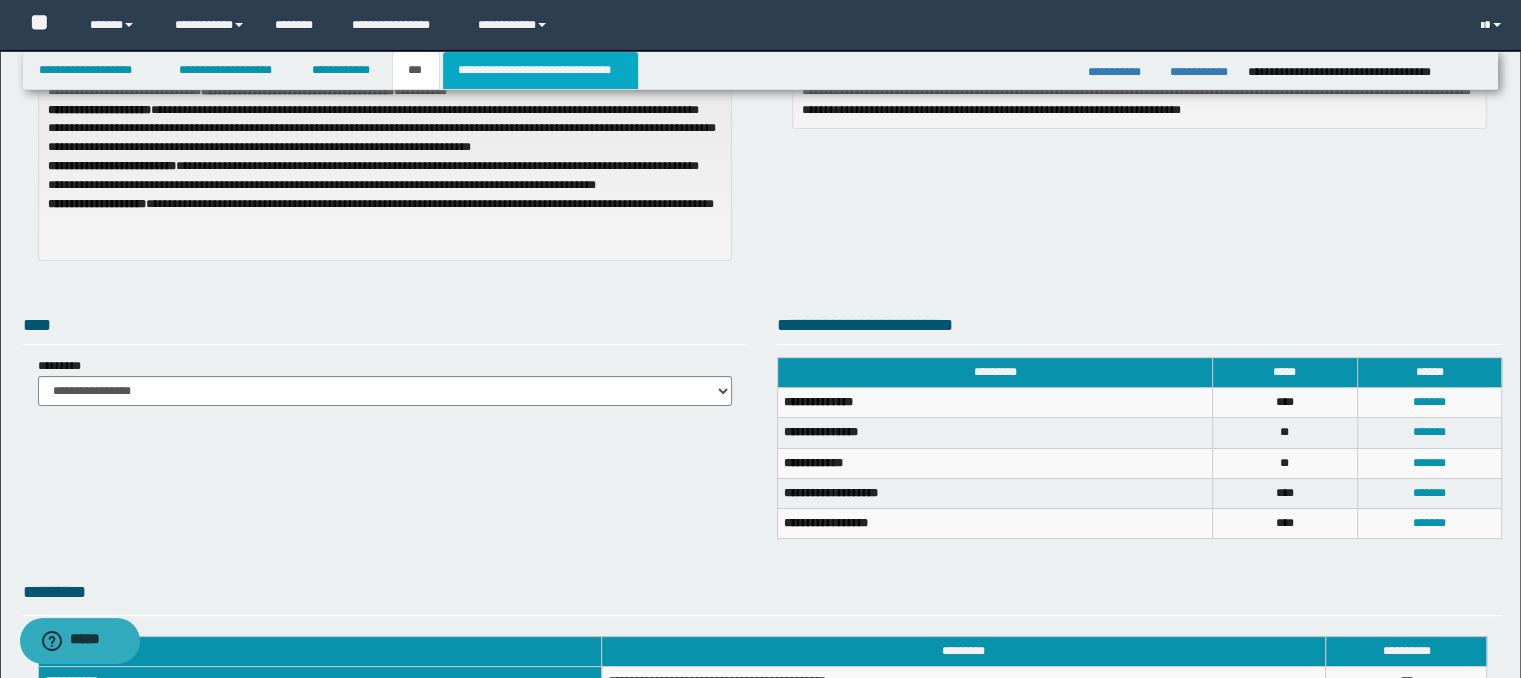 click on "**********" at bounding box center [540, 70] 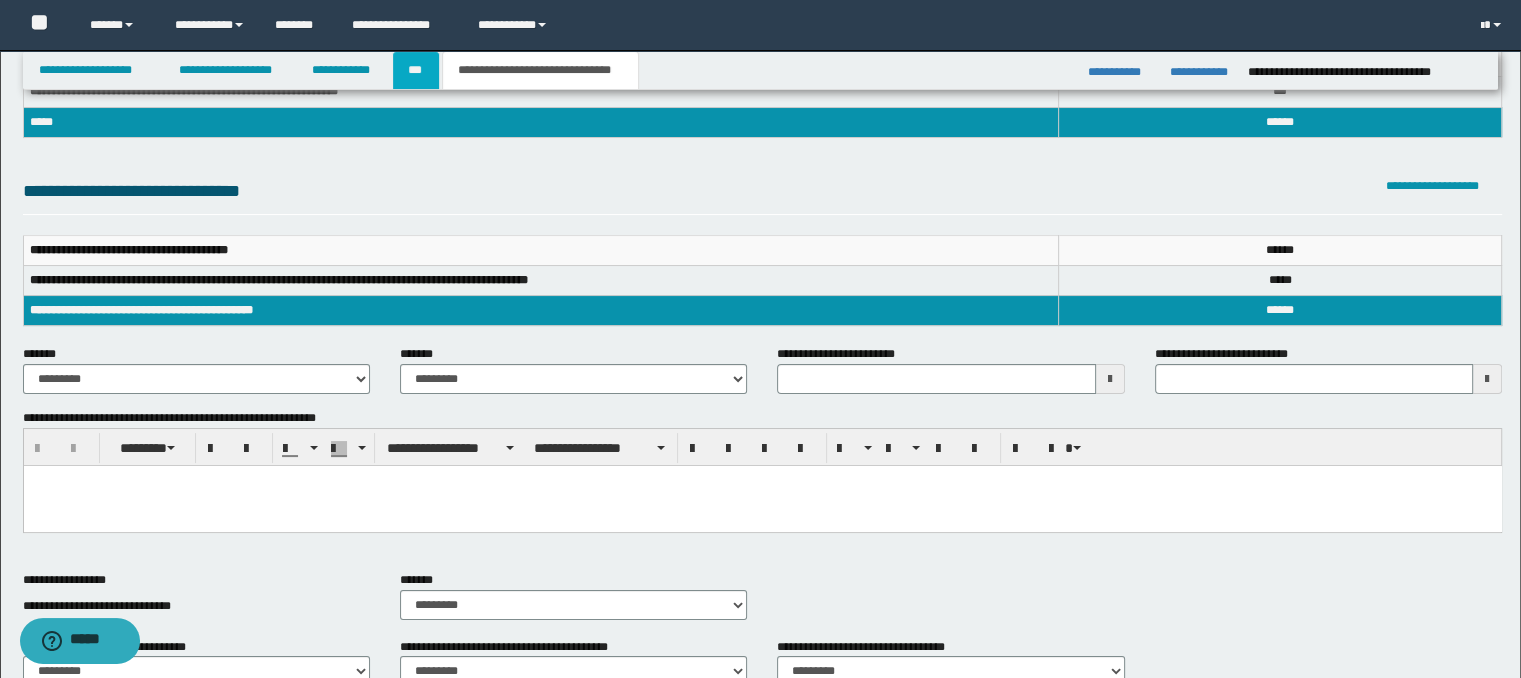 click on "***" at bounding box center (416, 70) 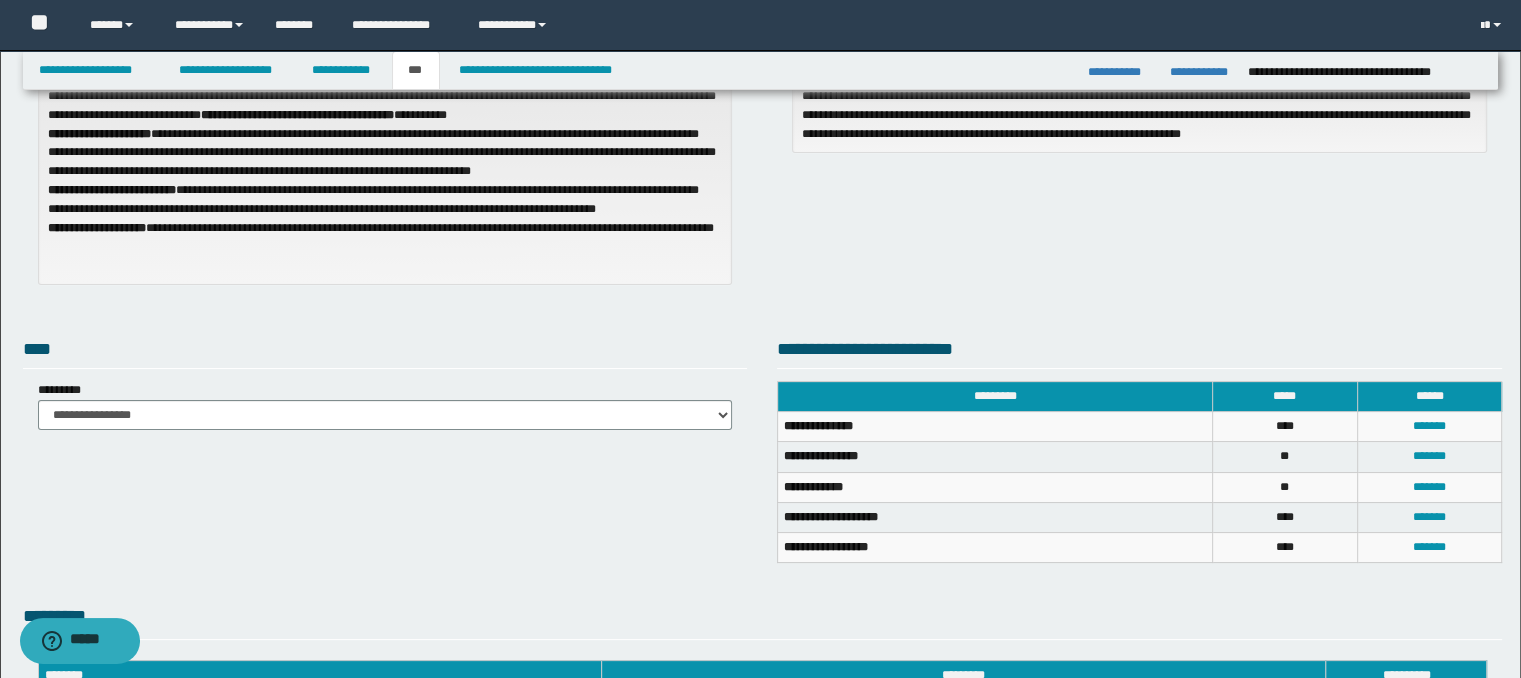 scroll, scrollTop: 0, scrollLeft: 0, axis: both 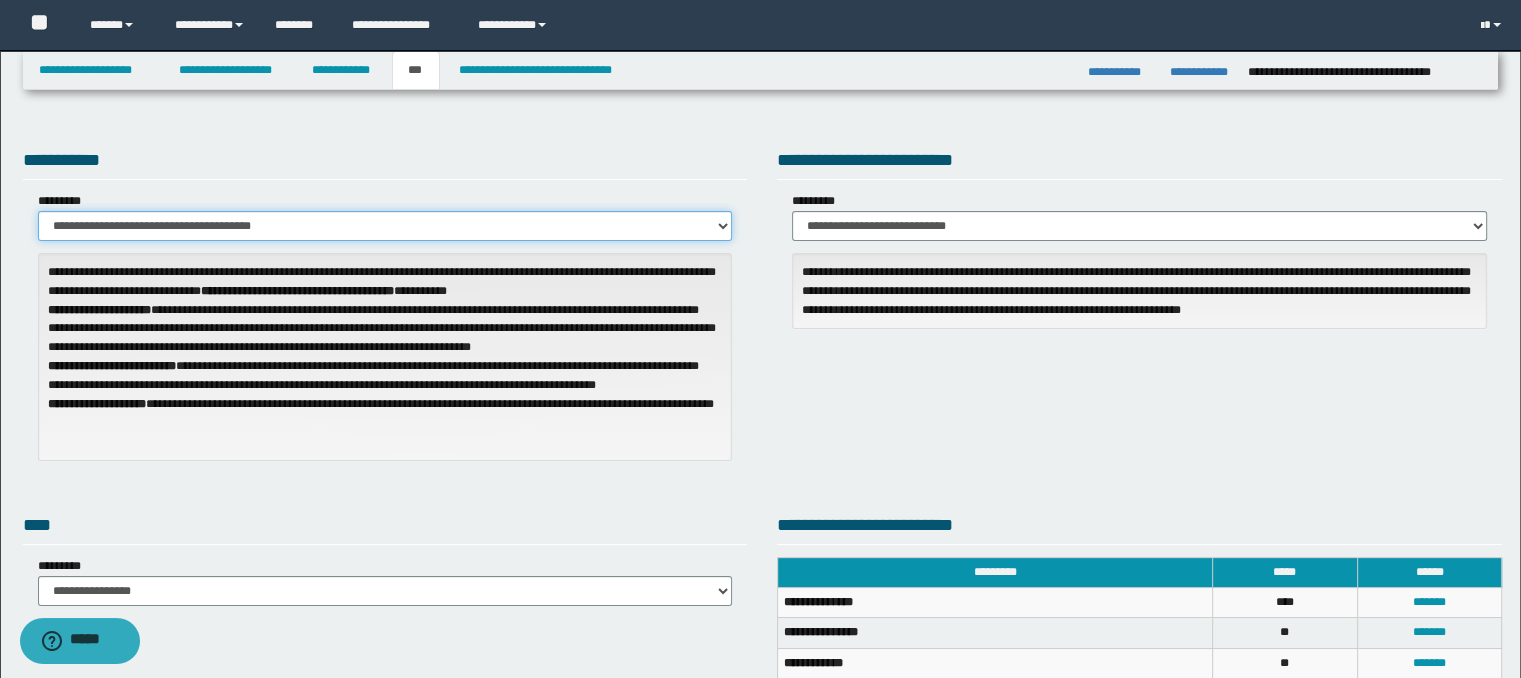 click on "**********" at bounding box center (385, 226) 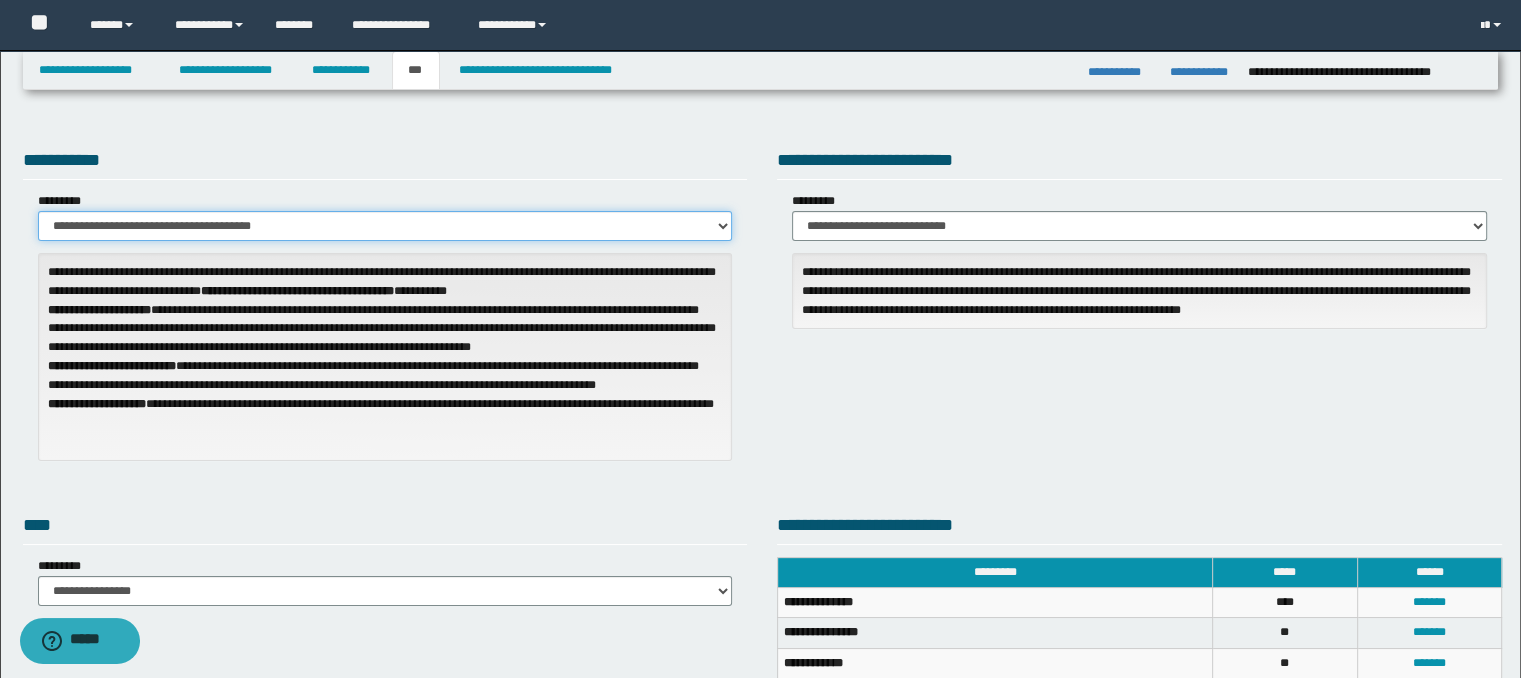 select on "**" 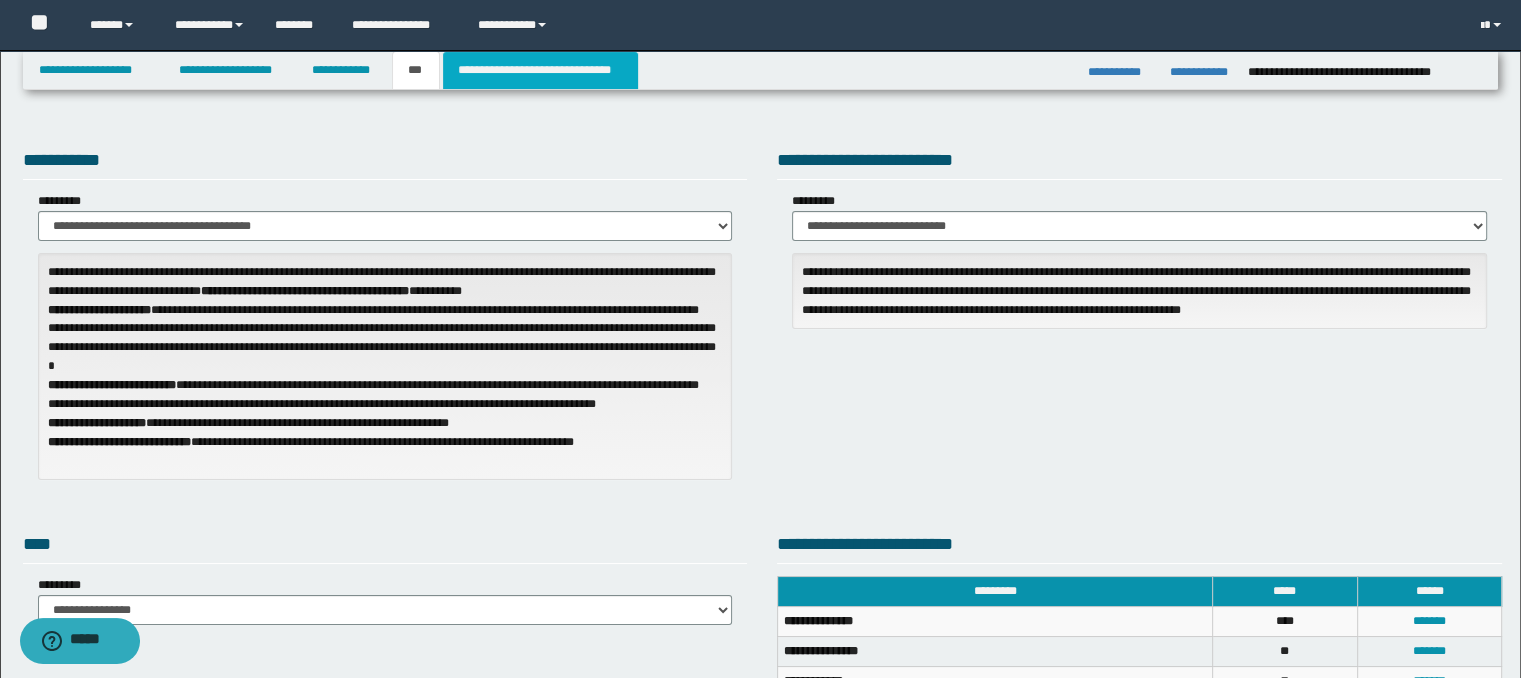 click on "**********" at bounding box center [540, 70] 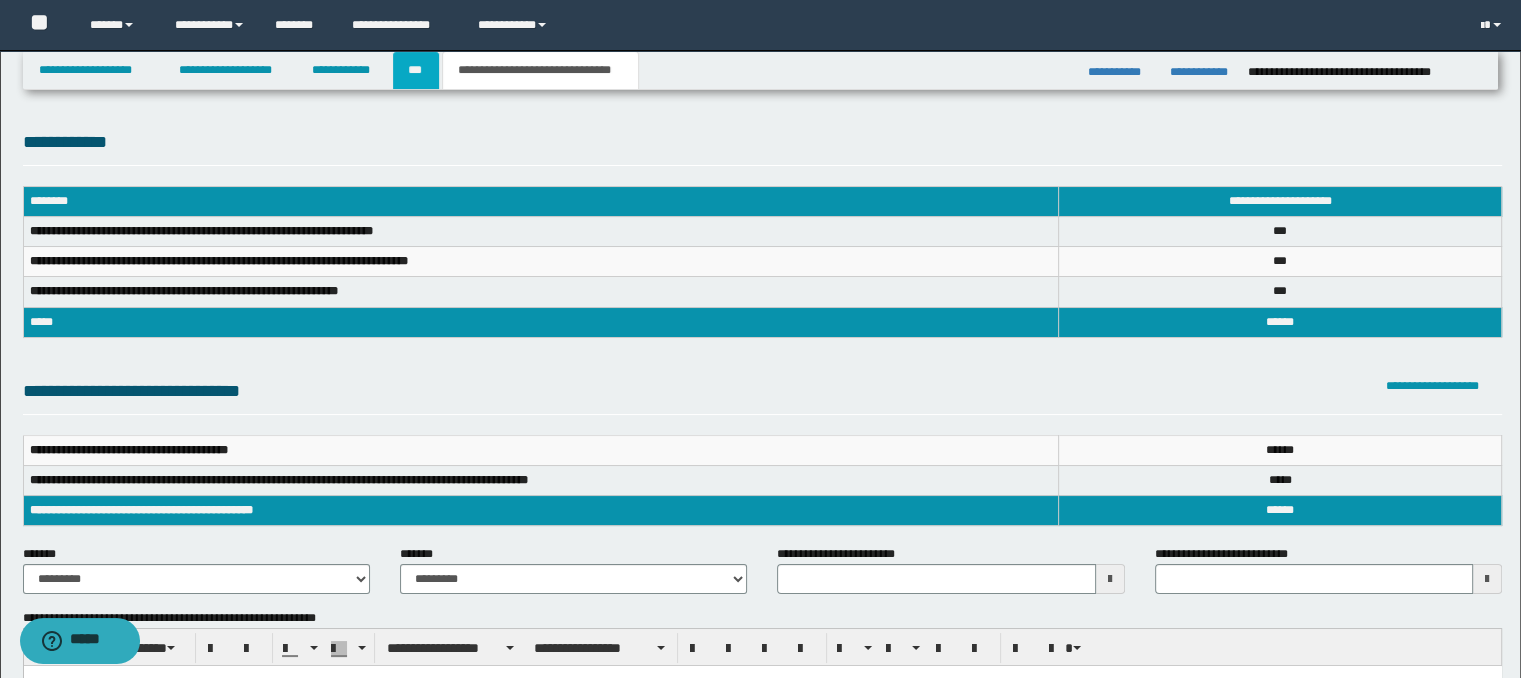 click on "***" at bounding box center (416, 70) 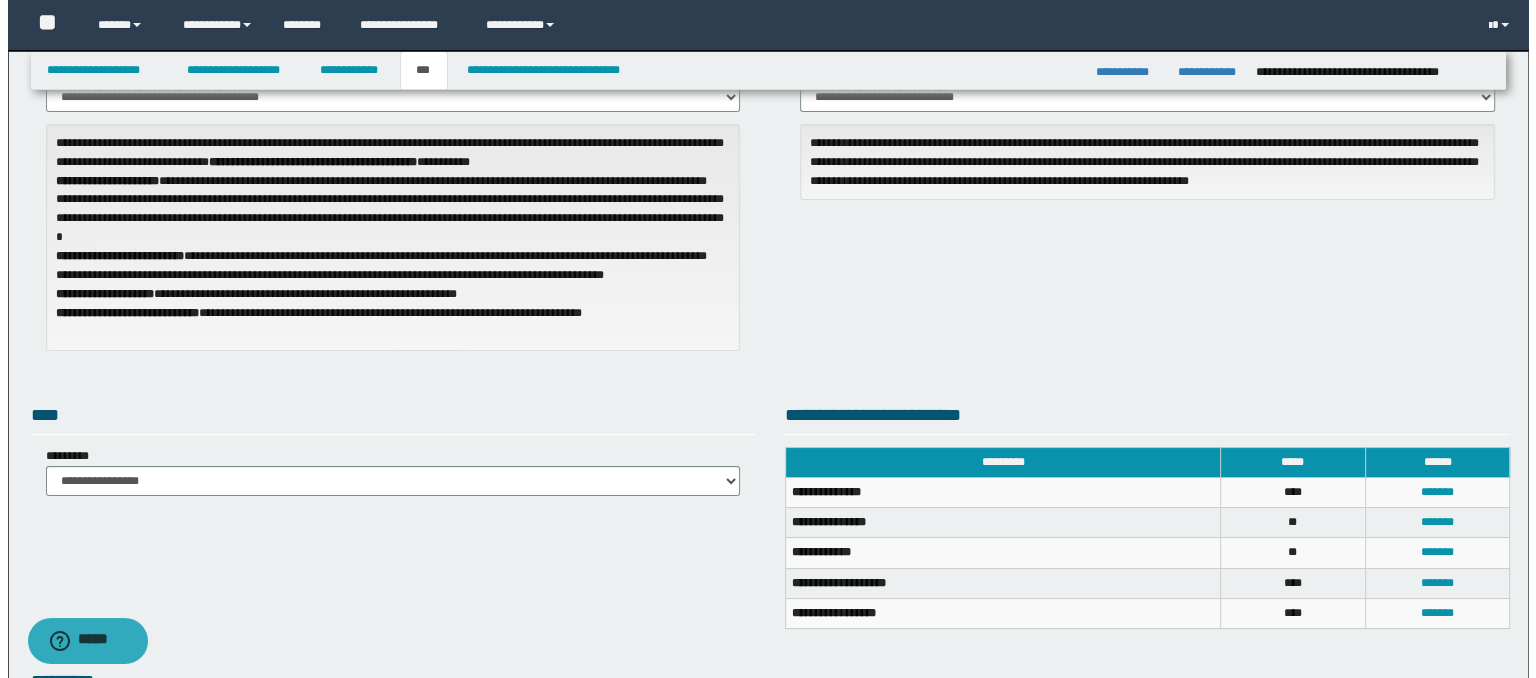 scroll, scrollTop: 200, scrollLeft: 0, axis: vertical 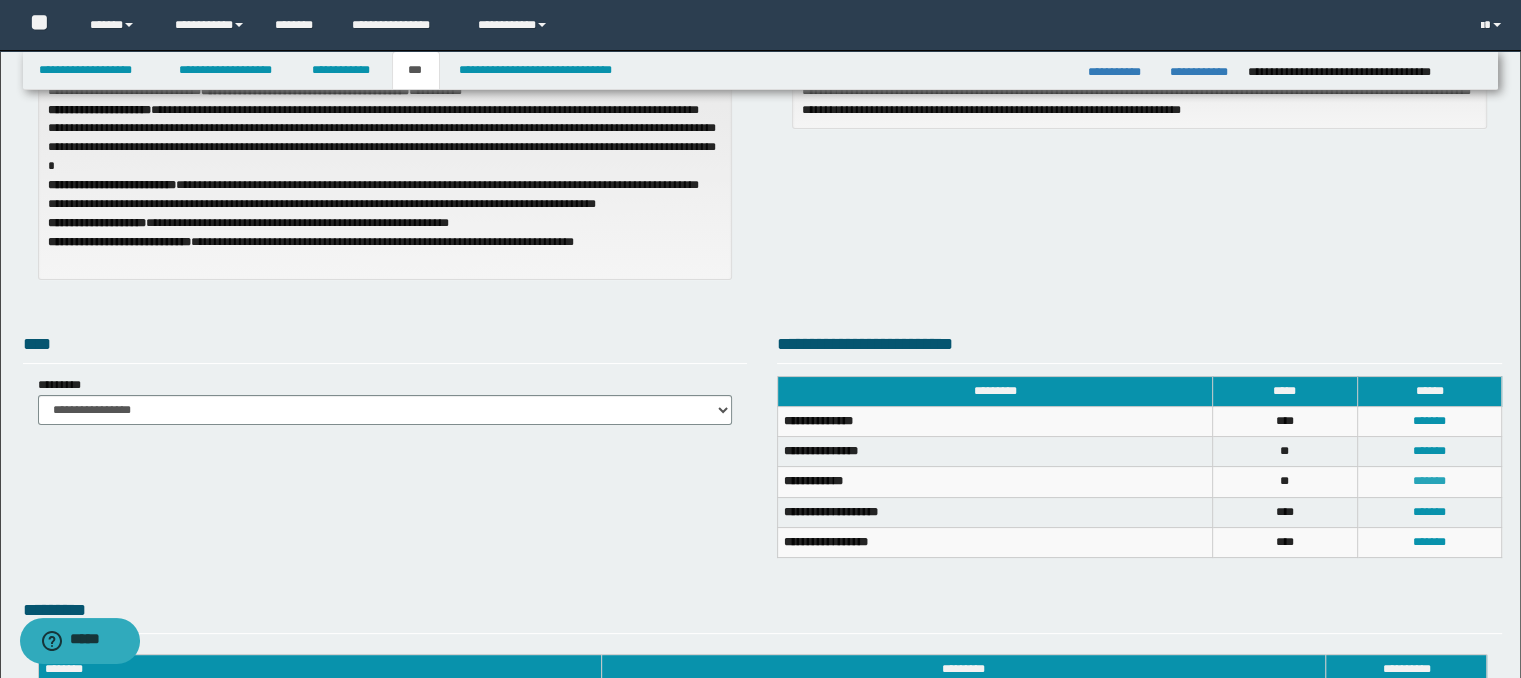 click on "*******" at bounding box center [1429, 481] 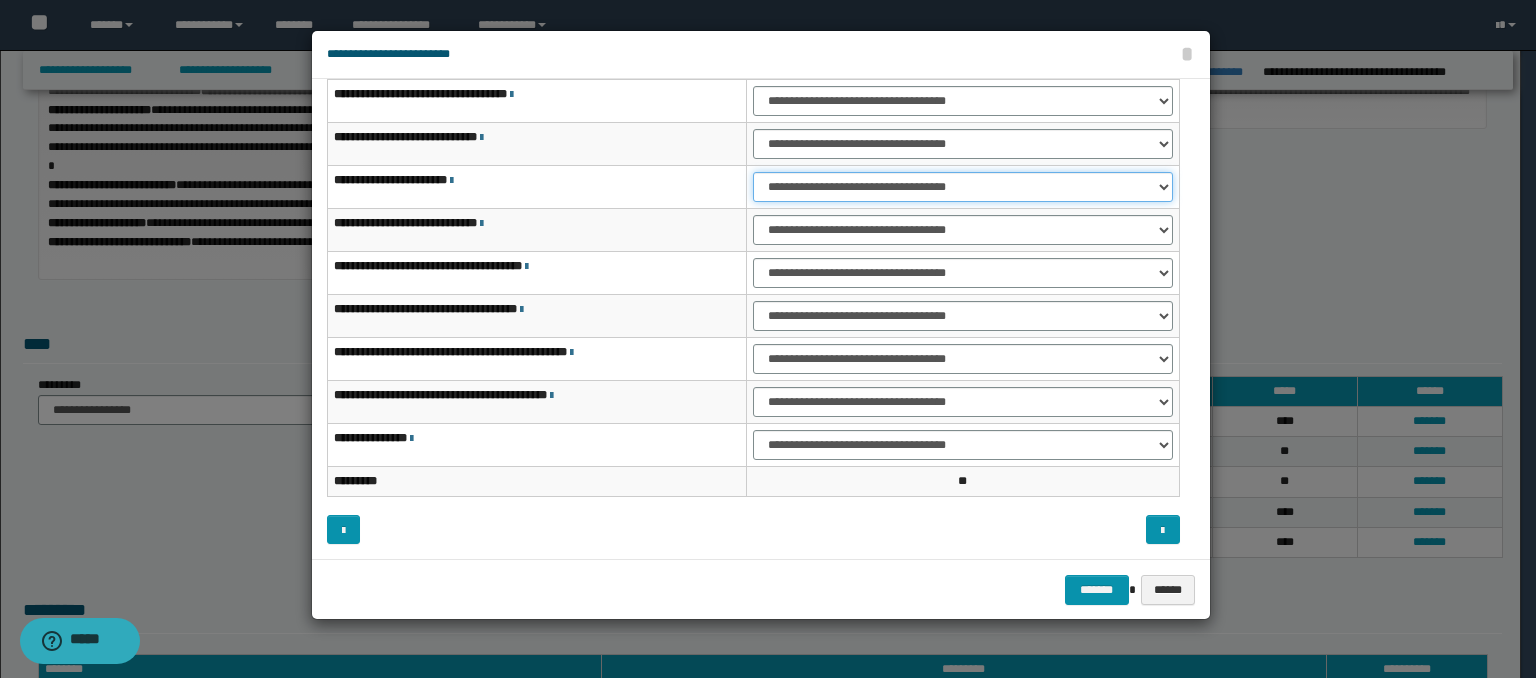 click on "**********" at bounding box center (963, 187) 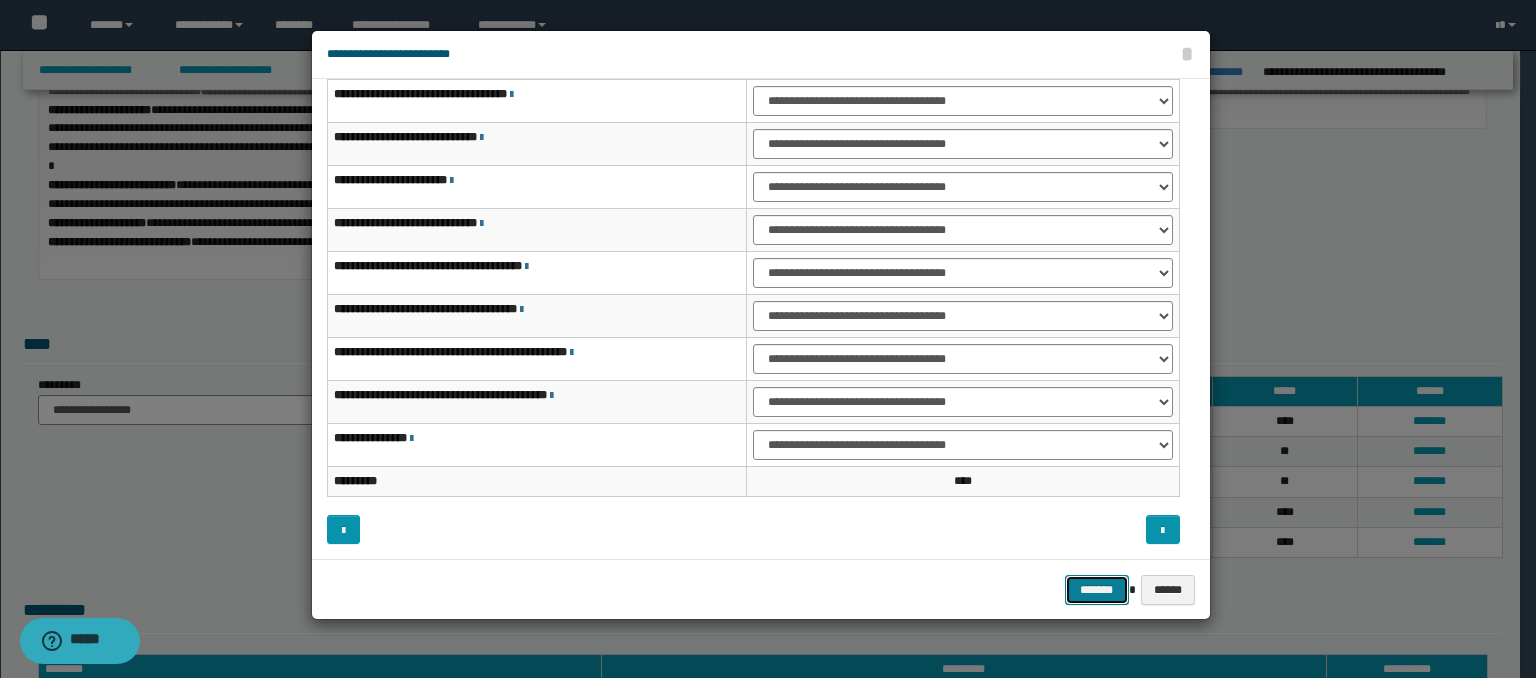 click on "*******" at bounding box center [1097, 590] 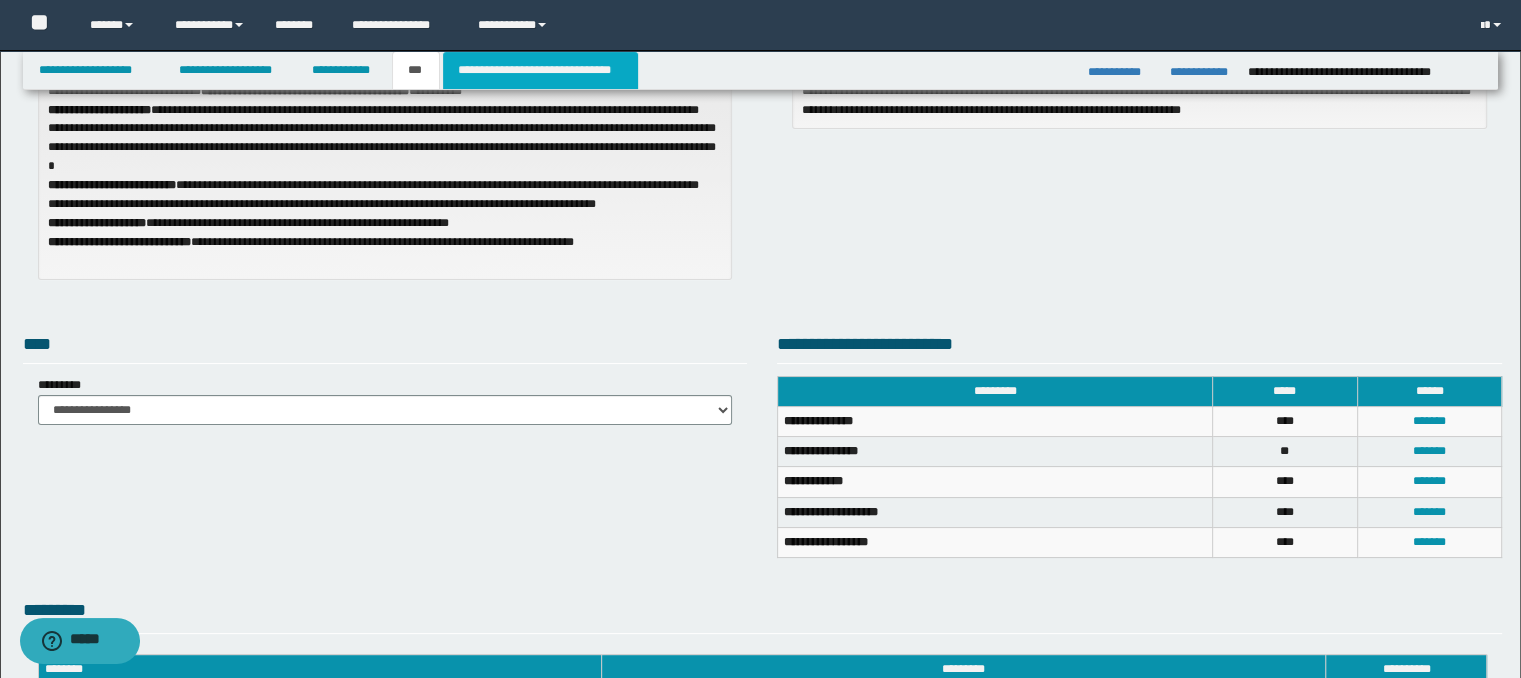 click on "**********" at bounding box center [540, 70] 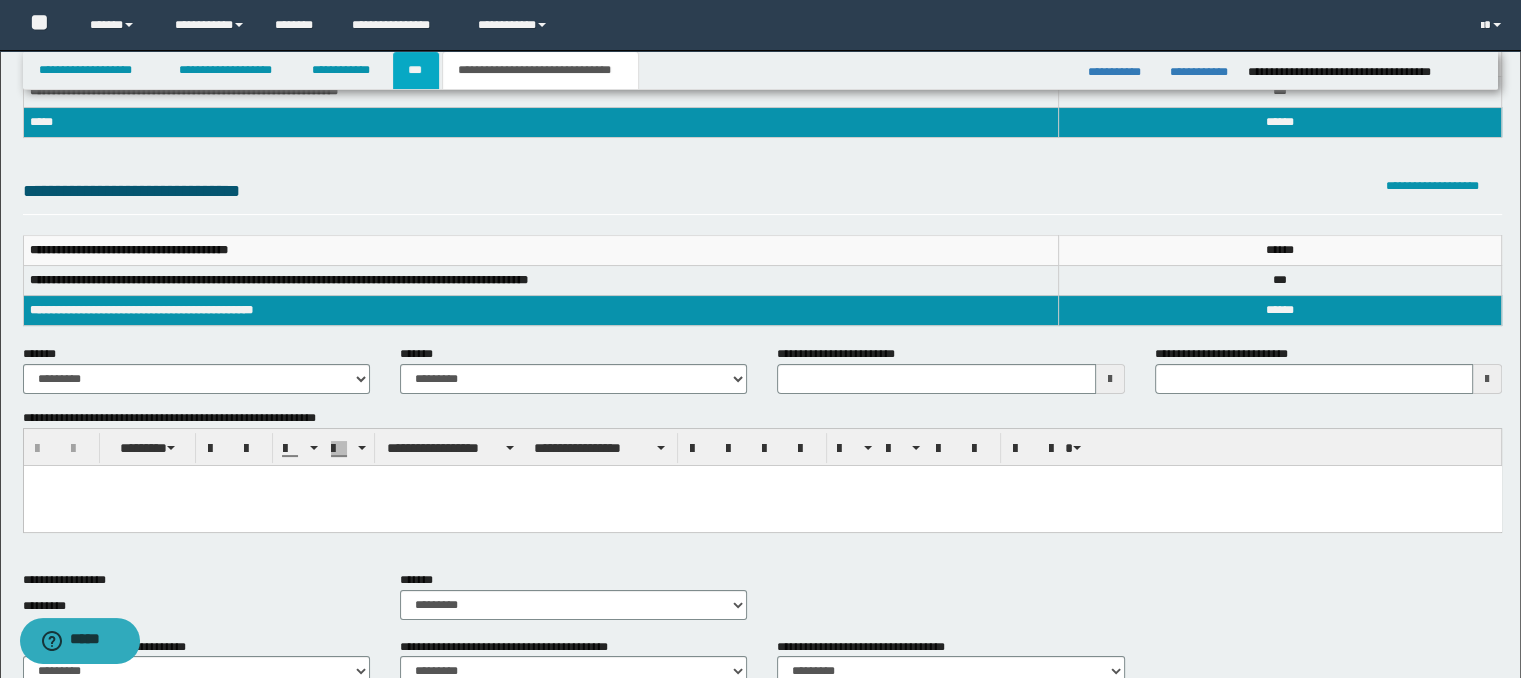 click on "***" at bounding box center (416, 70) 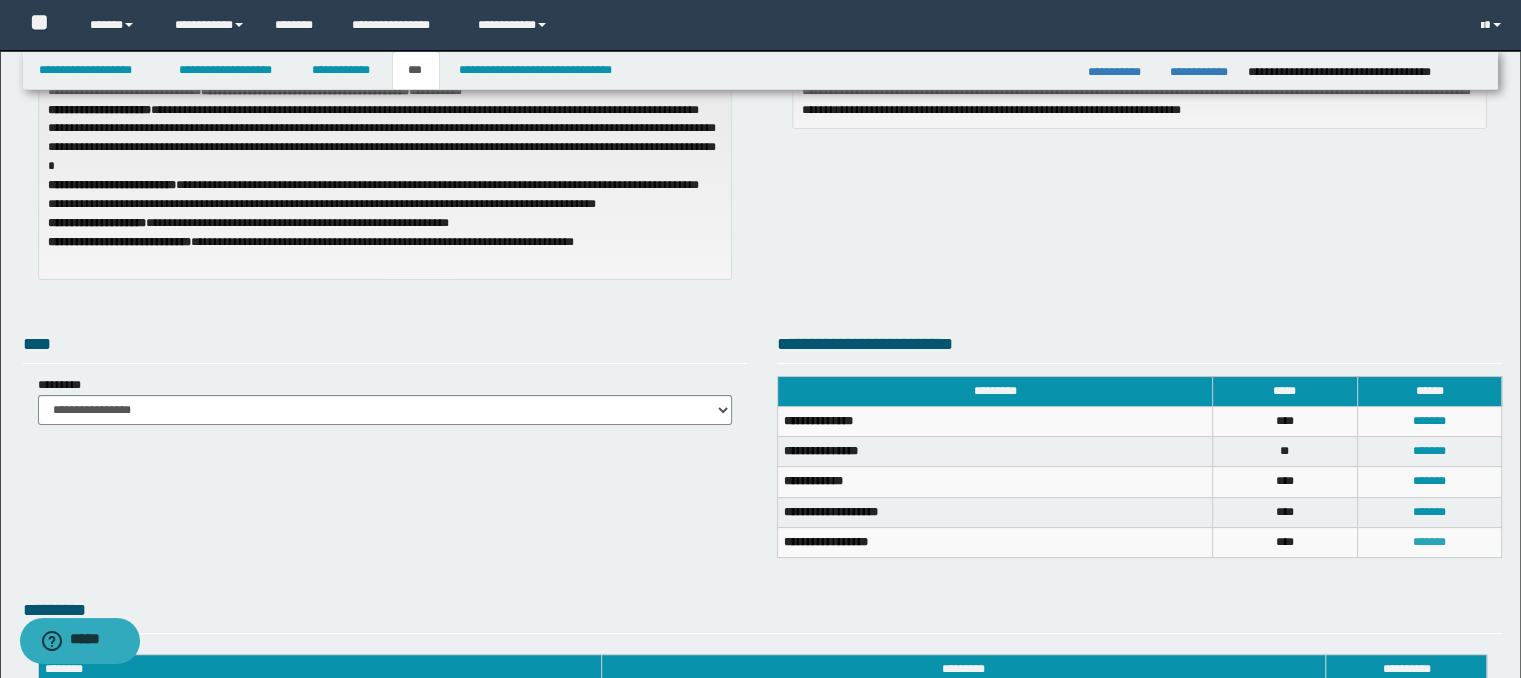 click on "*******" at bounding box center [1429, 542] 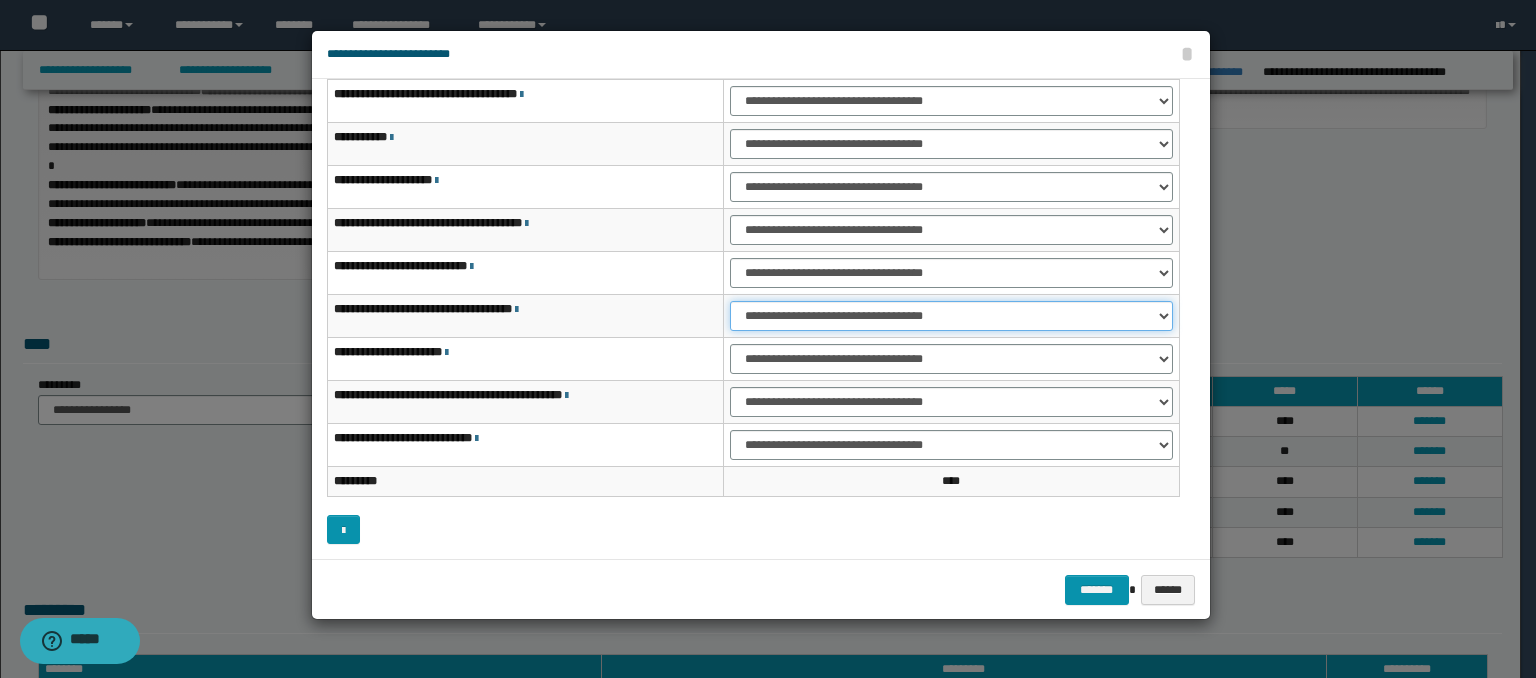 click on "**********" at bounding box center [951, 316] 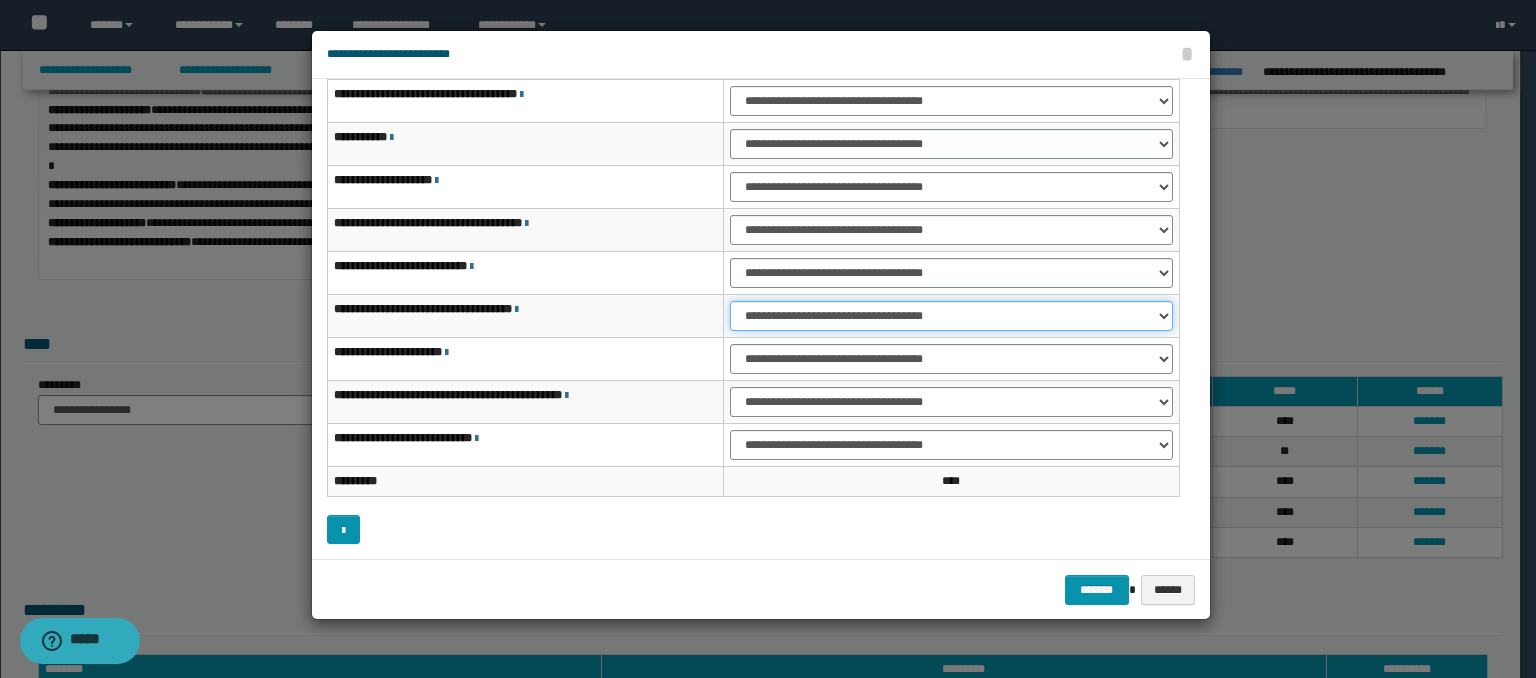 select on "***" 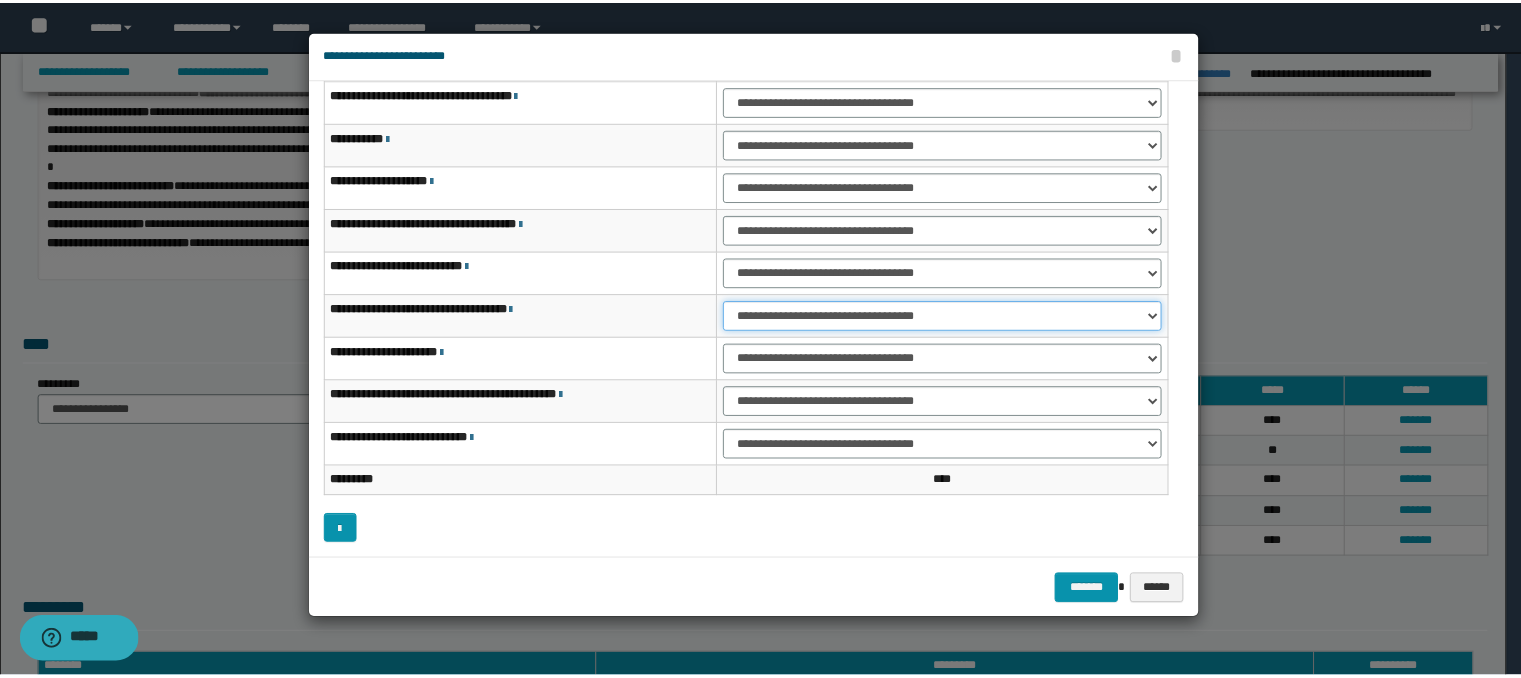 scroll, scrollTop: 0, scrollLeft: 0, axis: both 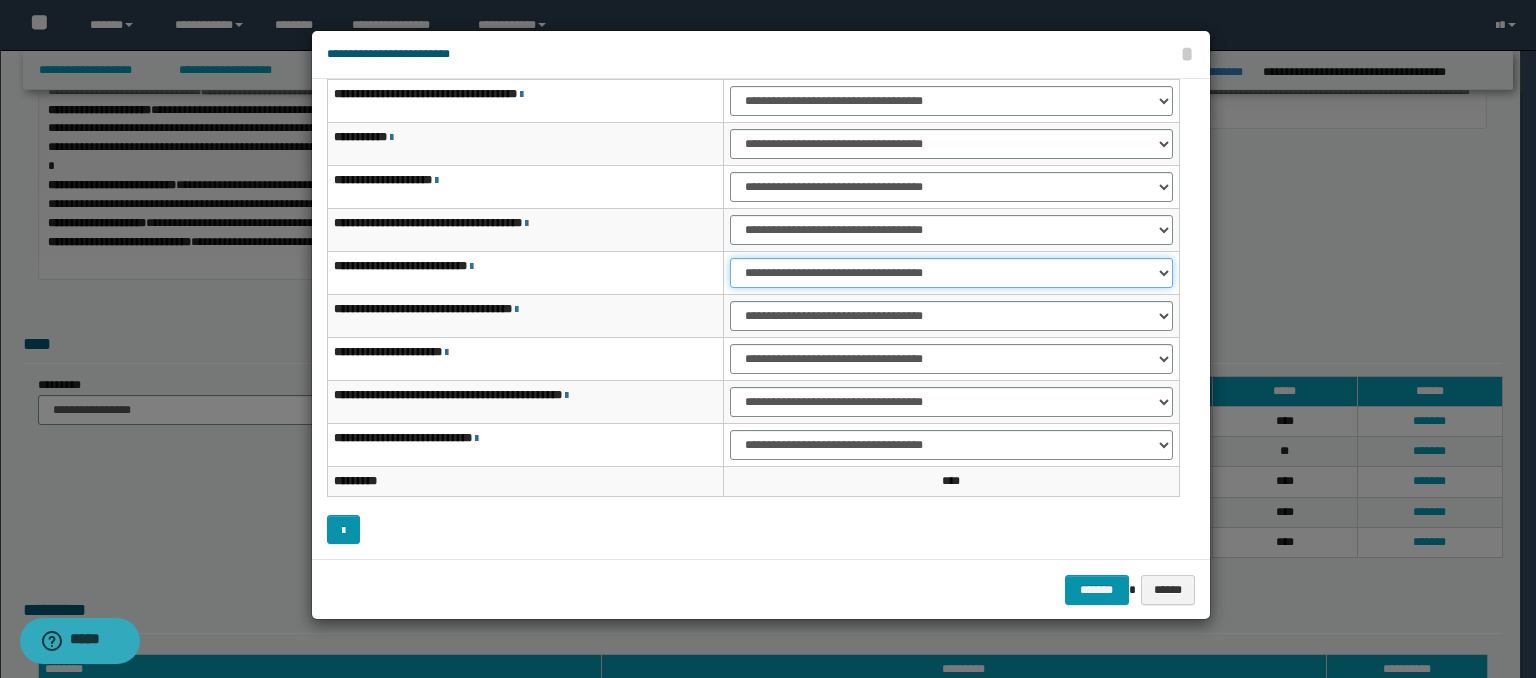 click on "**********" at bounding box center (951, 273) 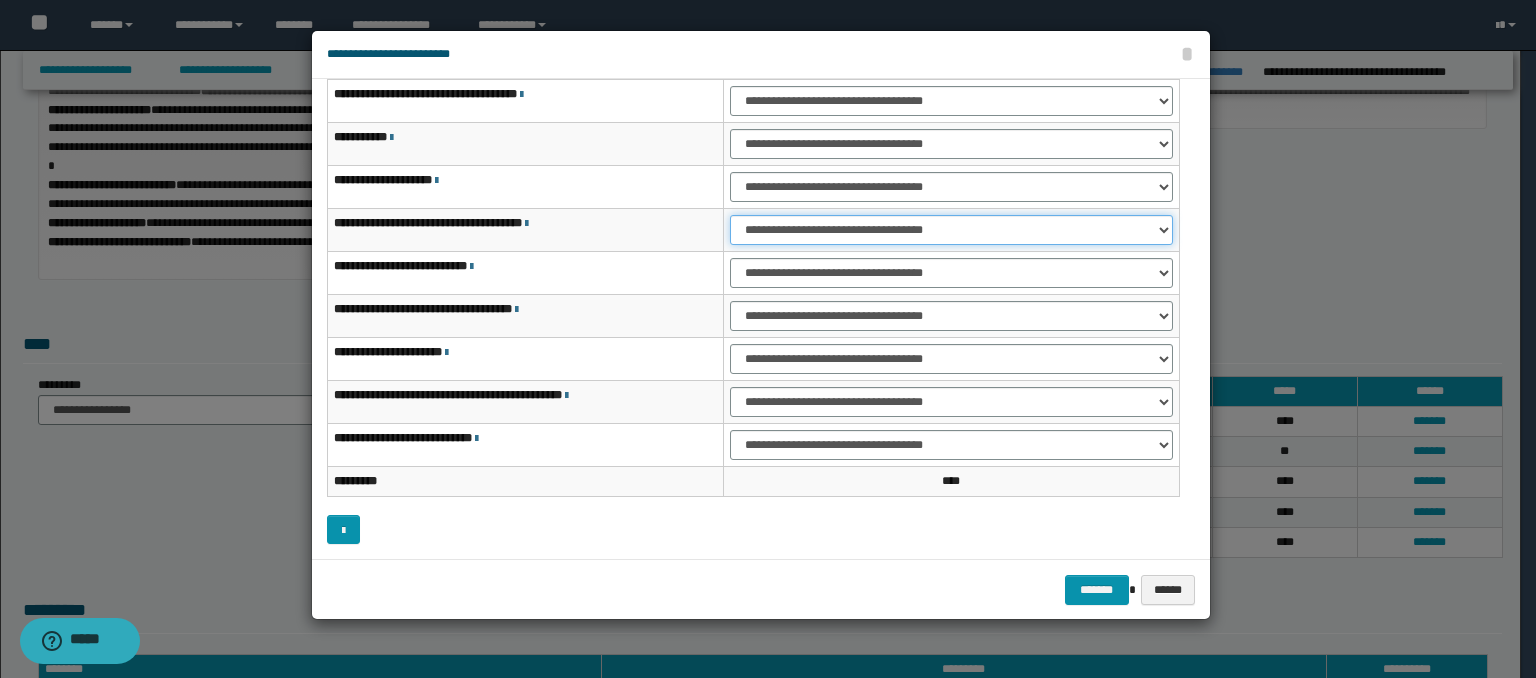 click on "**********" at bounding box center (951, 230) 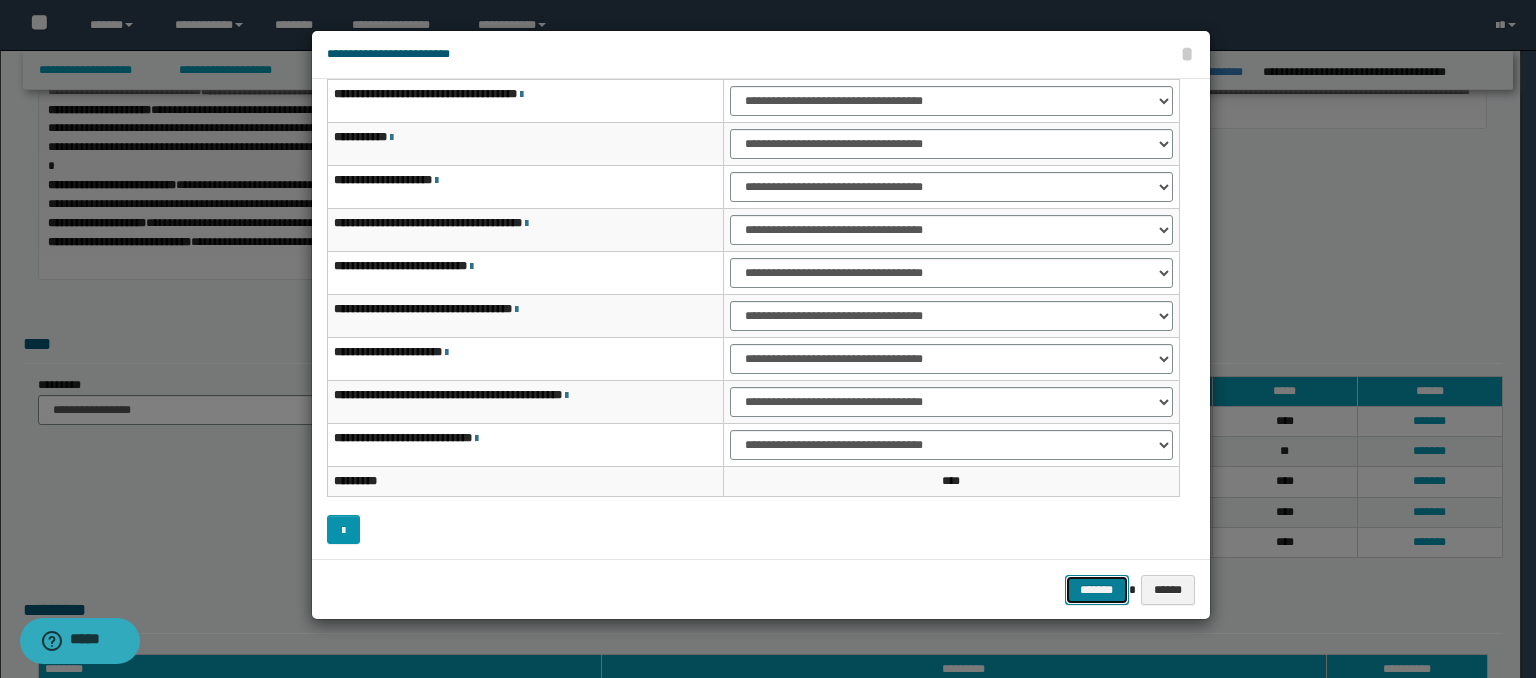 click on "*******" at bounding box center [1097, 590] 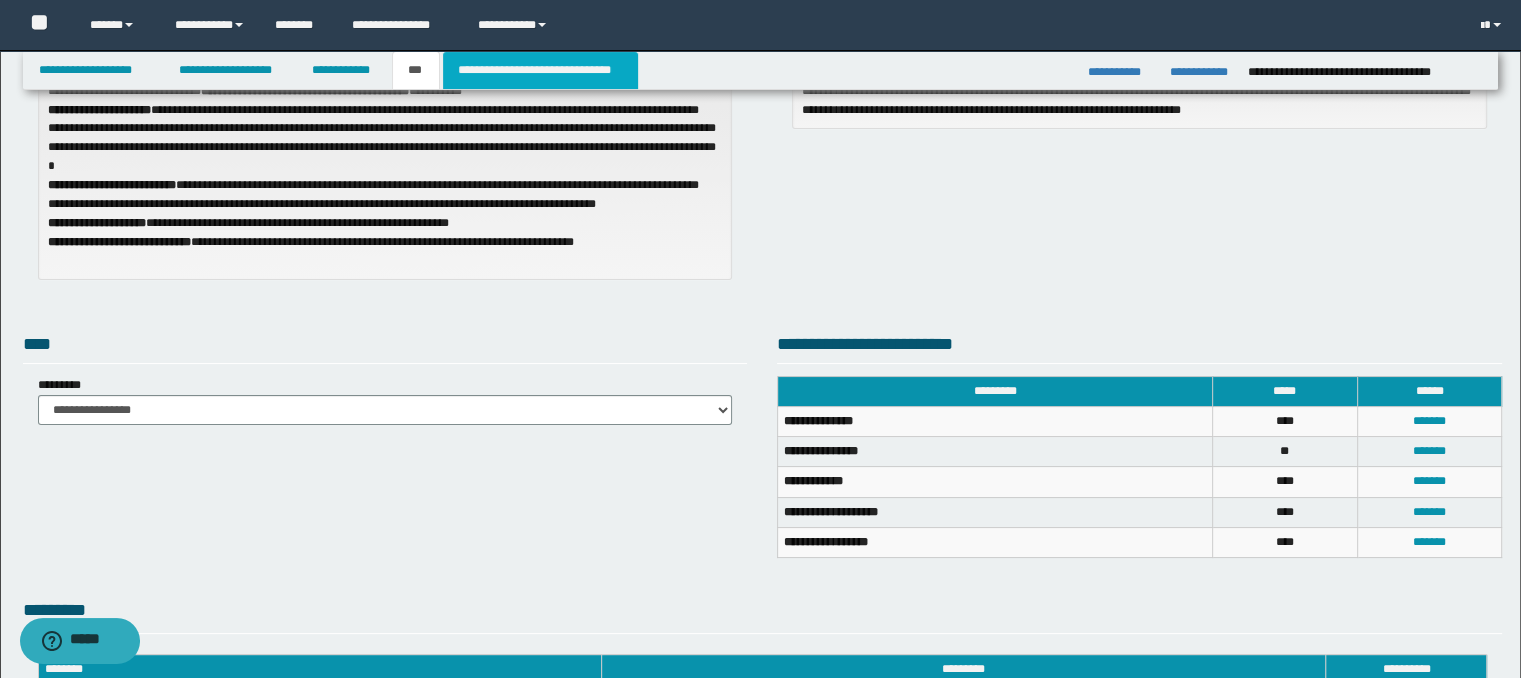click on "**********" at bounding box center [540, 70] 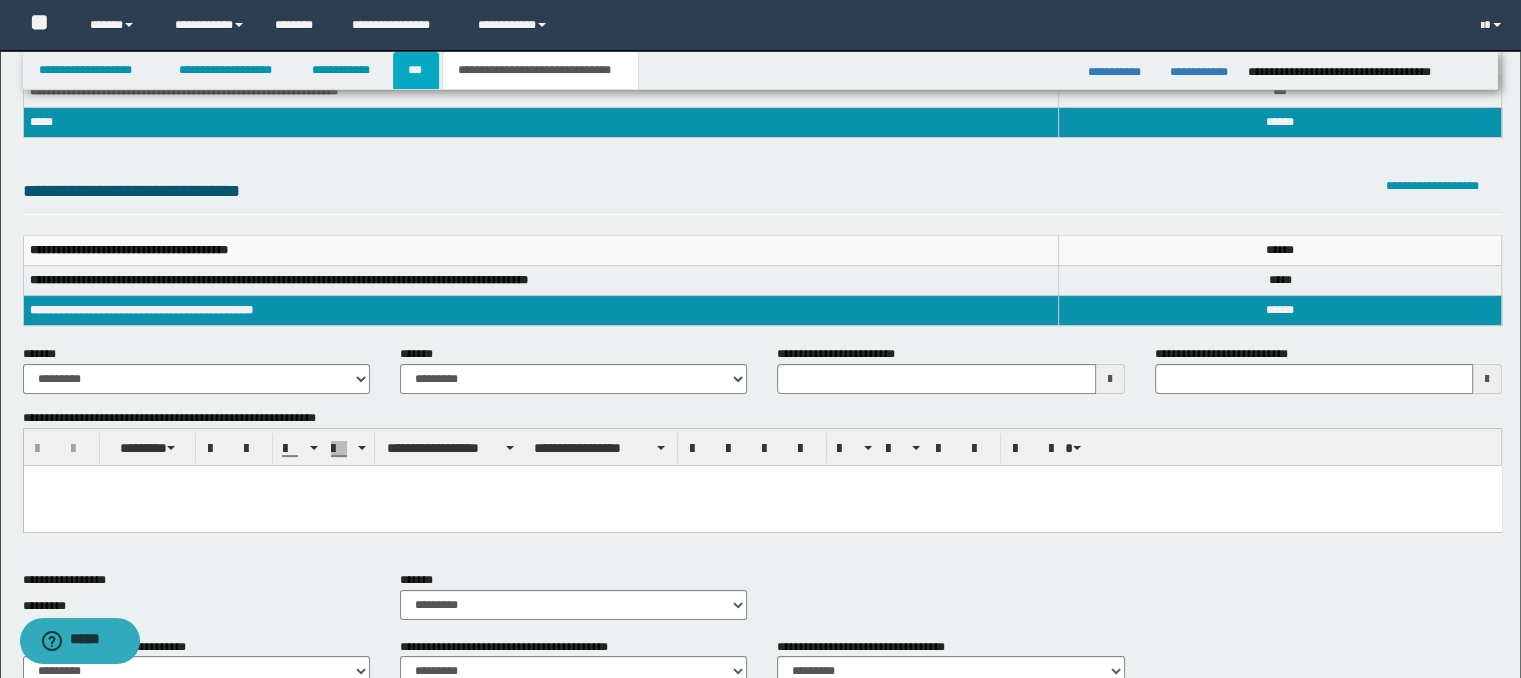 click on "***" at bounding box center (416, 70) 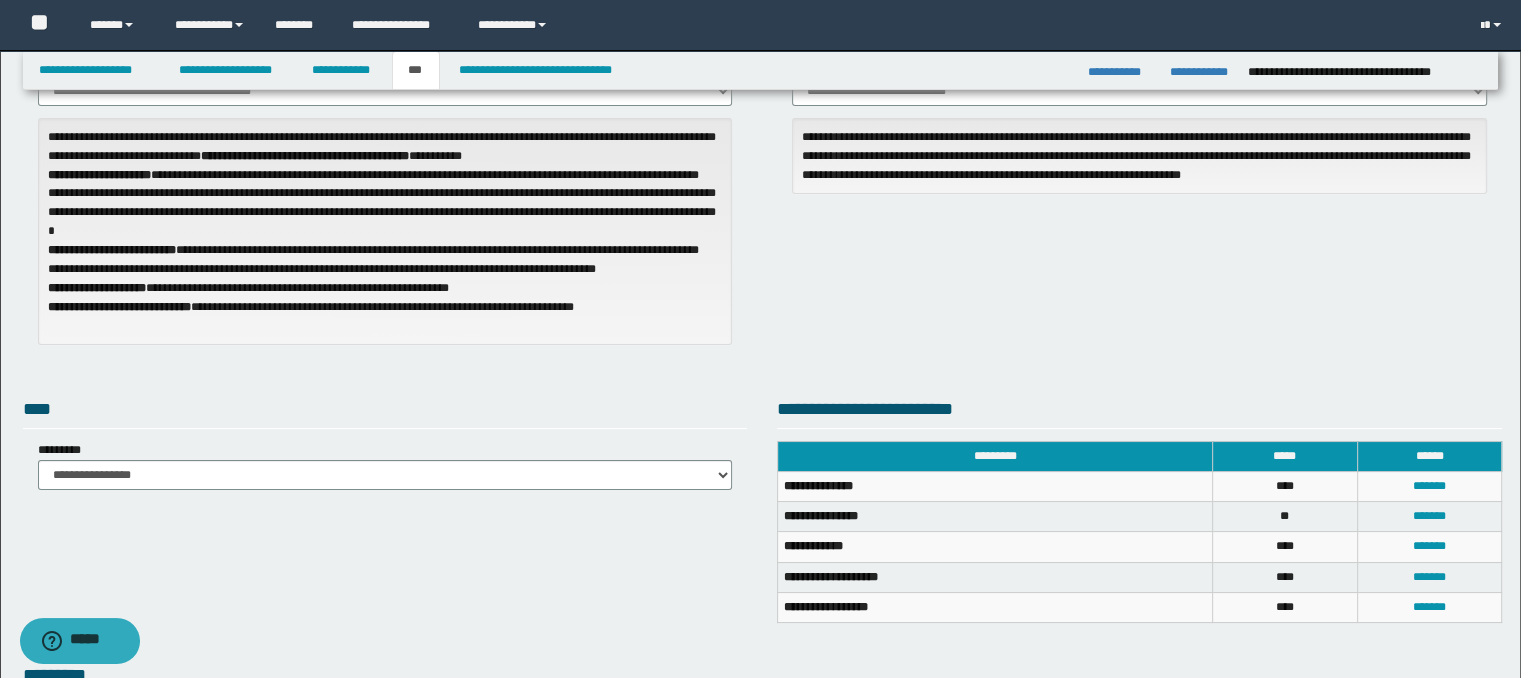 scroll, scrollTop: 0, scrollLeft: 0, axis: both 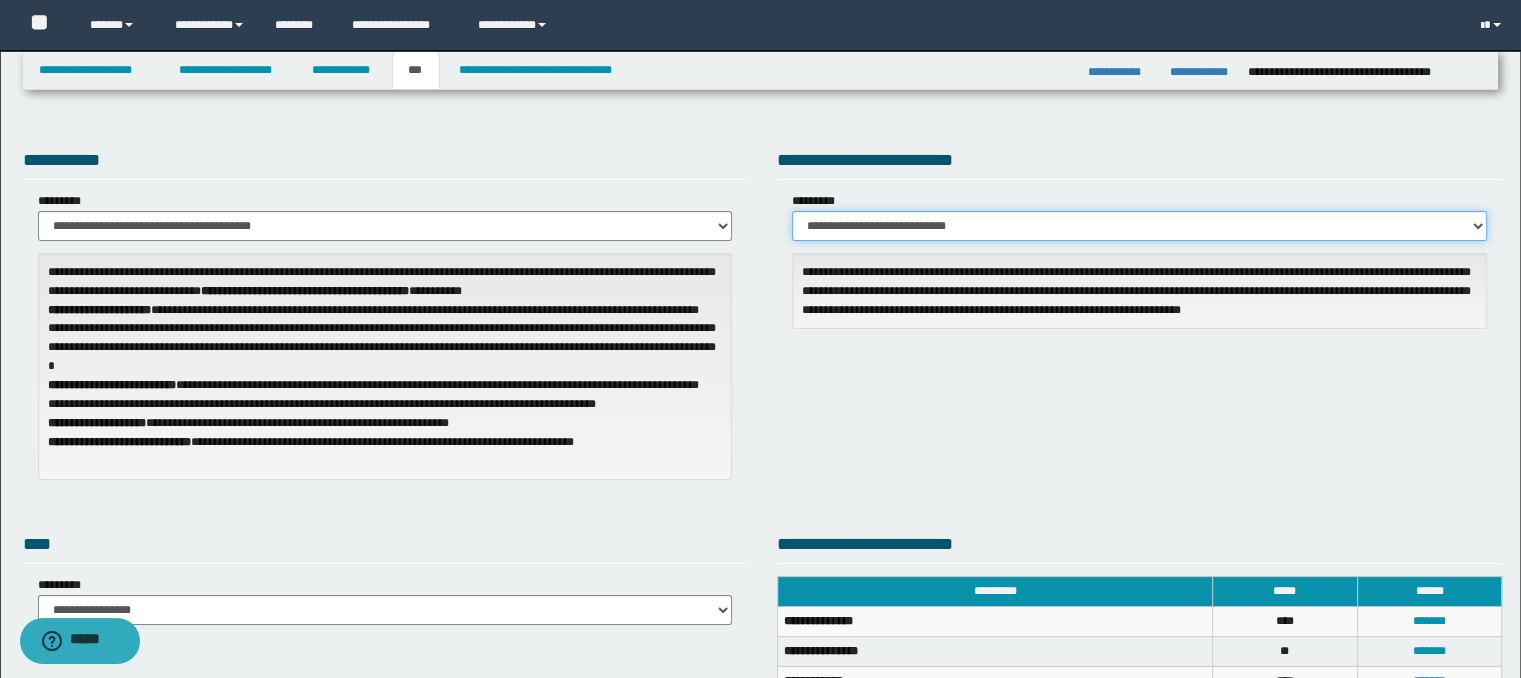 click on "**********" at bounding box center (1139, 226) 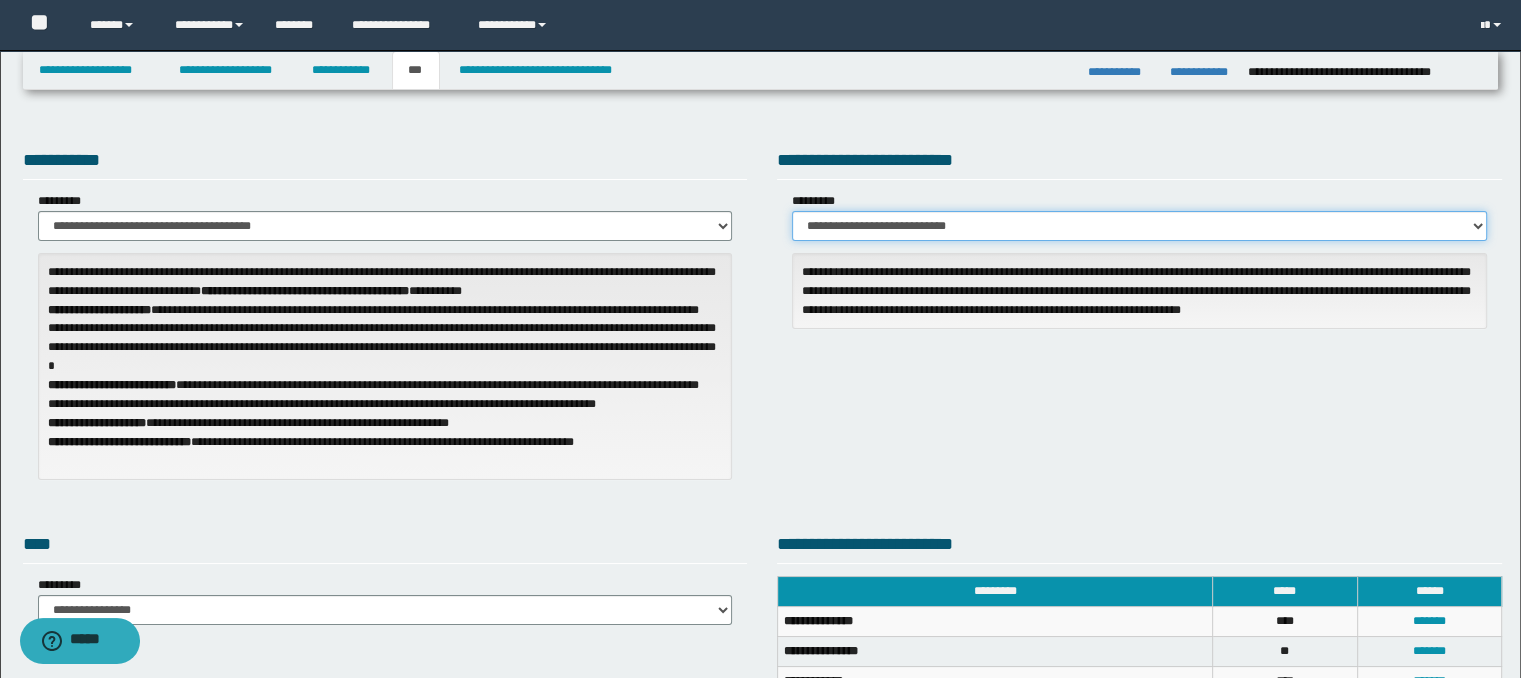 click on "**********" at bounding box center [1139, 226] 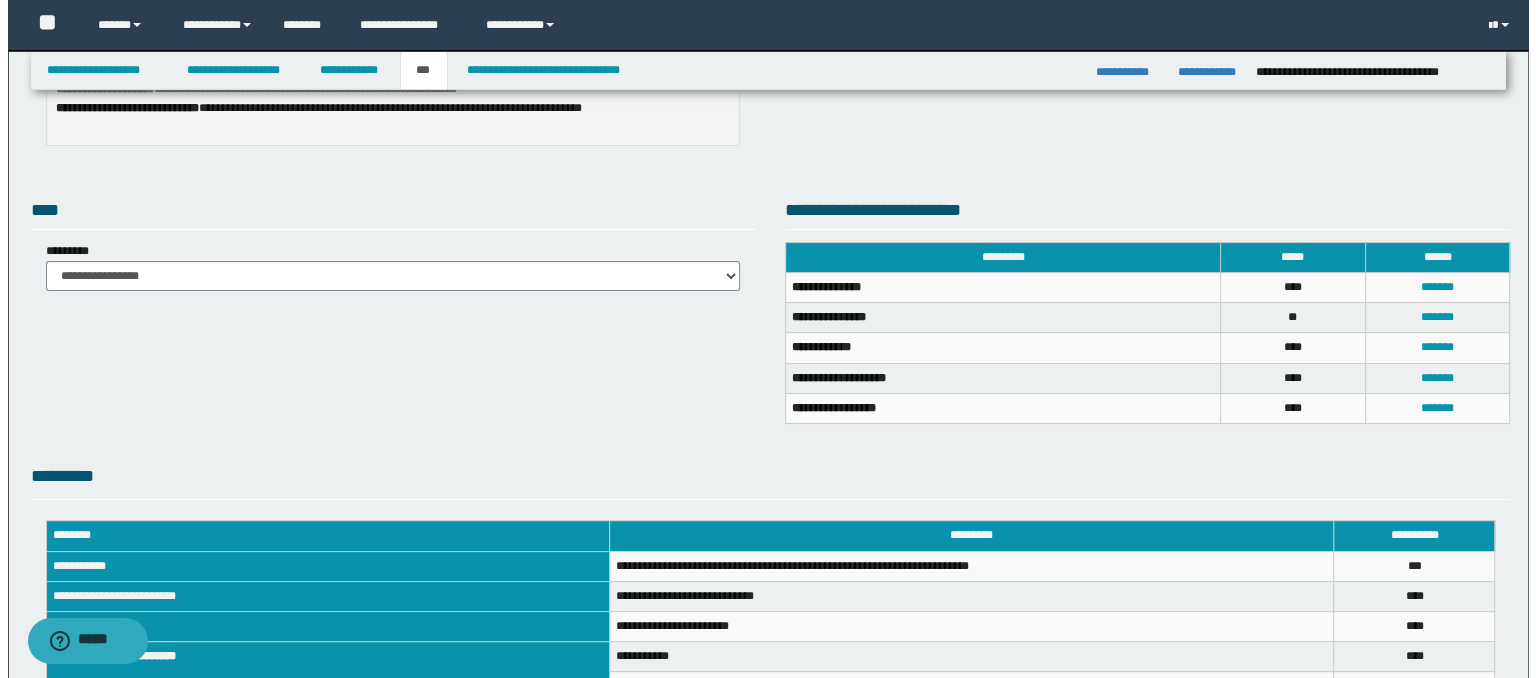 scroll, scrollTop: 300, scrollLeft: 0, axis: vertical 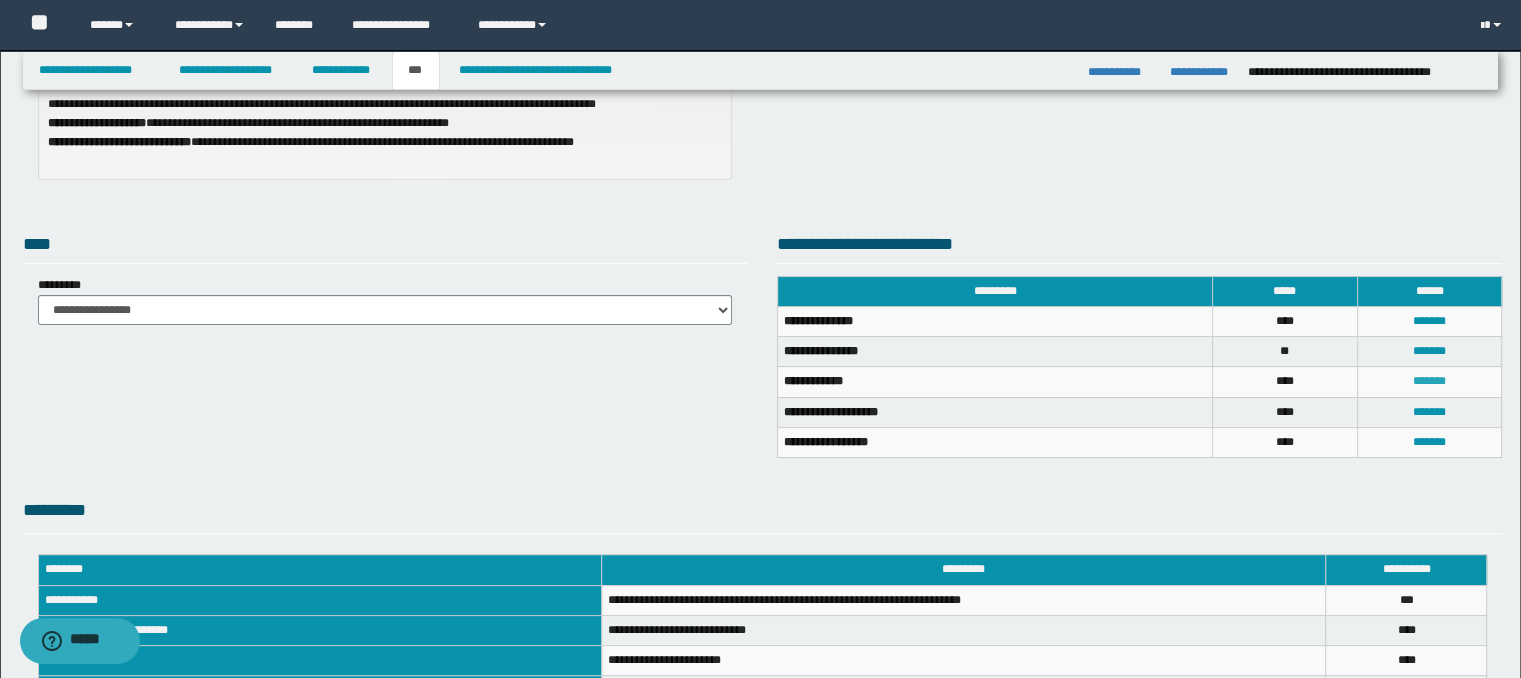 click on "*******" at bounding box center [1429, 381] 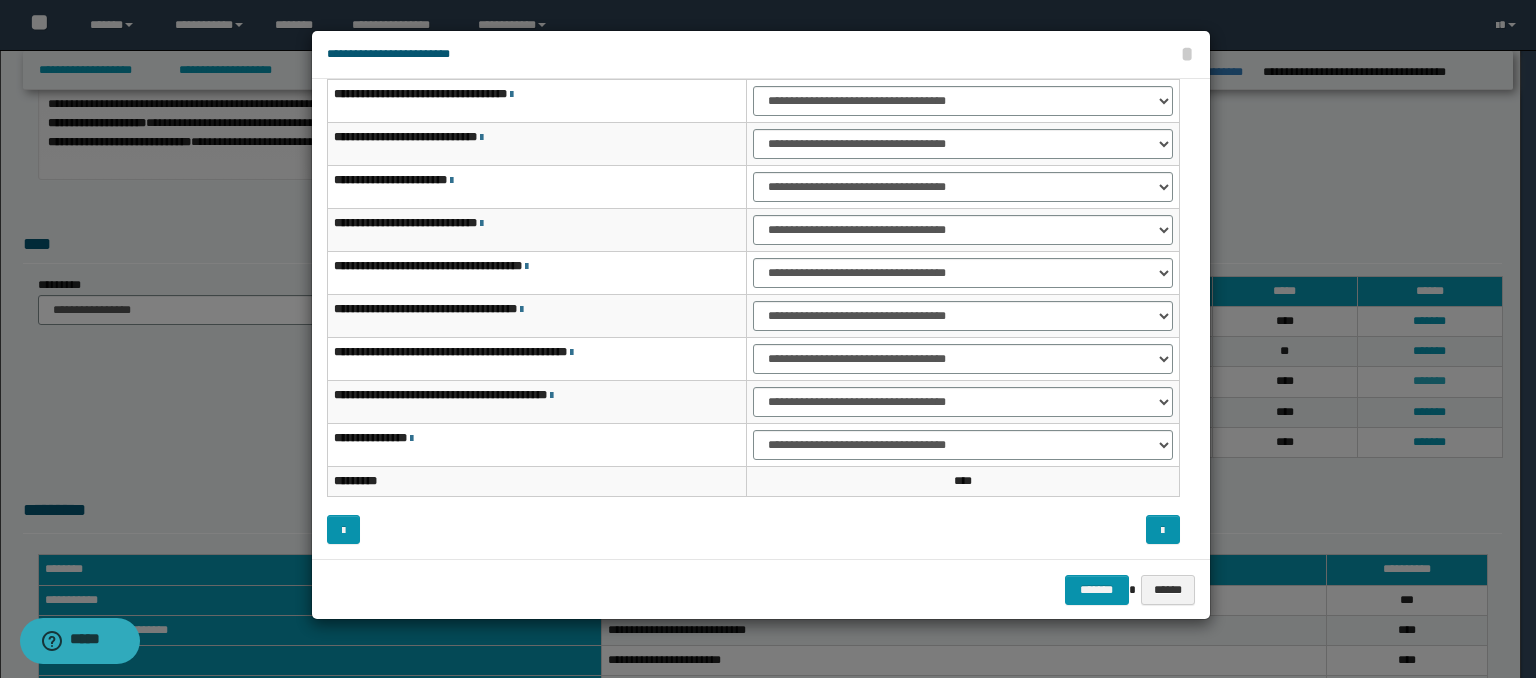 scroll, scrollTop: 0, scrollLeft: 0, axis: both 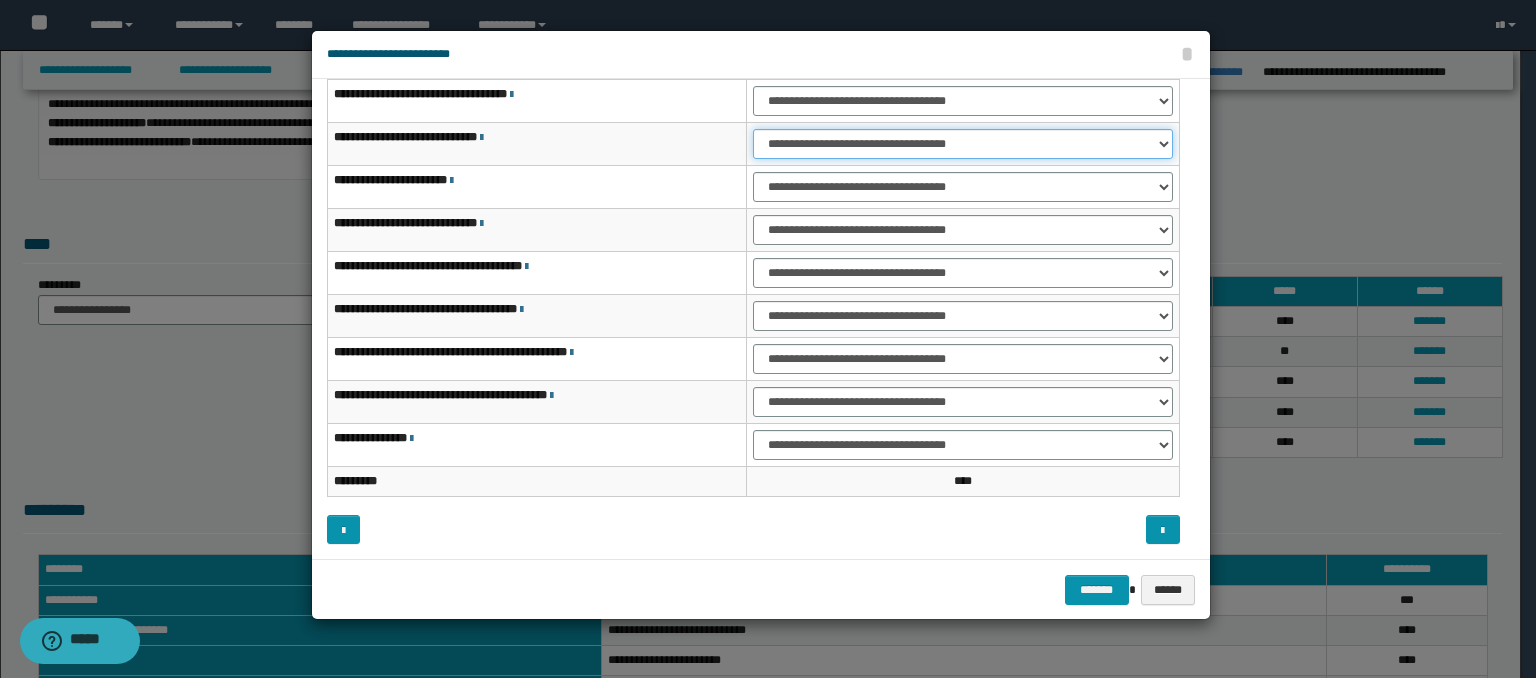 click on "**********" at bounding box center (963, 144) 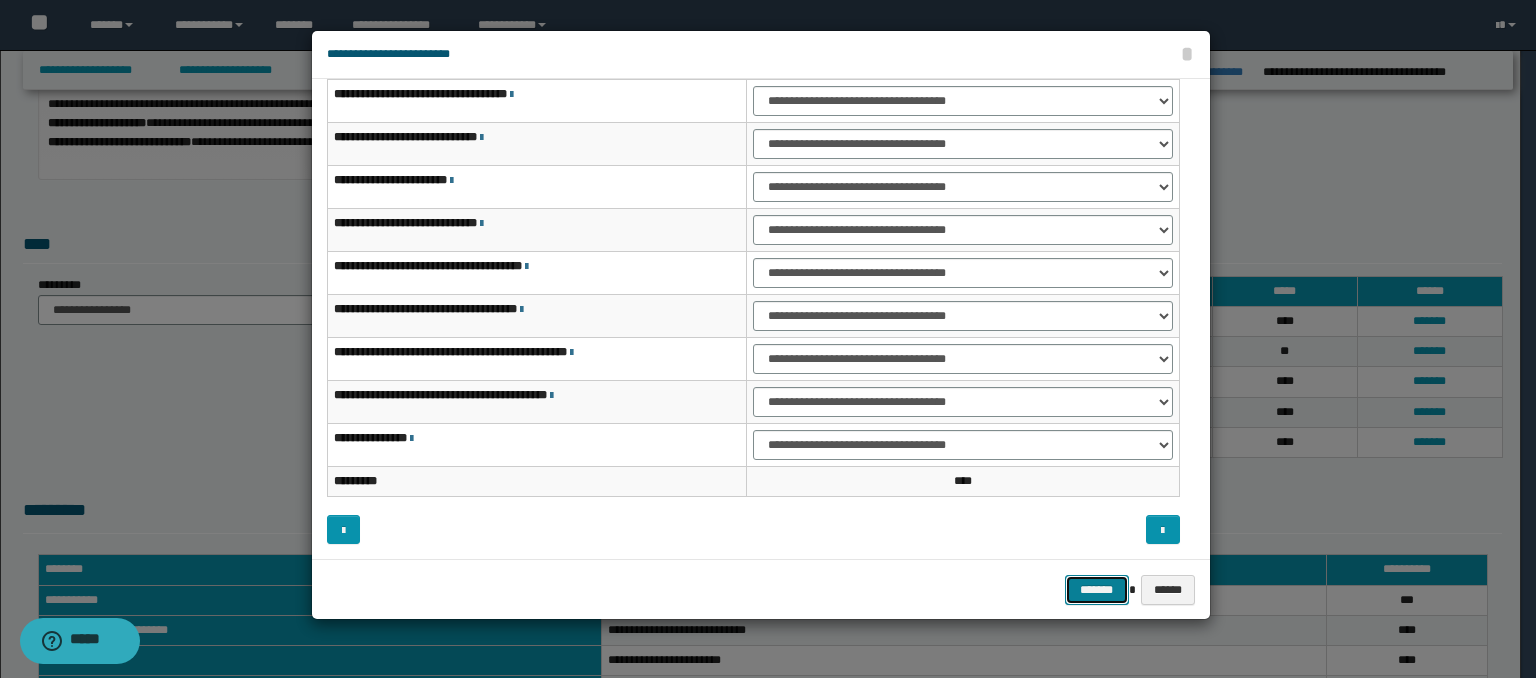 click on "*******" at bounding box center [1097, 590] 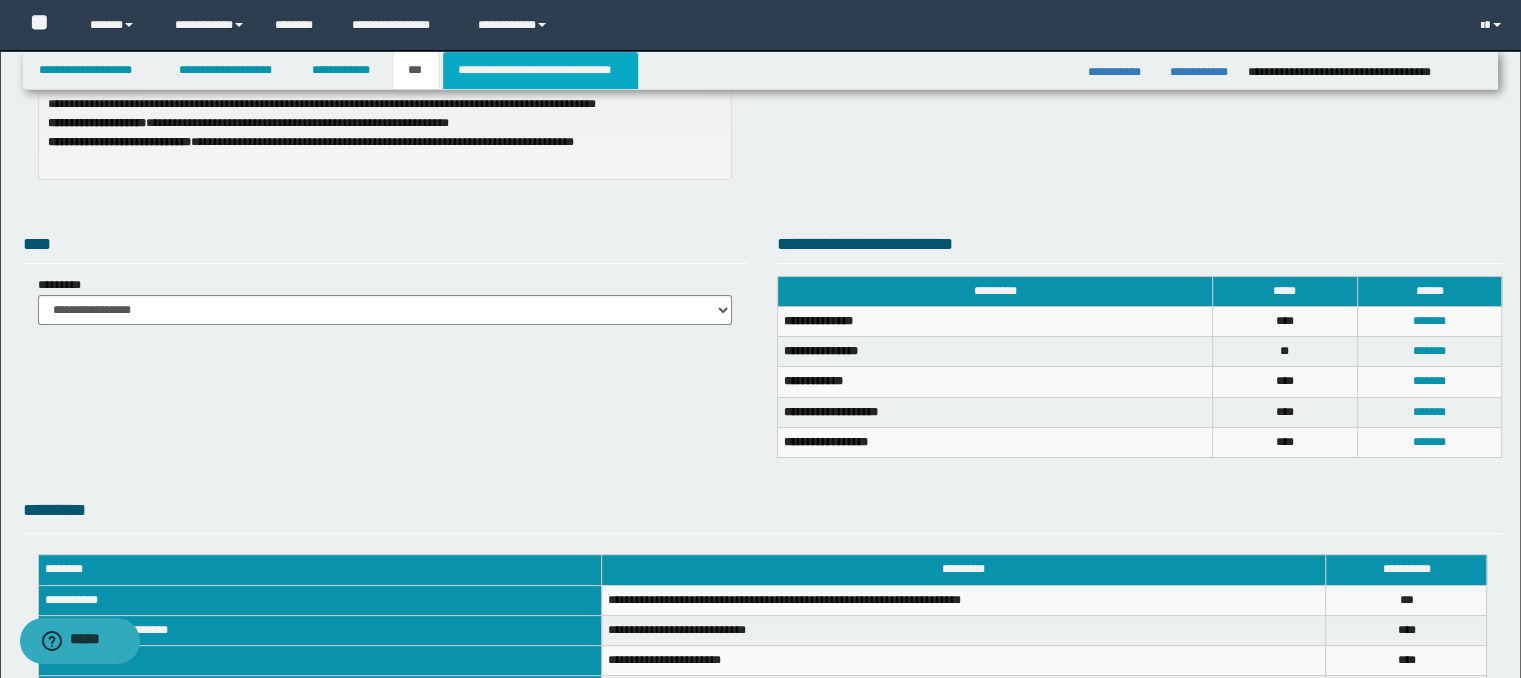click on "**********" at bounding box center [540, 70] 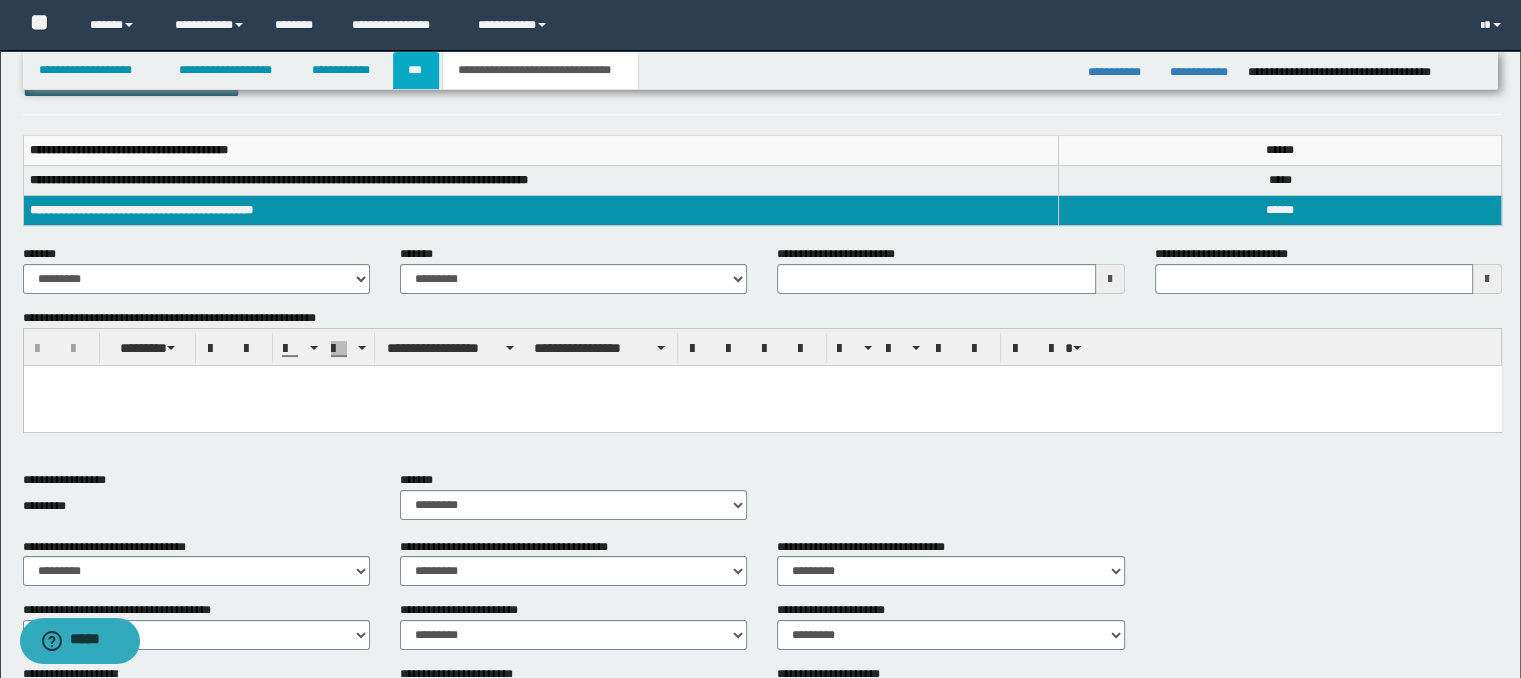 click on "***" at bounding box center (416, 70) 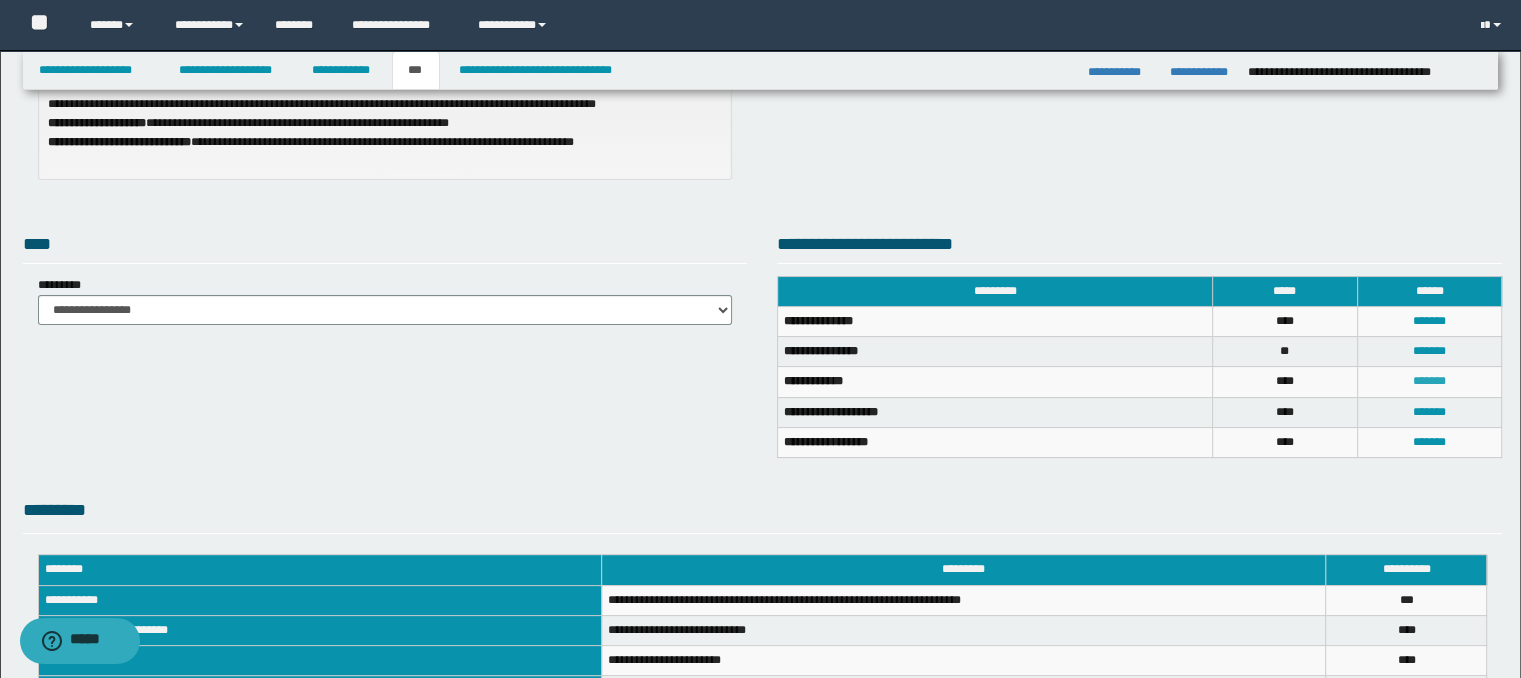 click on "*******" at bounding box center (1429, 381) 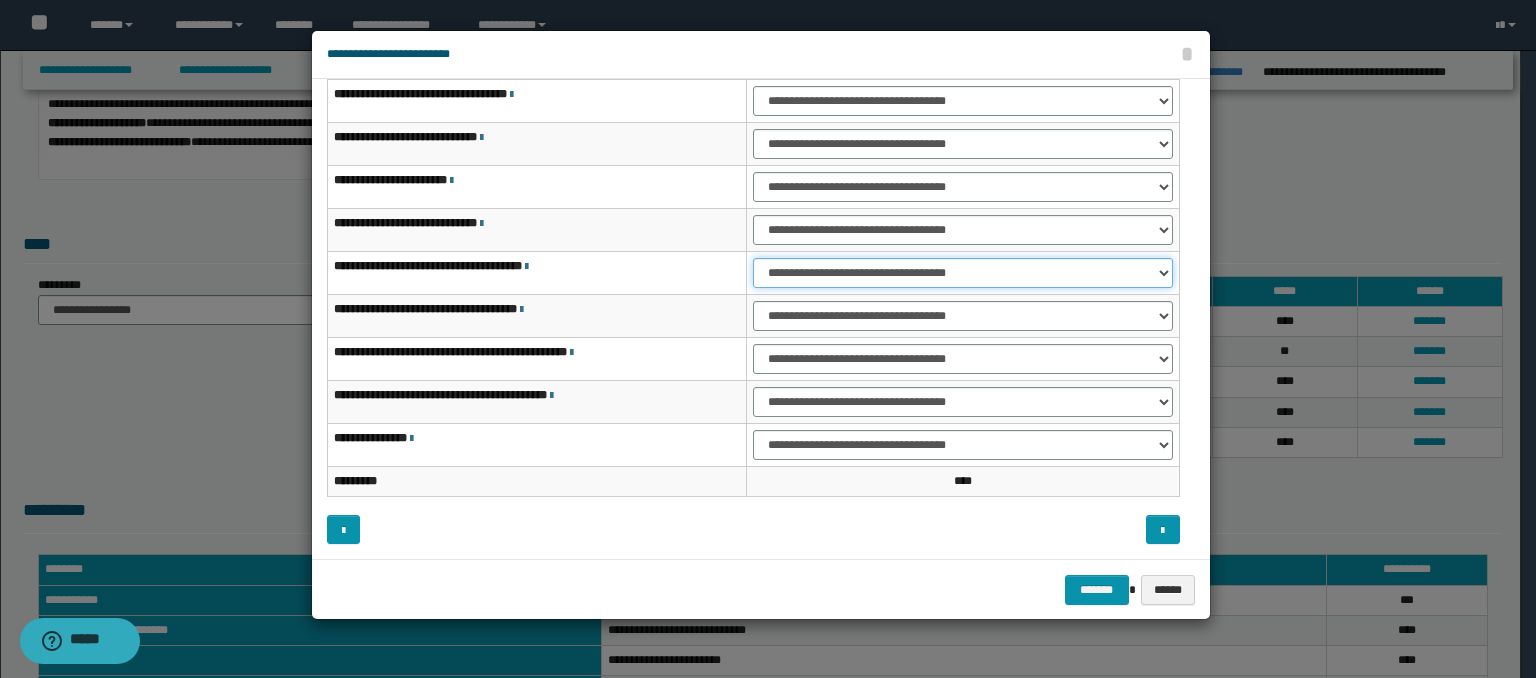 click on "**********" at bounding box center [963, 273] 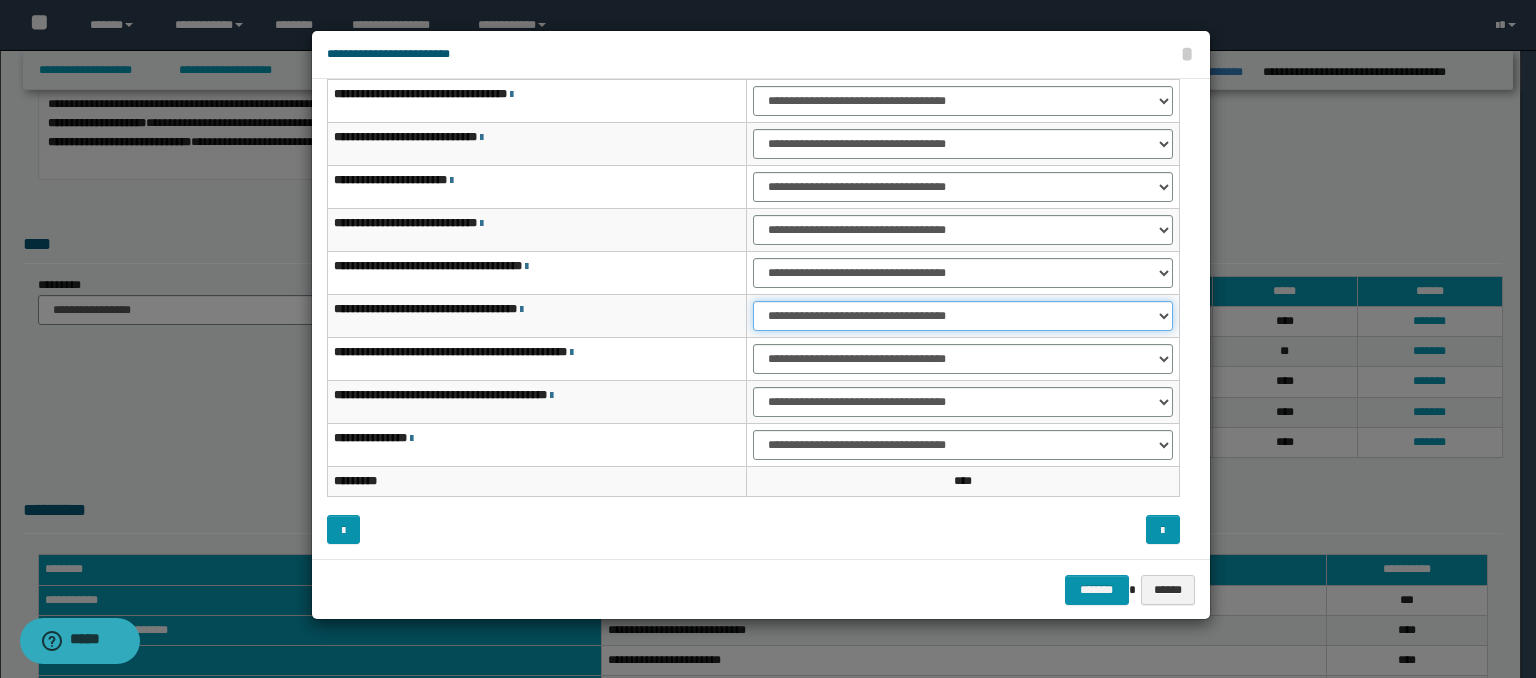 click on "**********" at bounding box center (963, 316) 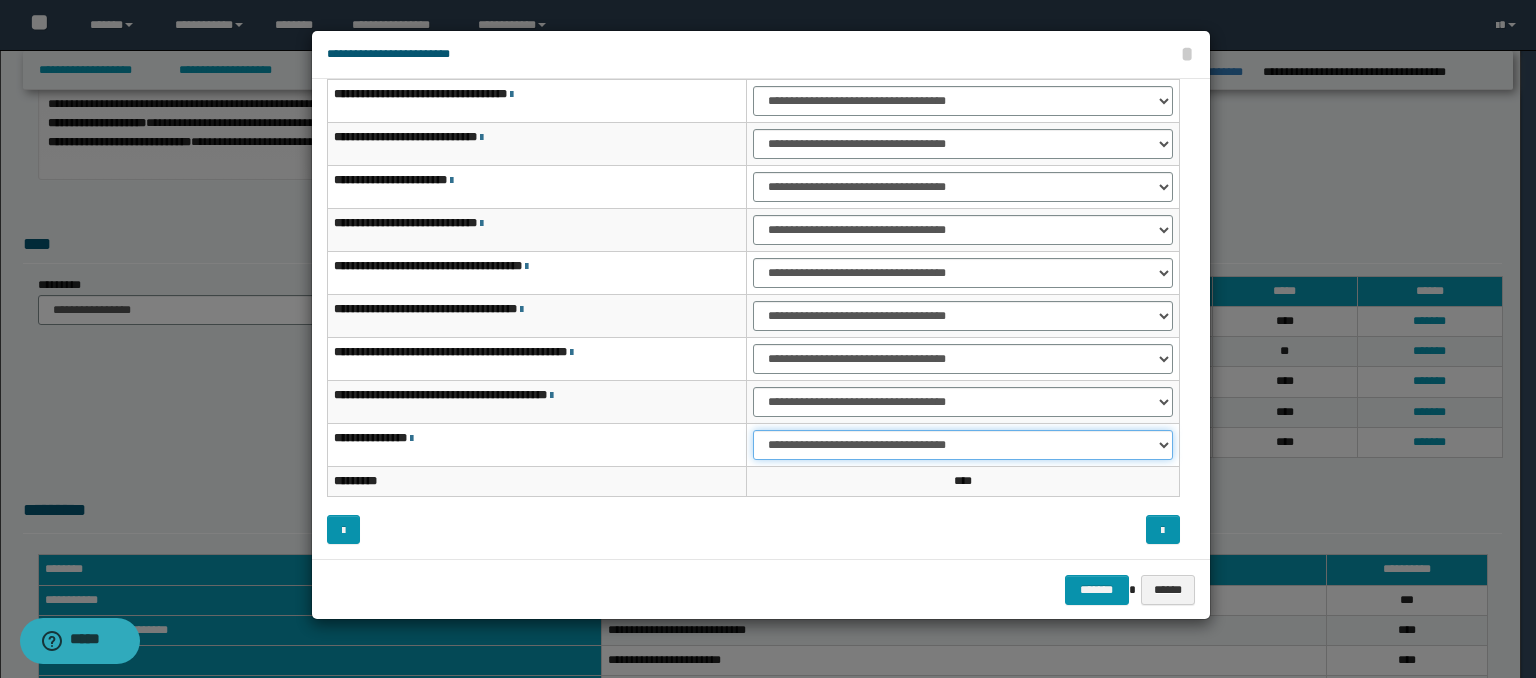 click on "**********" at bounding box center [963, 445] 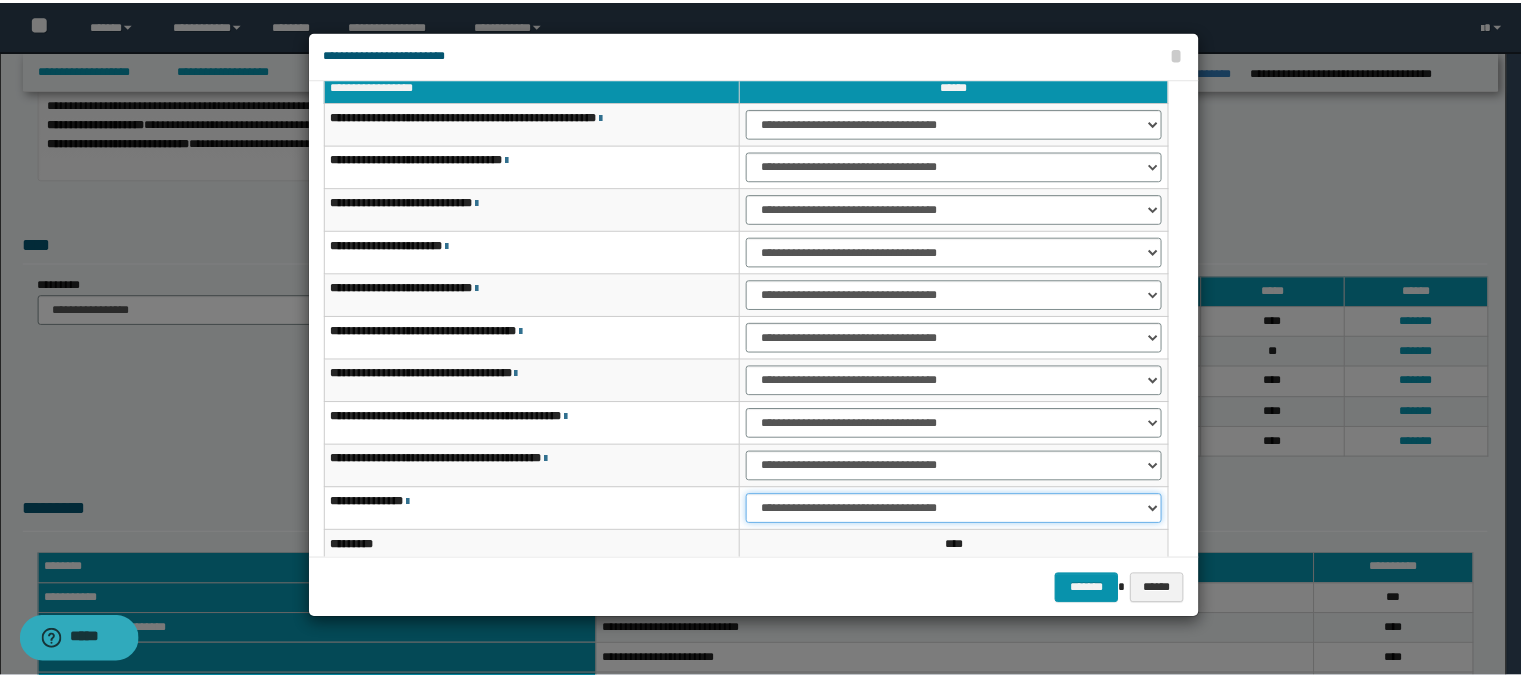 scroll, scrollTop: 18, scrollLeft: 0, axis: vertical 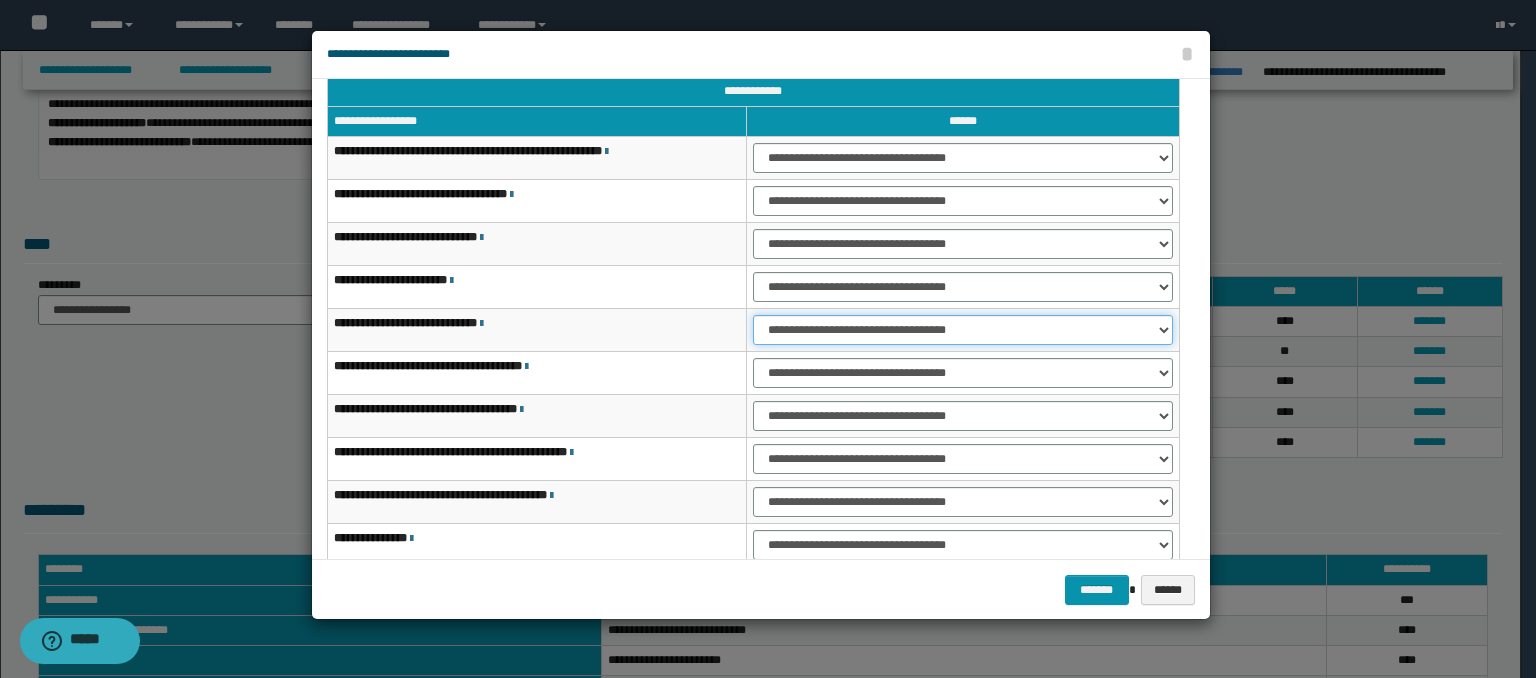 click on "**********" at bounding box center (963, 330) 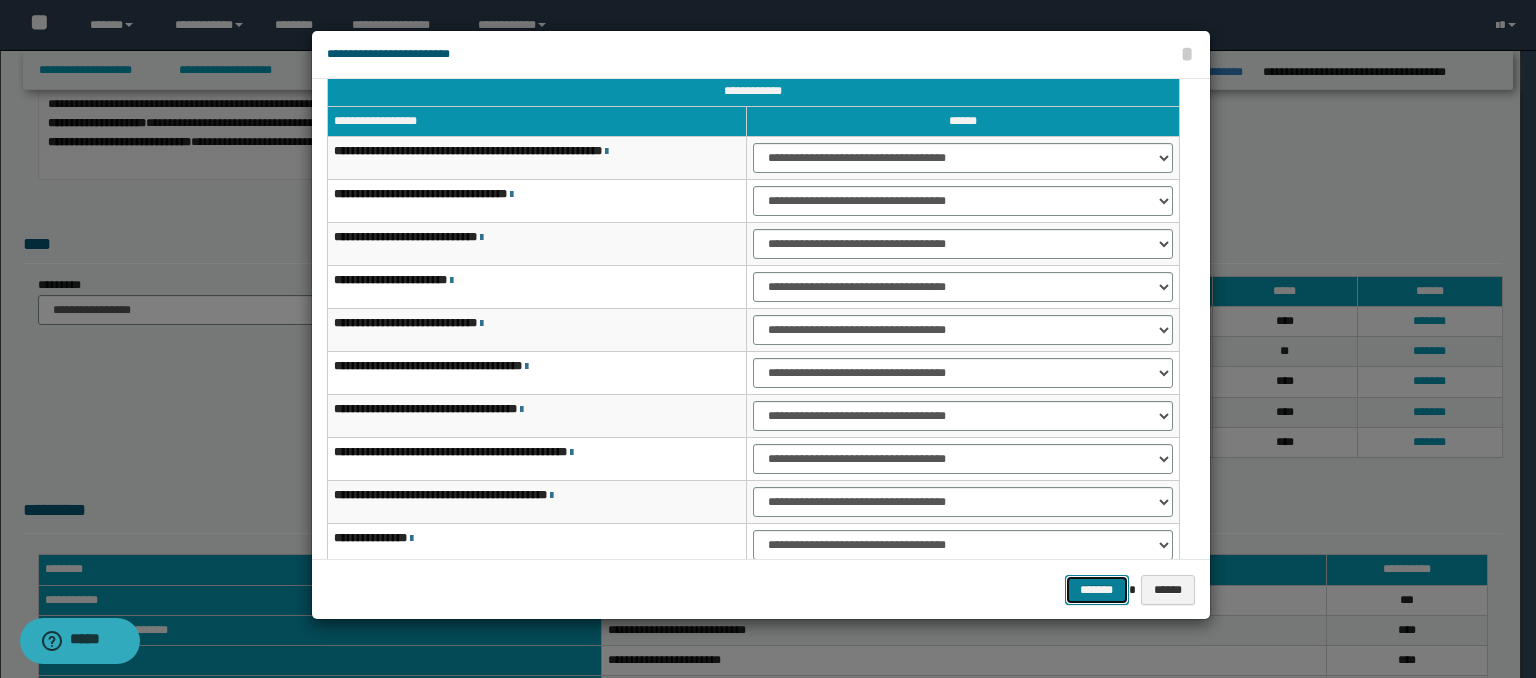 click on "*******" at bounding box center [1097, 590] 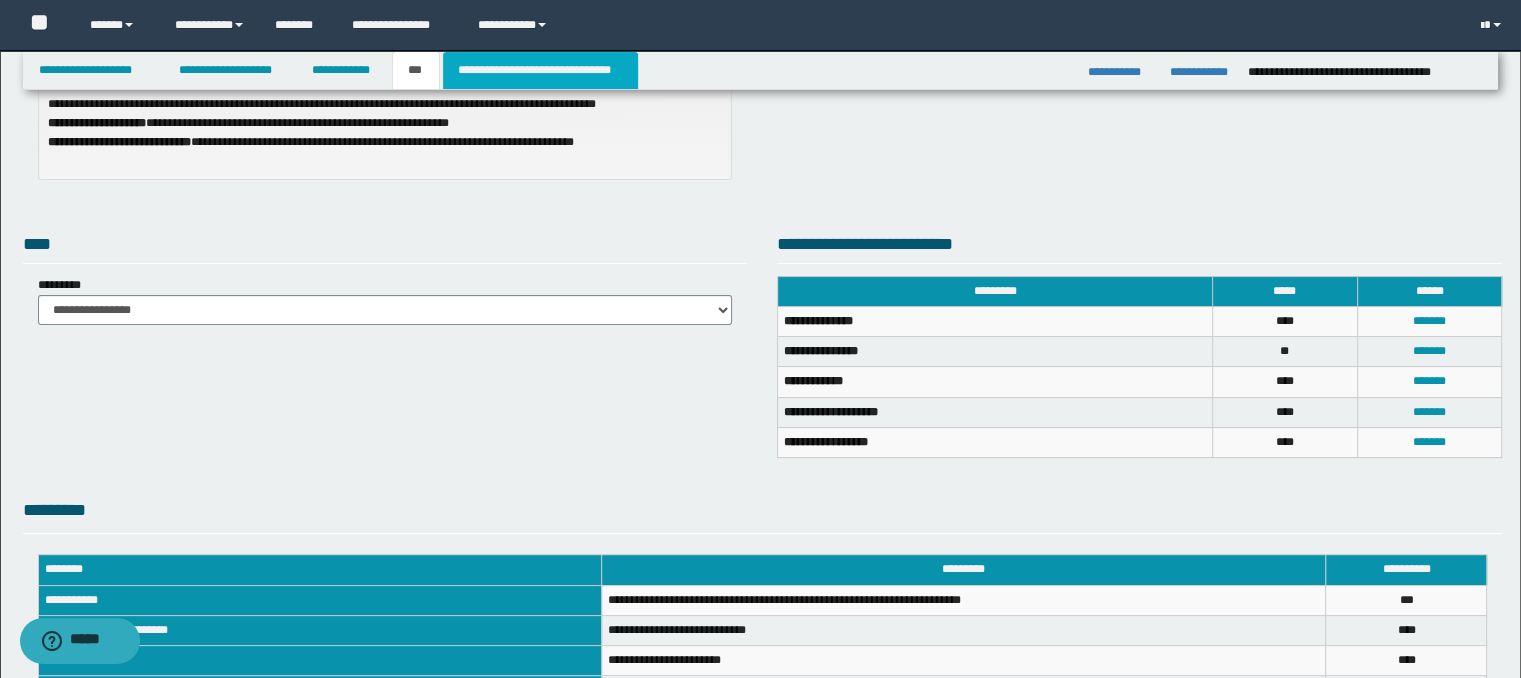 click on "**********" at bounding box center (540, 70) 